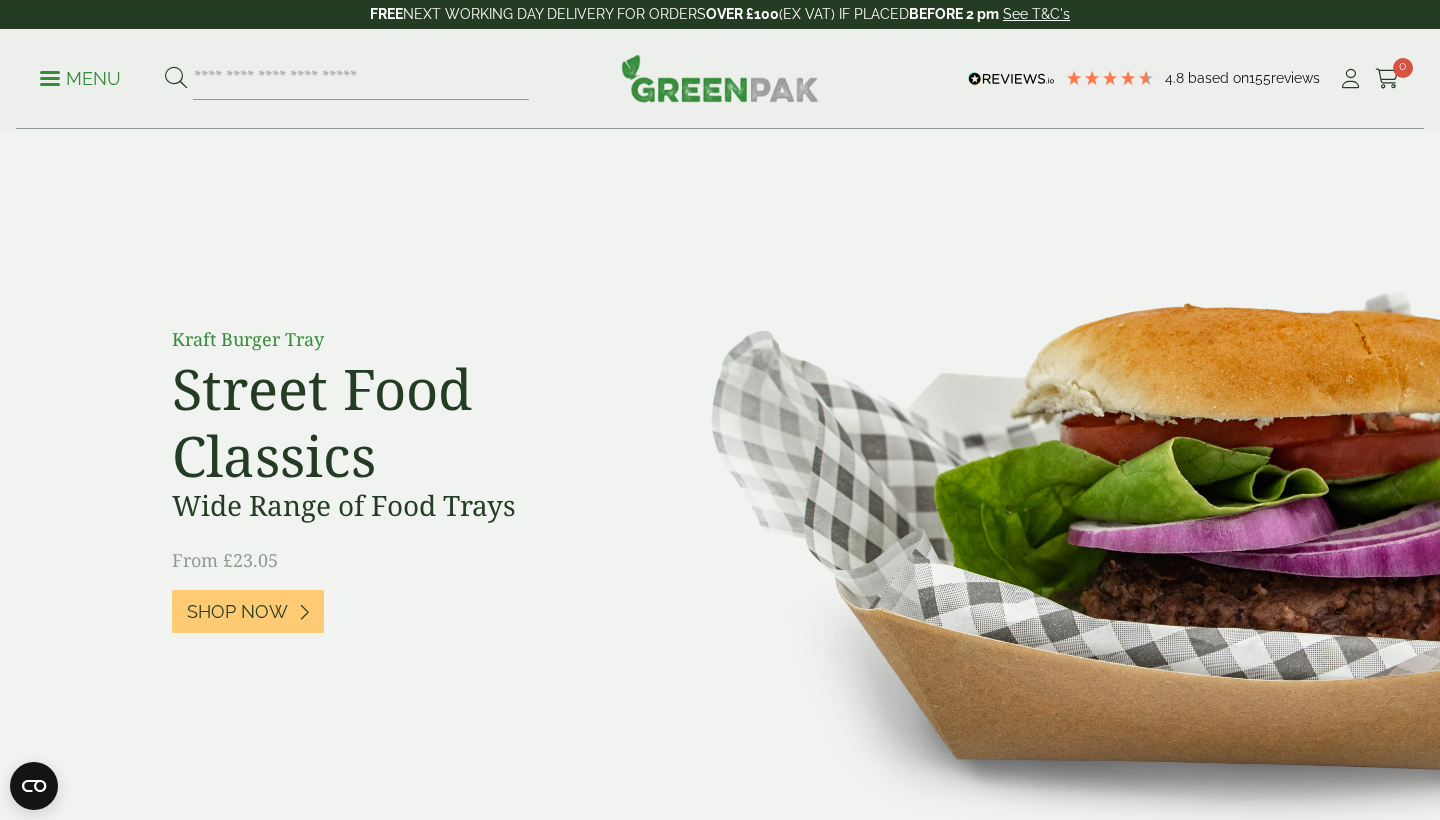 scroll, scrollTop: 0, scrollLeft: 0, axis: both 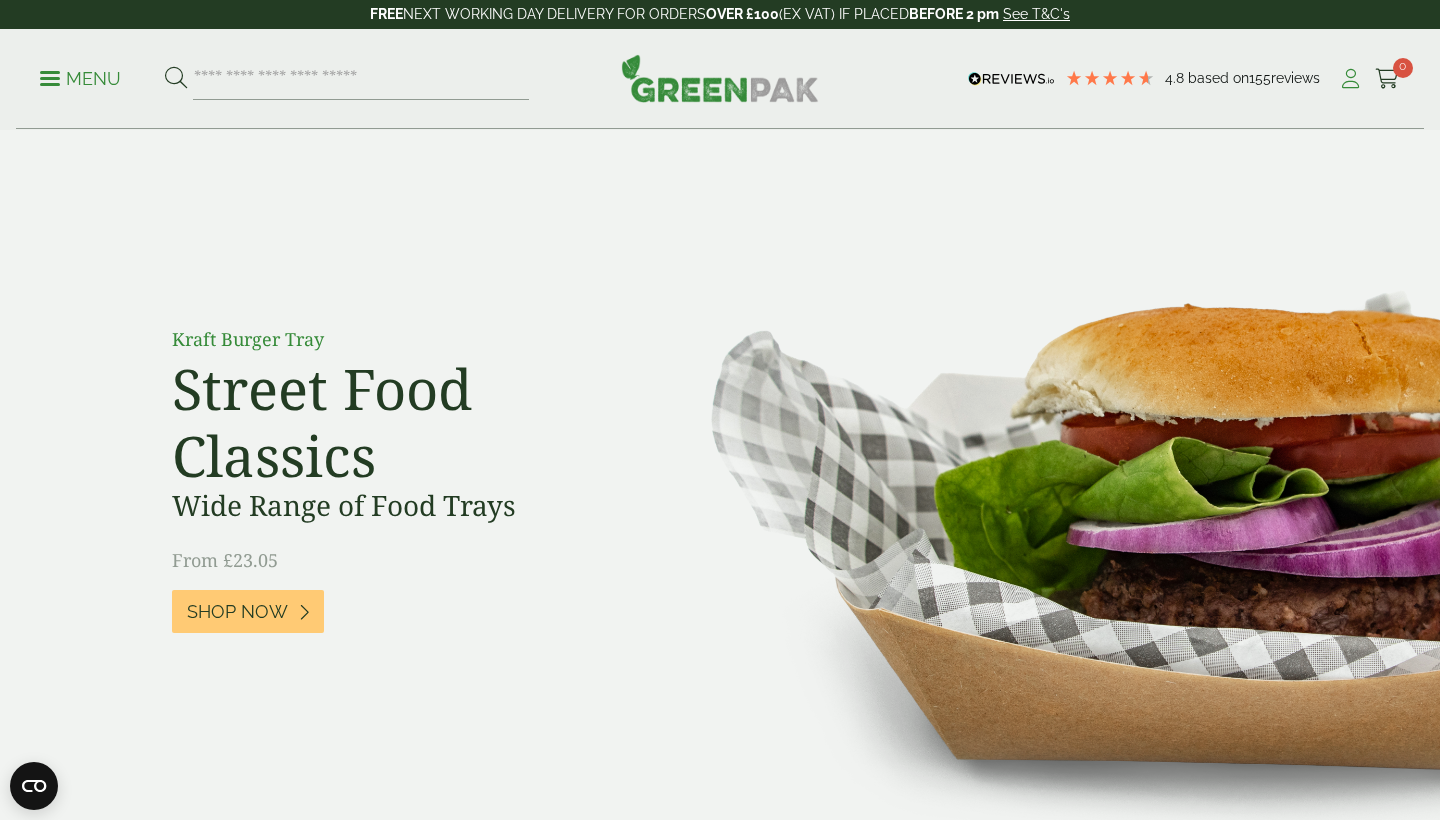 click at bounding box center [1350, 79] 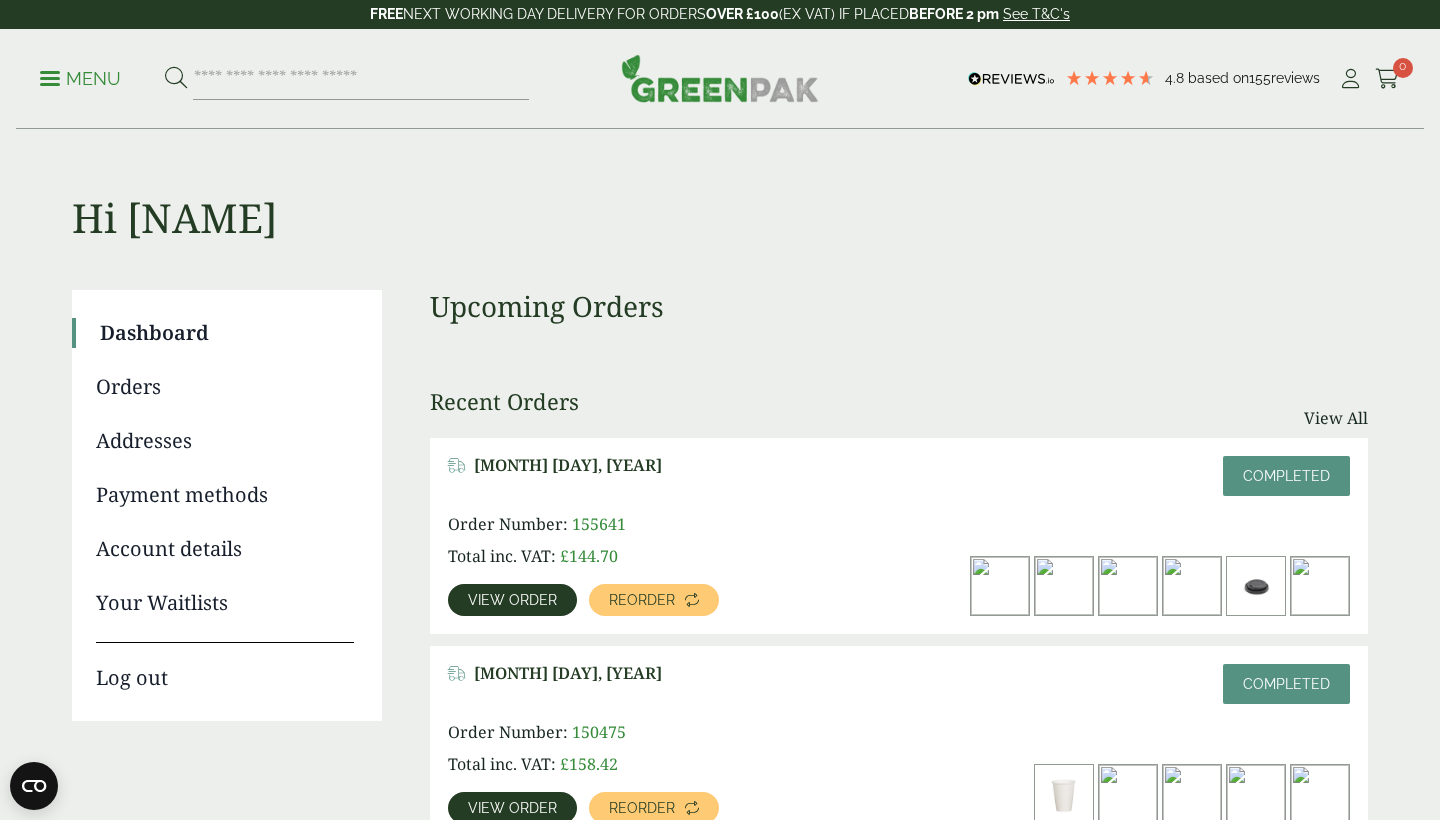 scroll, scrollTop: 0, scrollLeft: 0, axis: both 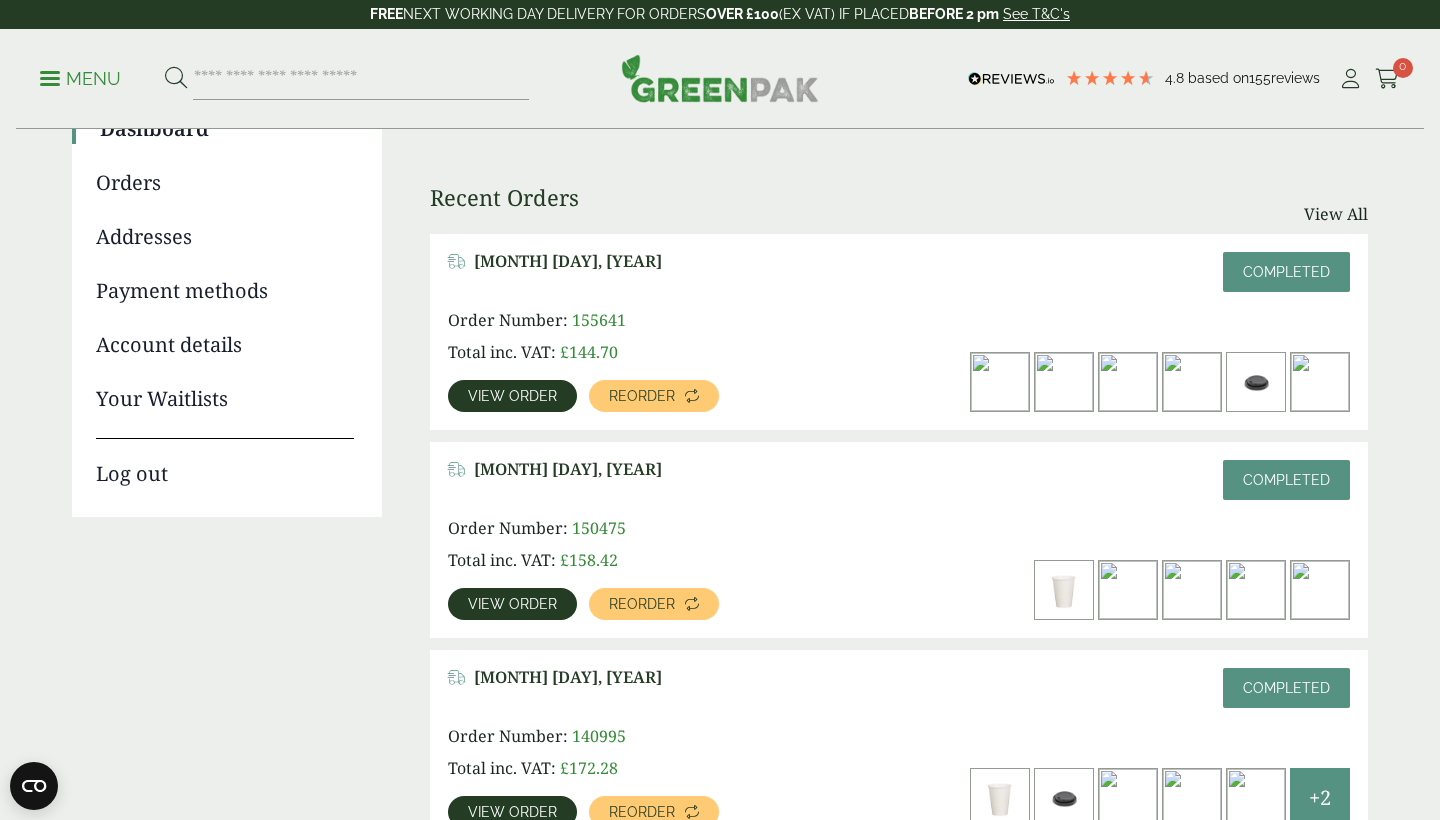 click on "View order" at bounding box center (512, 396) 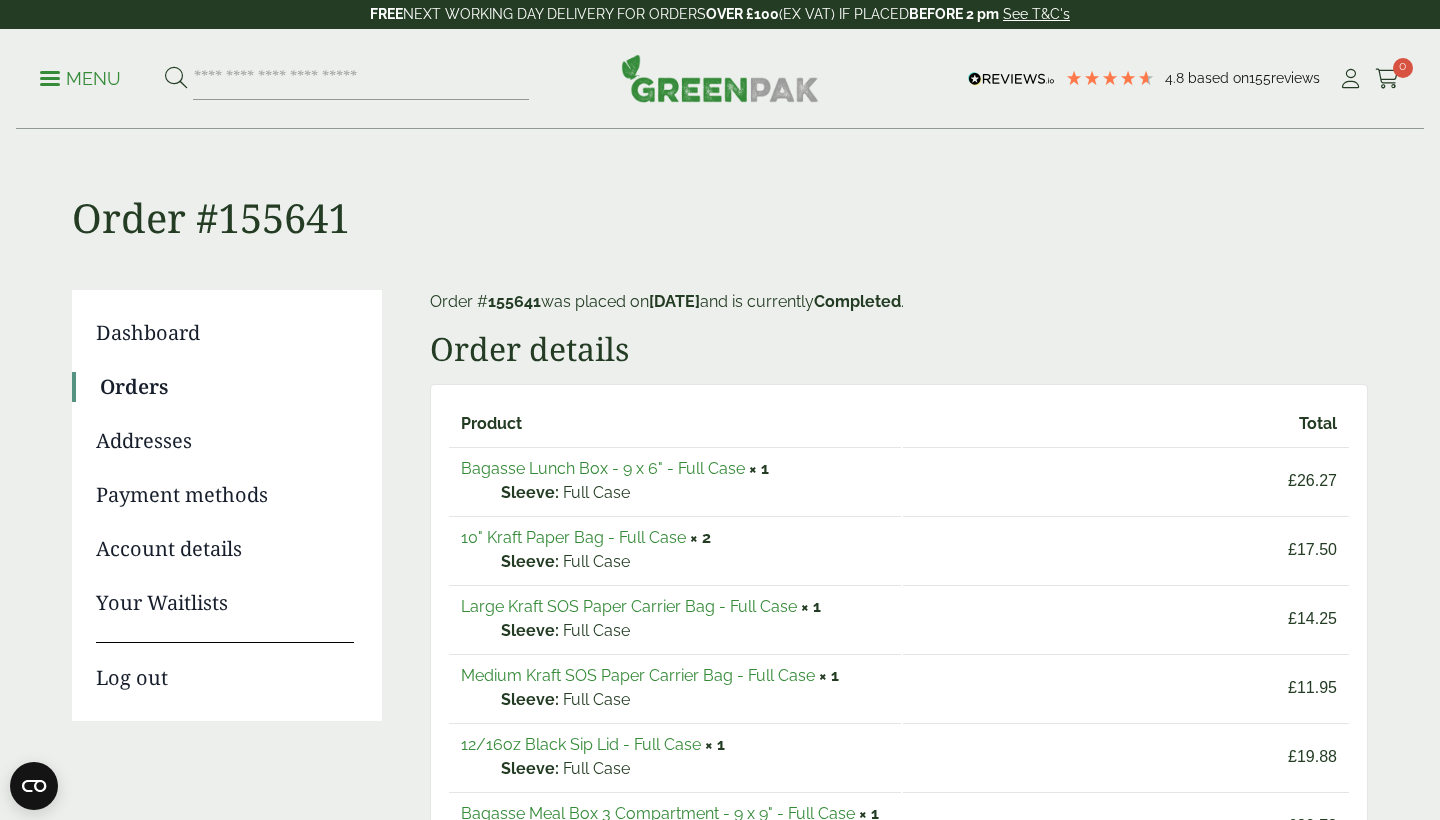 scroll, scrollTop: 0, scrollLeft: 0, axis: both 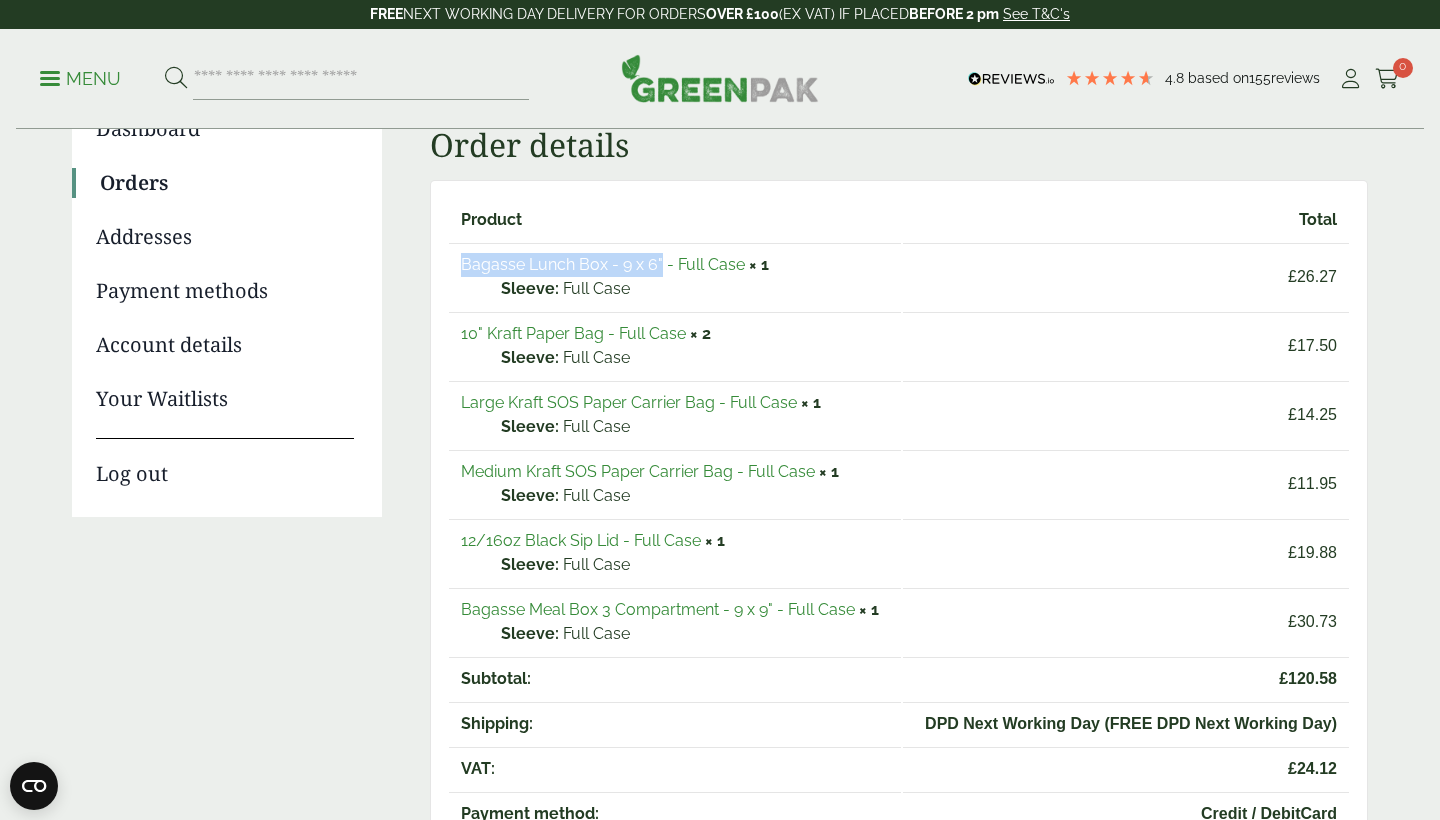 drag, startPoint x: 456, startPoint y: 267, endPoint x: 662, endPoint y: 271, distance: 206.03883 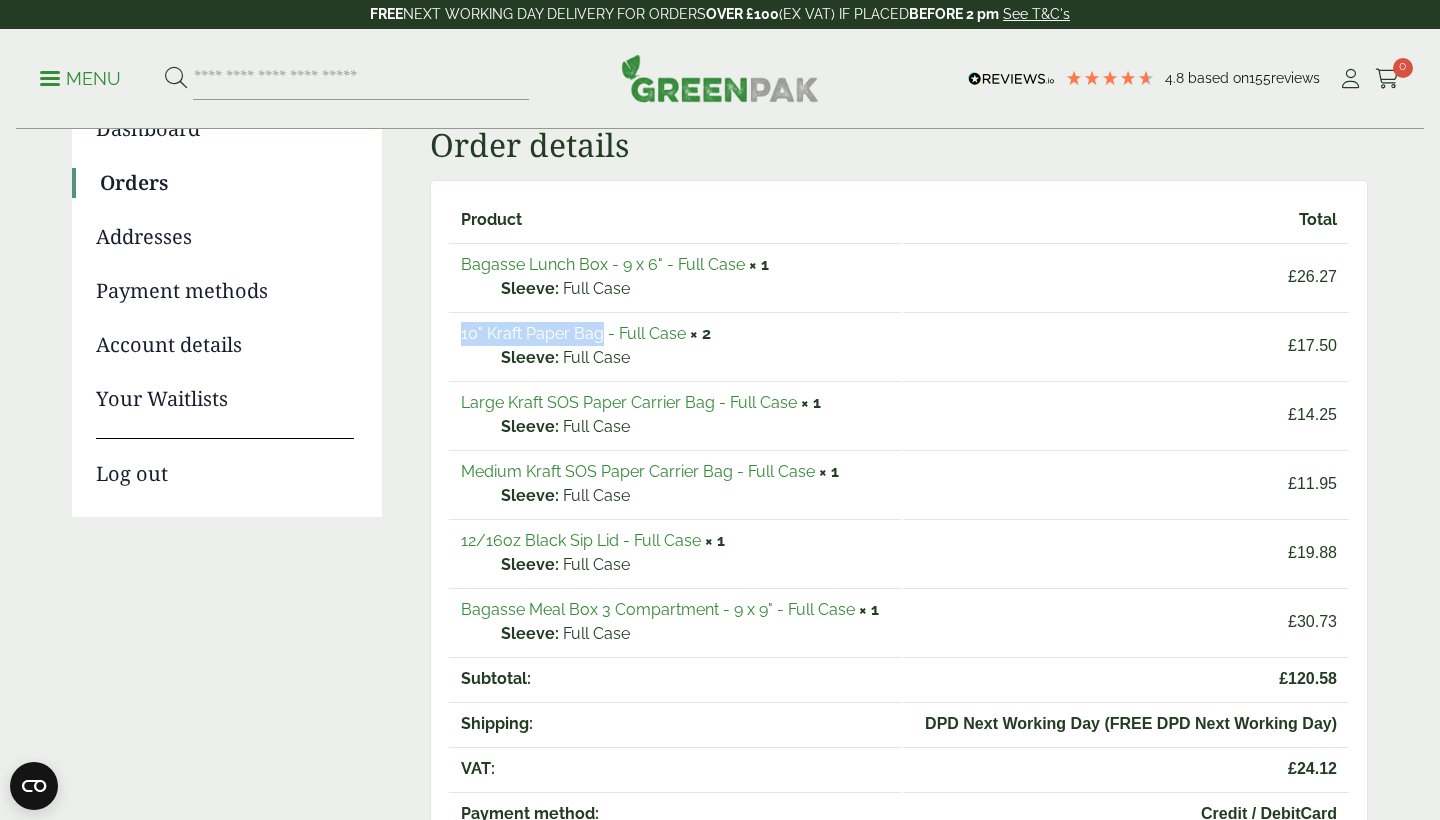 drag, startPoint x: 450, startPoint y: 338, endPoint x: 601, endPoint y: 335, distance: 151.0298 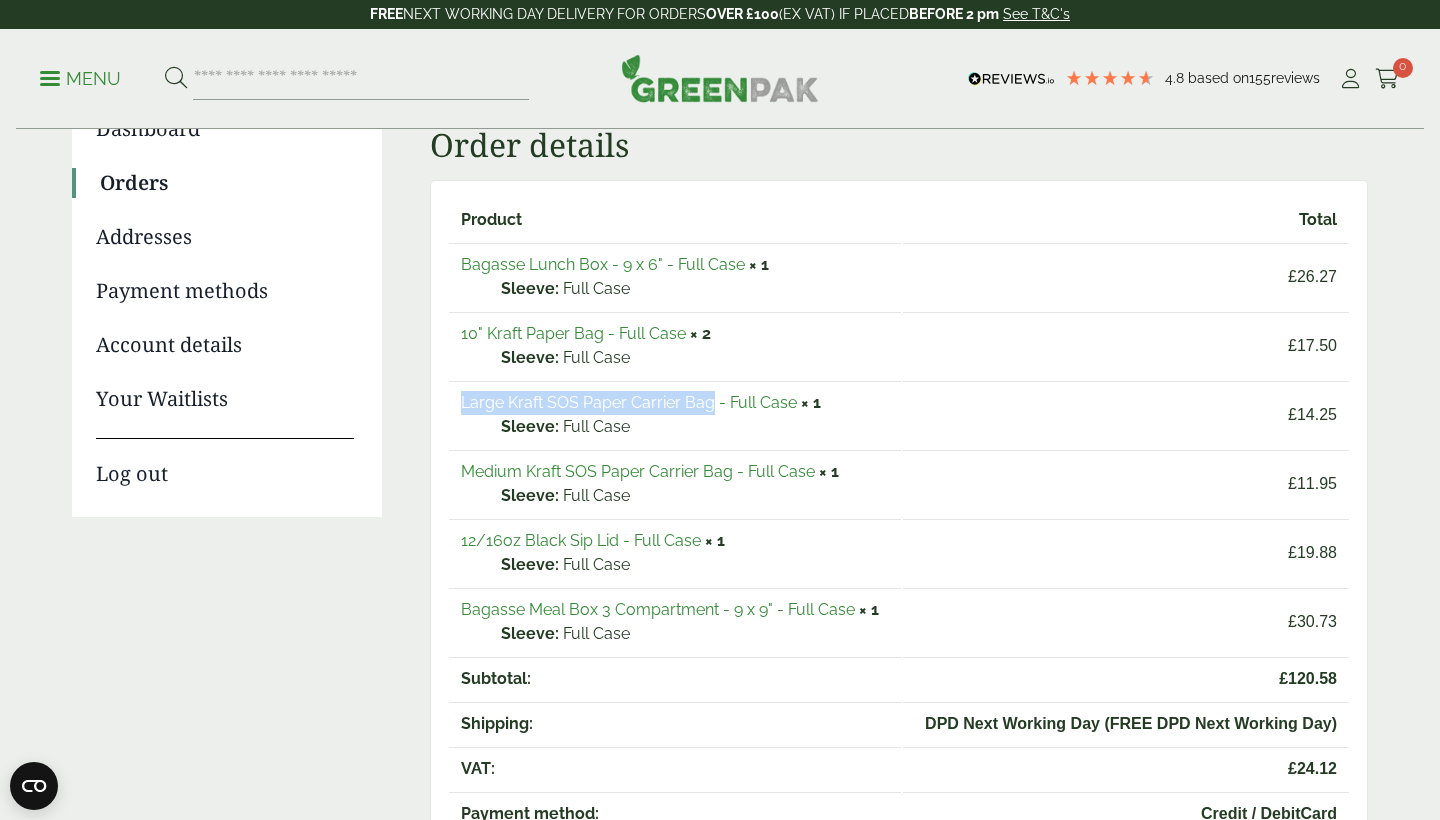 drag, startPoint x: 451, startPoint y: 404, endPoint x: 709, endPoint y: 407, distance: 258.01746 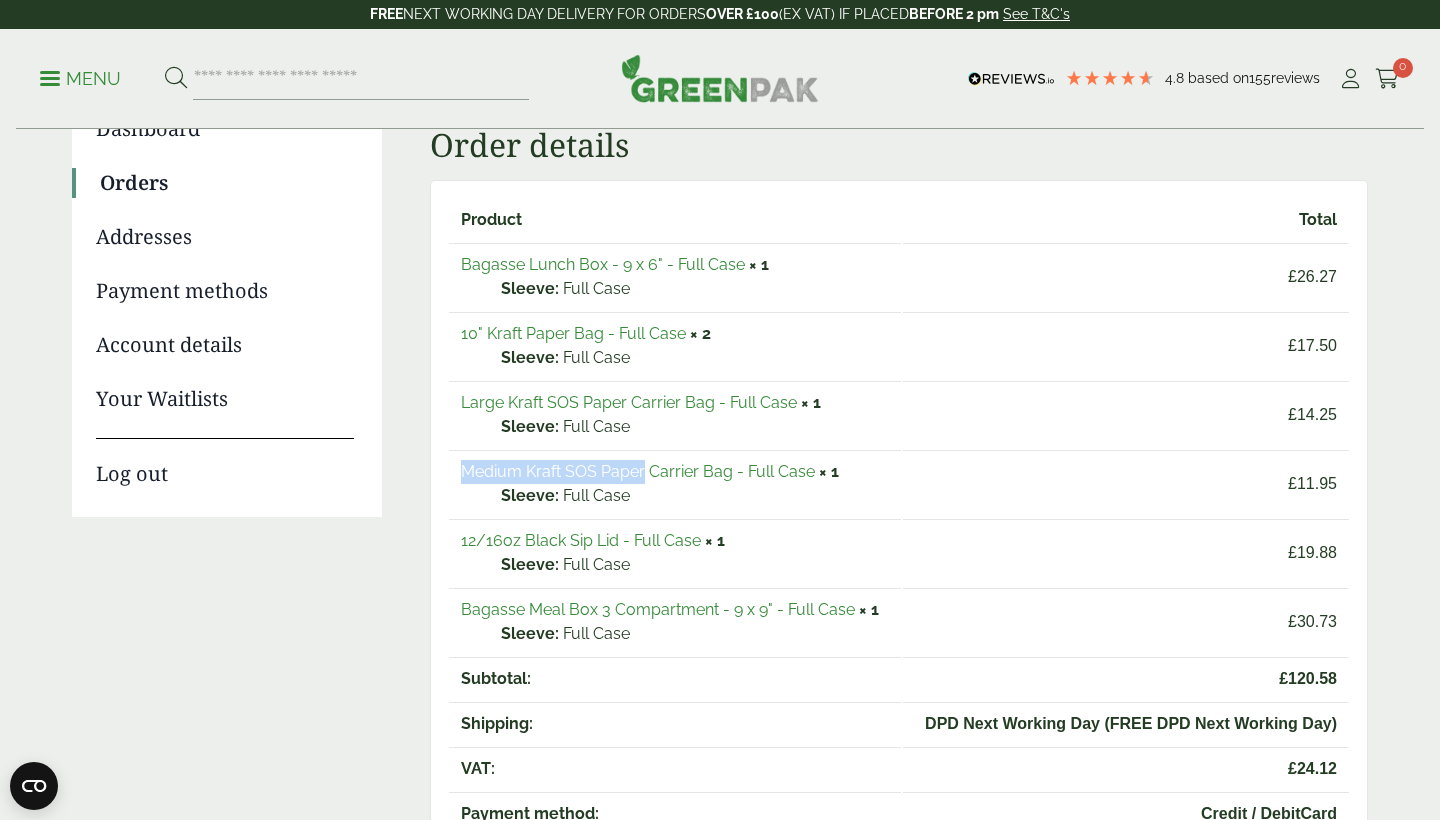 drag, startPoint x: 458, startPoint y: 466, endPoint x: 643, endPoint y: 473, distance: 185.13239 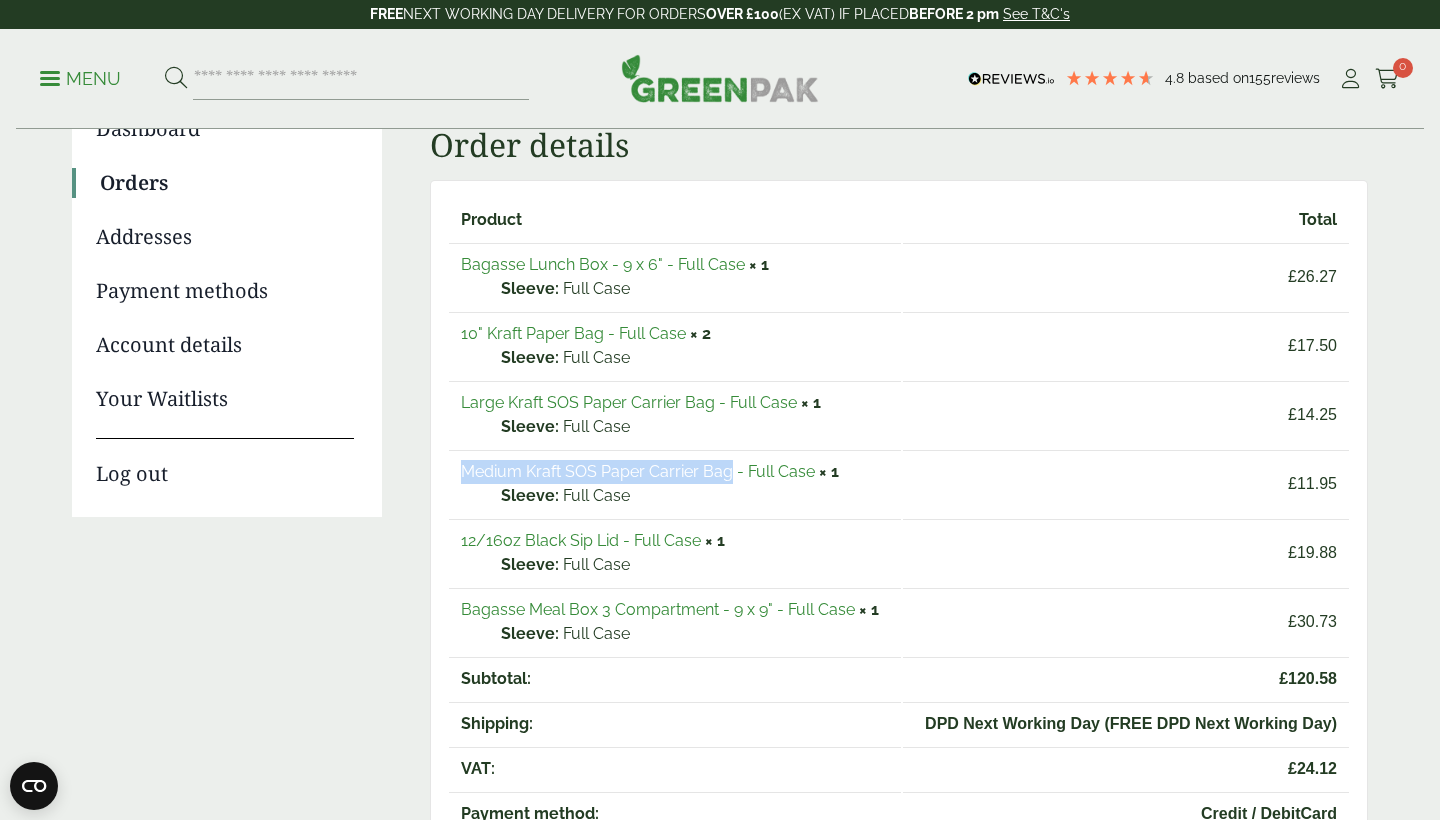 drag, startPoint x: 449, startPoint y: 464, endPoint x: 731, endPoint y: 480, distance: 282.45352 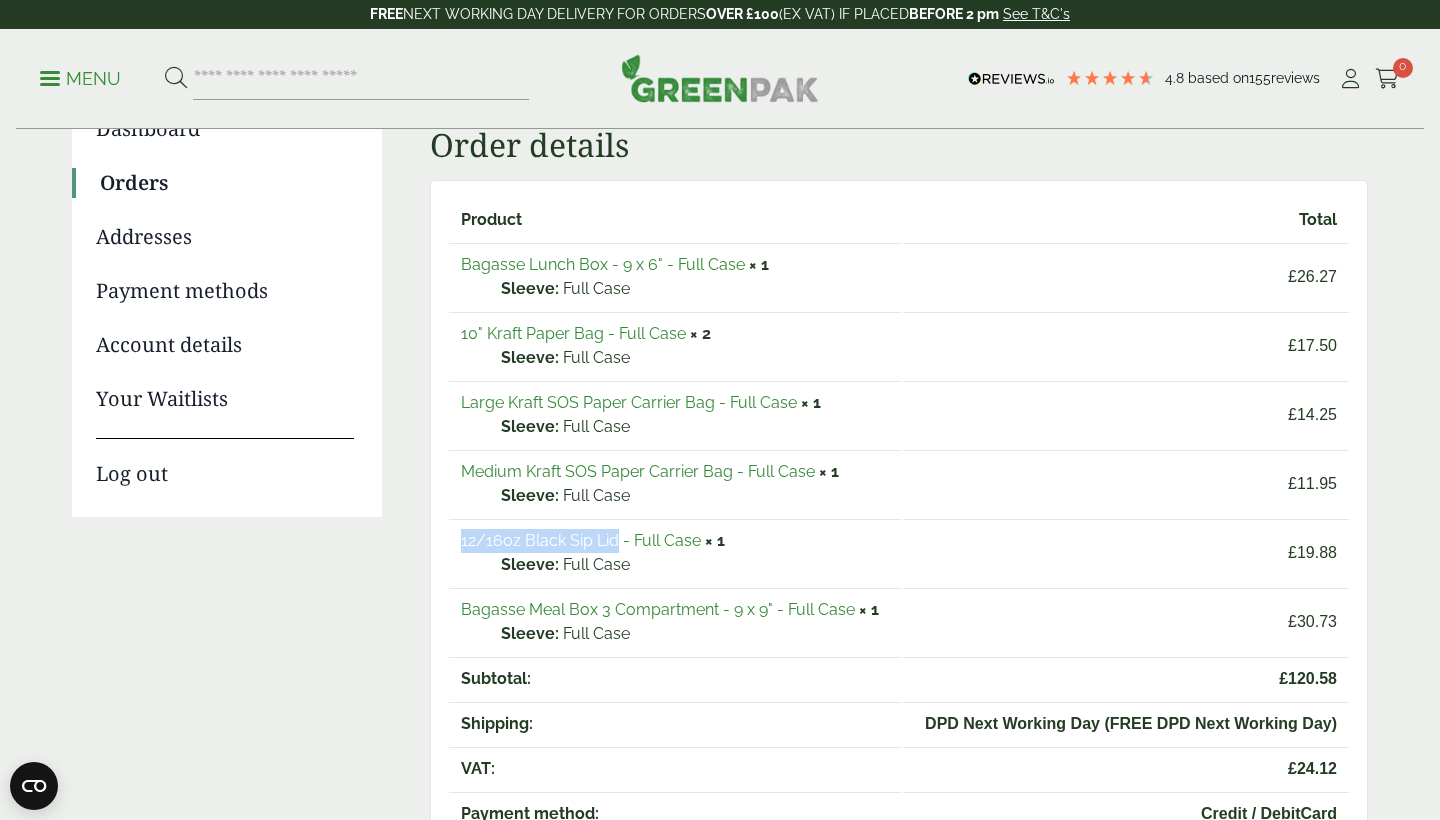 drag, startPoint x: 441, startPoint y: 537, endPoint x: 620, endPoint y: 546, distance: 179.22612 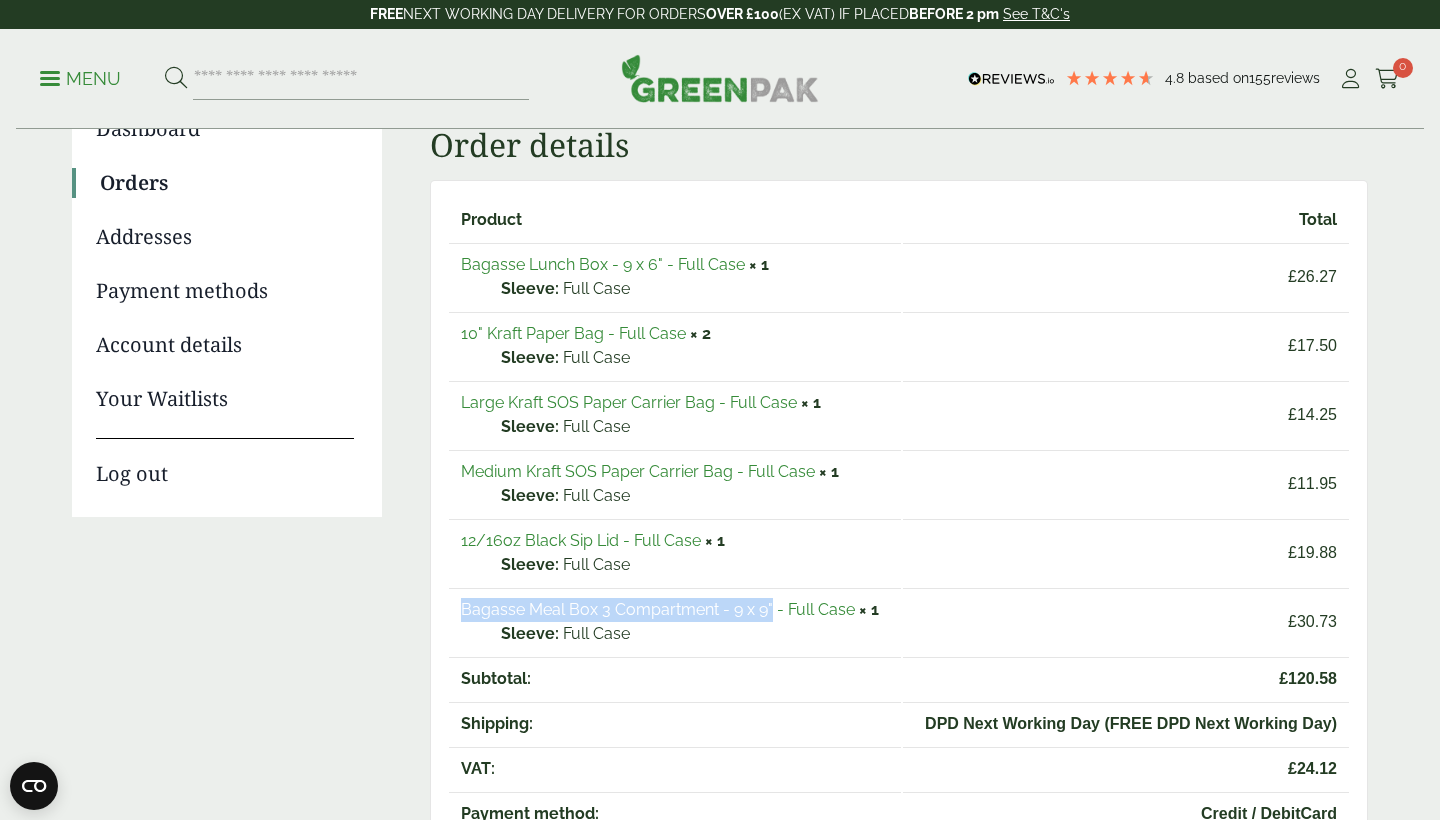 drag, startPoint x: 453, startPoint y: 611, endPoint x: 770, endPoint y: 614, distance: 317.0142 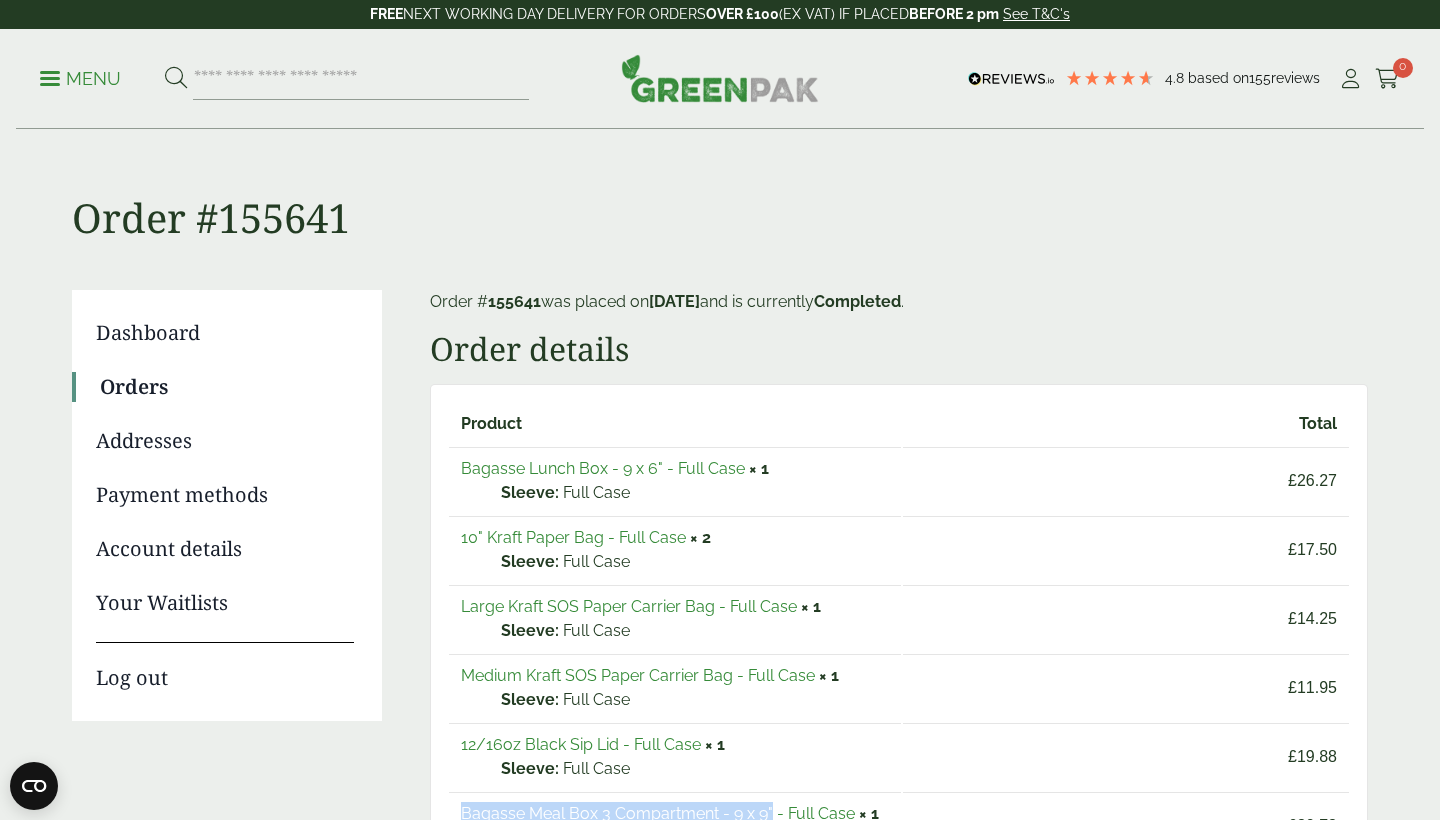 scroll, scrollTop: 0, scrollLeft: 0, axis: both 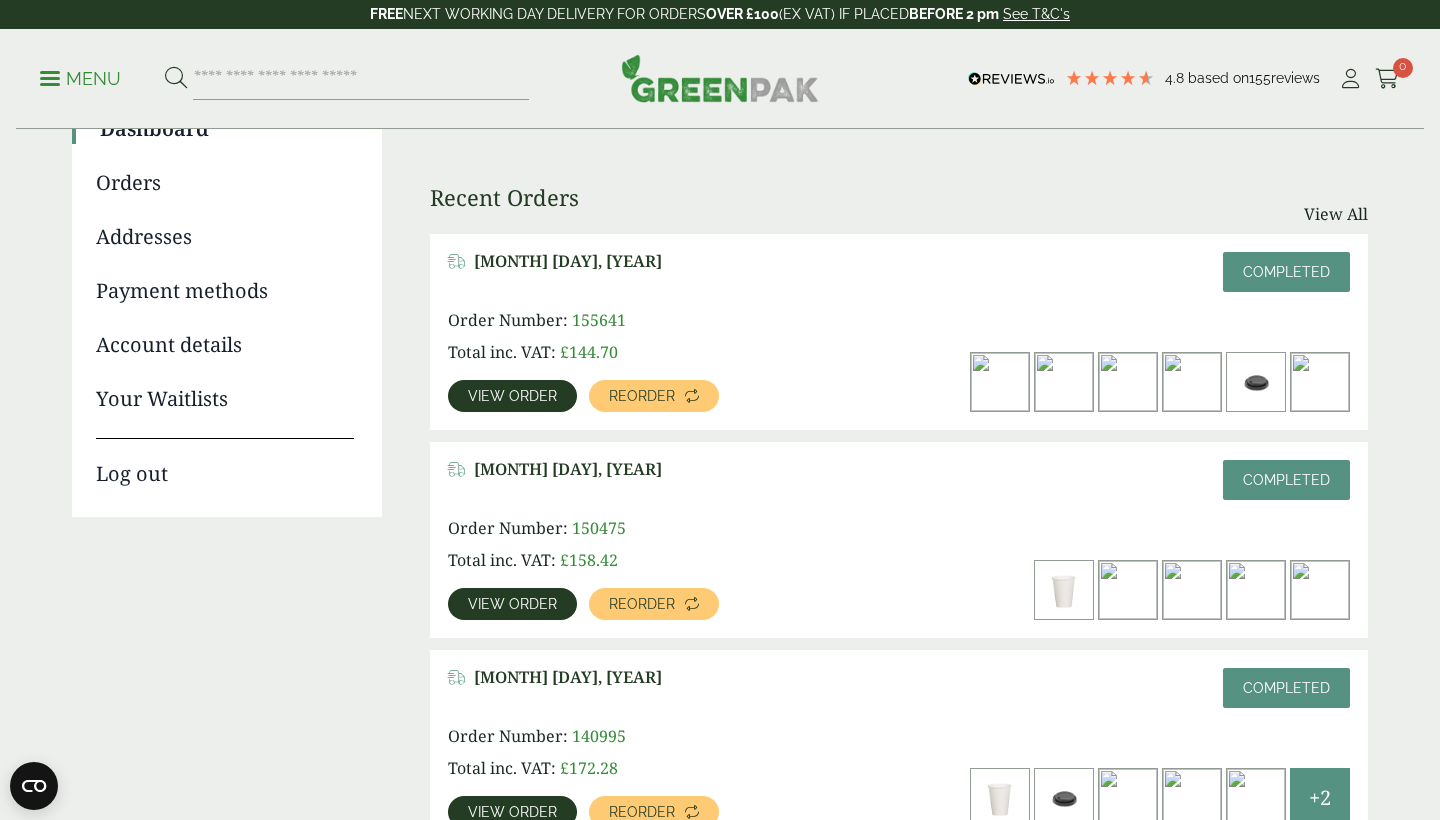 click on "View order" at bounding box center [512, 604] 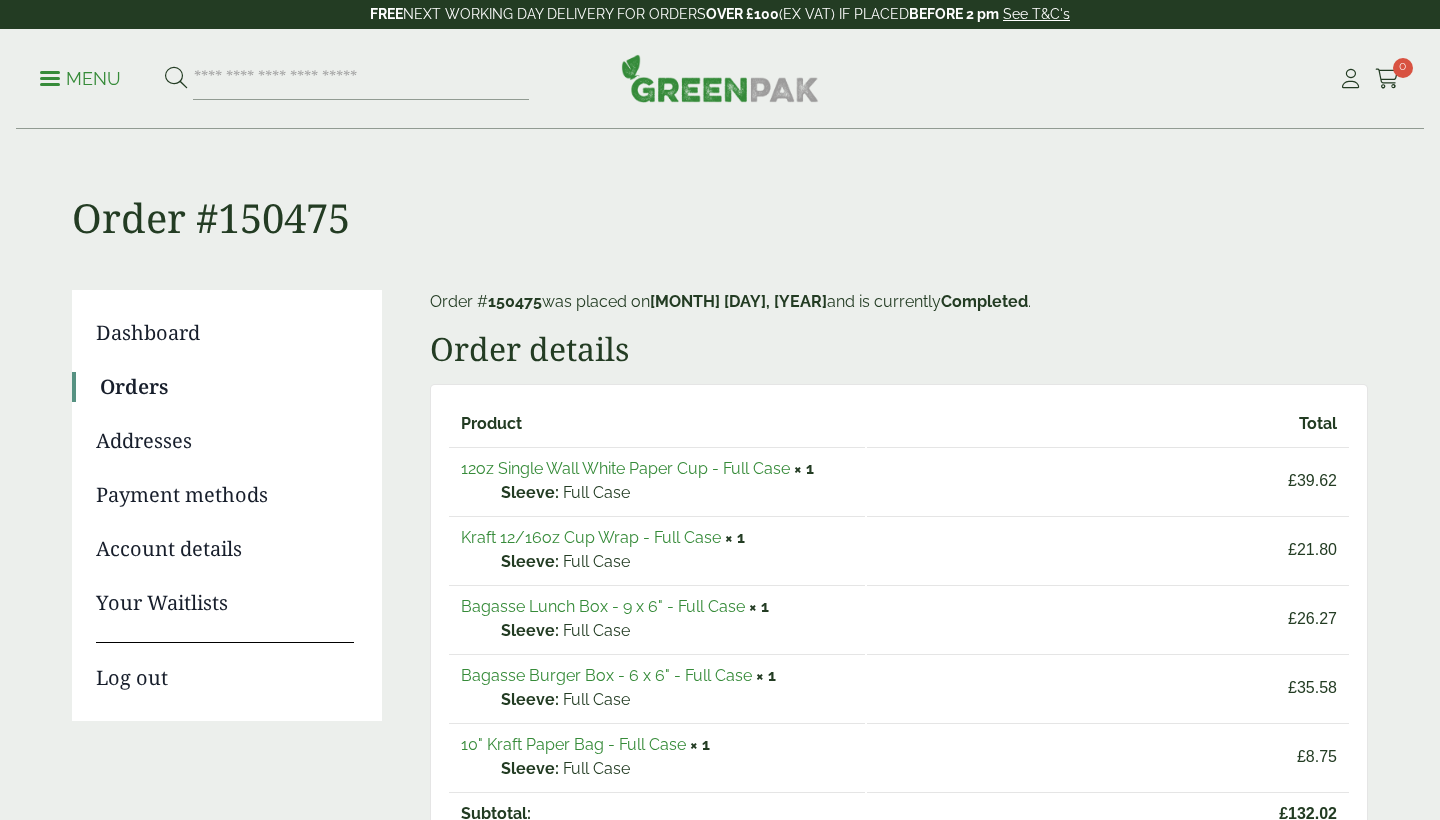 scroll, scrollTop: 0, scrollLeft: 0, axis: both 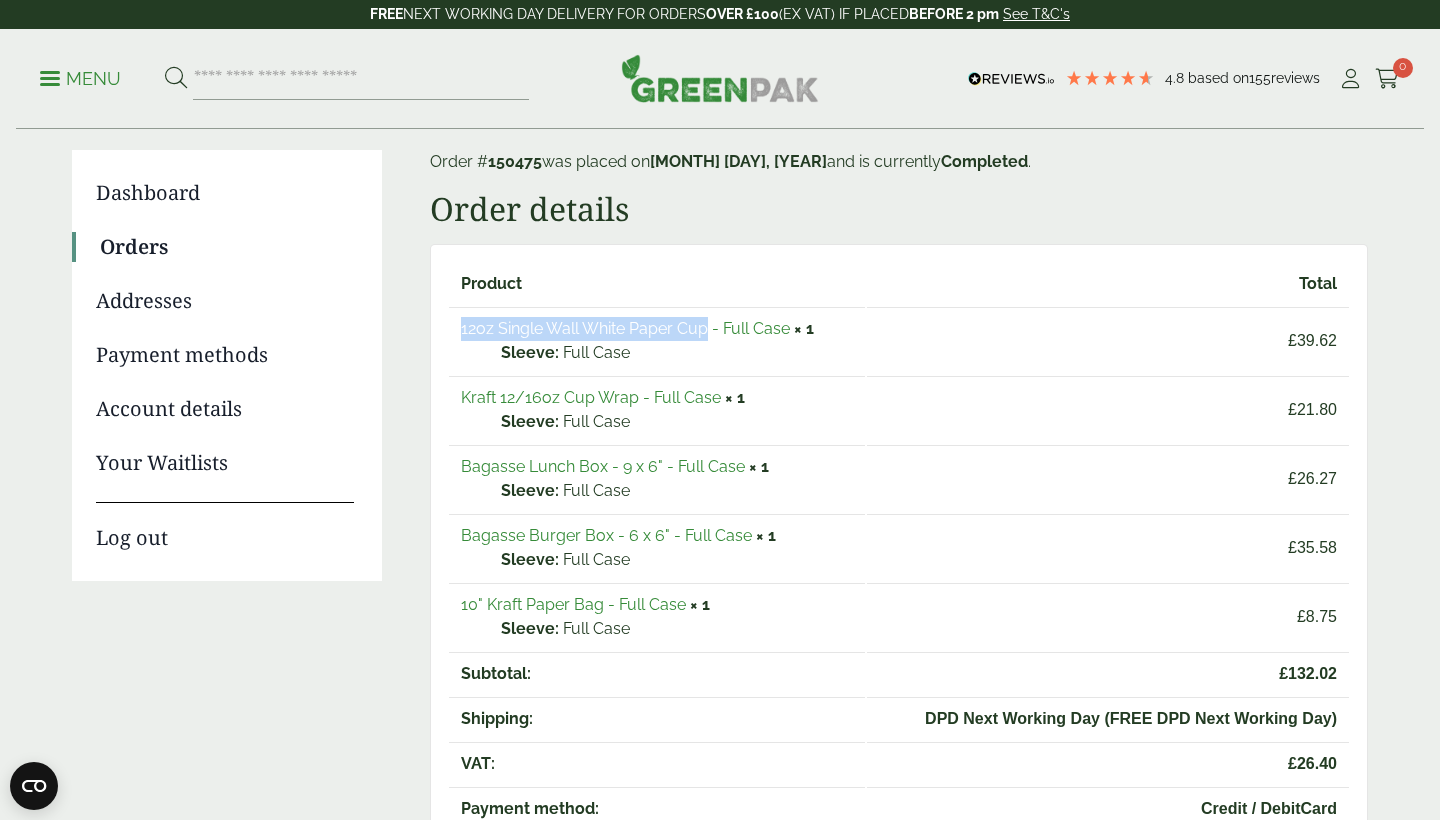 drag, startPoint x: 456, startPoint y: 331, endPoint x: 710, endPoint y: 329, distance: 254.00787 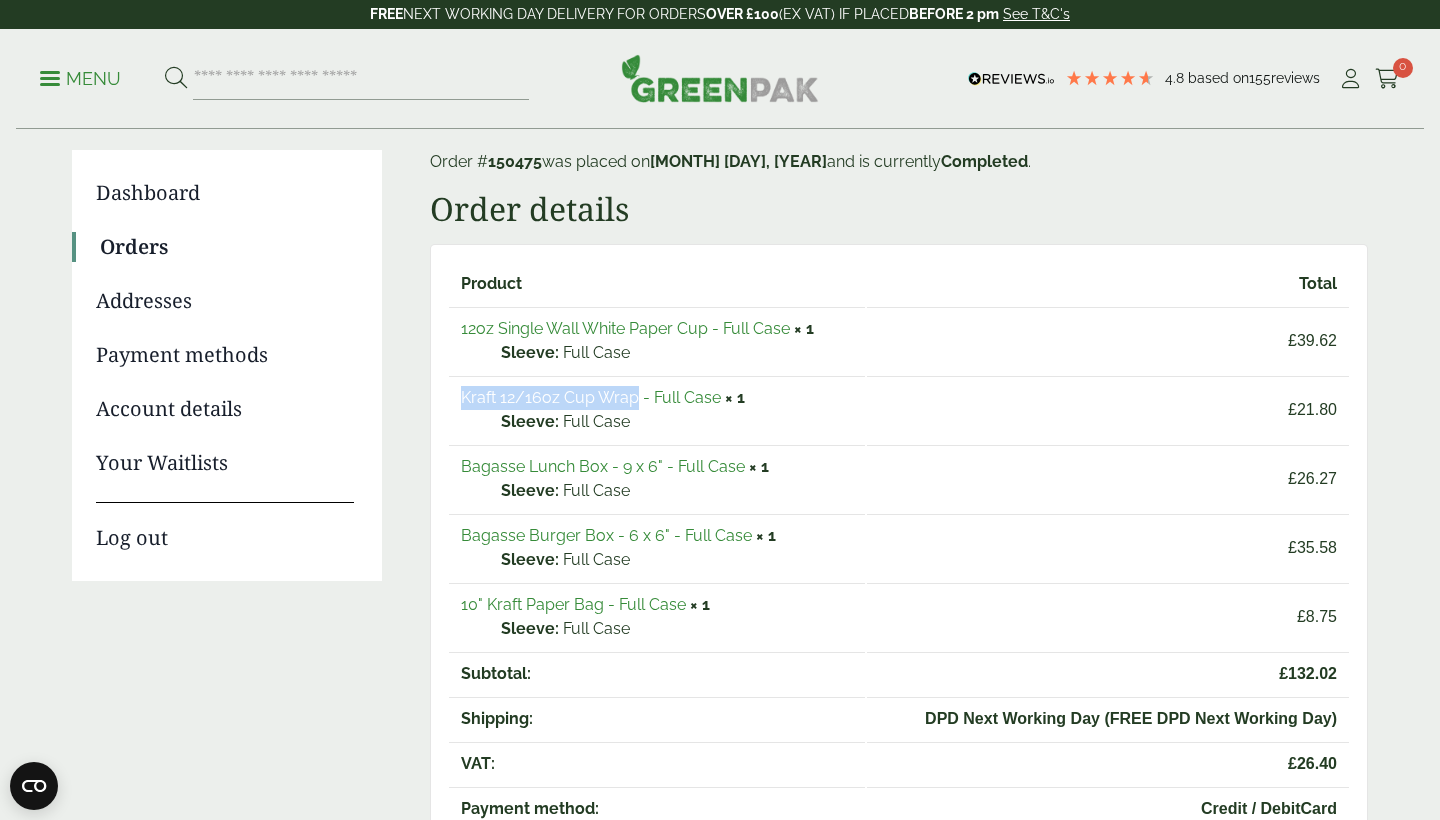 drag, startPoint x: 441, startPoint y: 397, endPoint x: 639, endPoint y: 405, distance: 198.16154 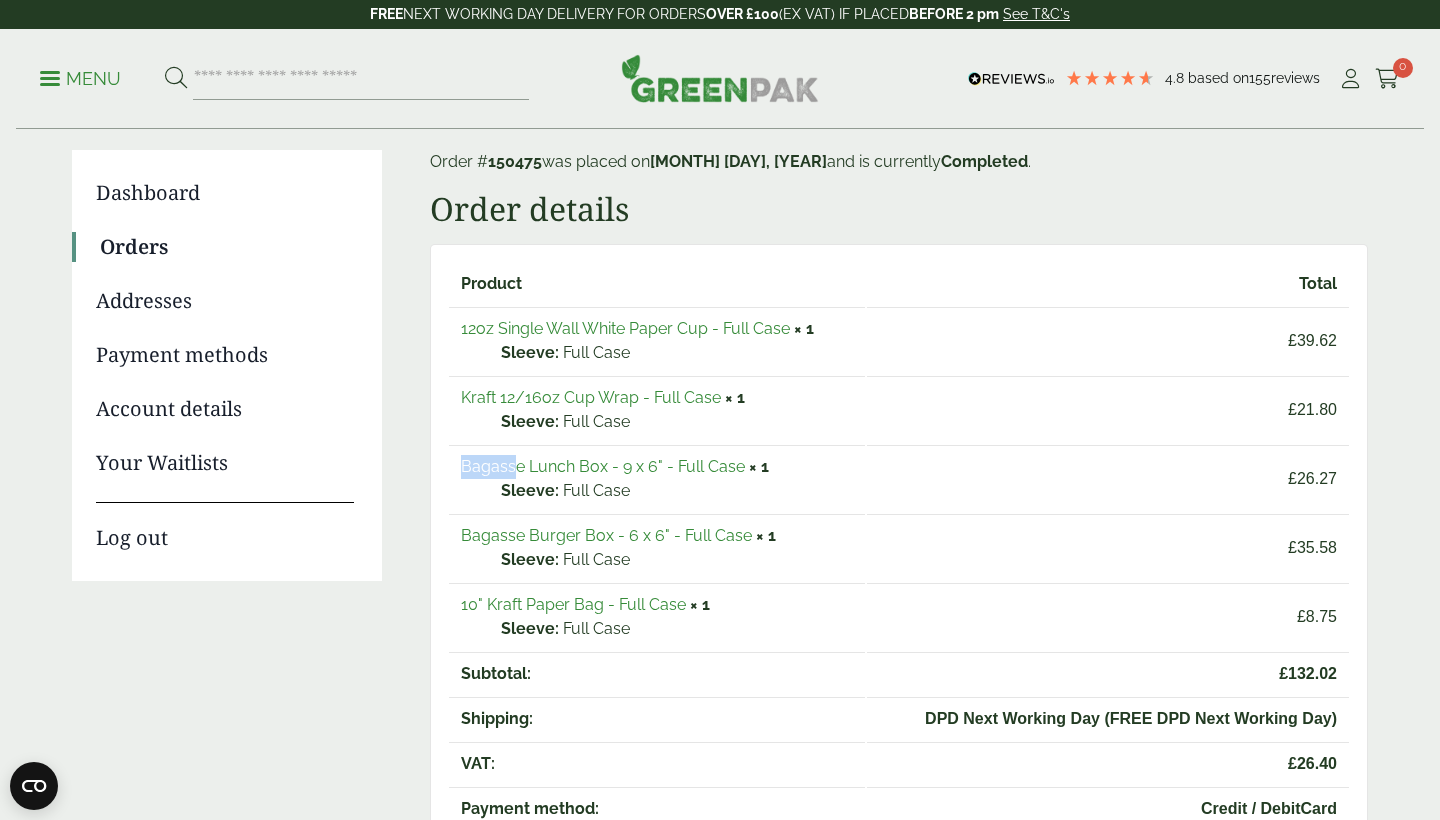 drag, startPoint x: 439, startPoint y: 463, endPoint x: 511, endPoint y: 463, distance: 72 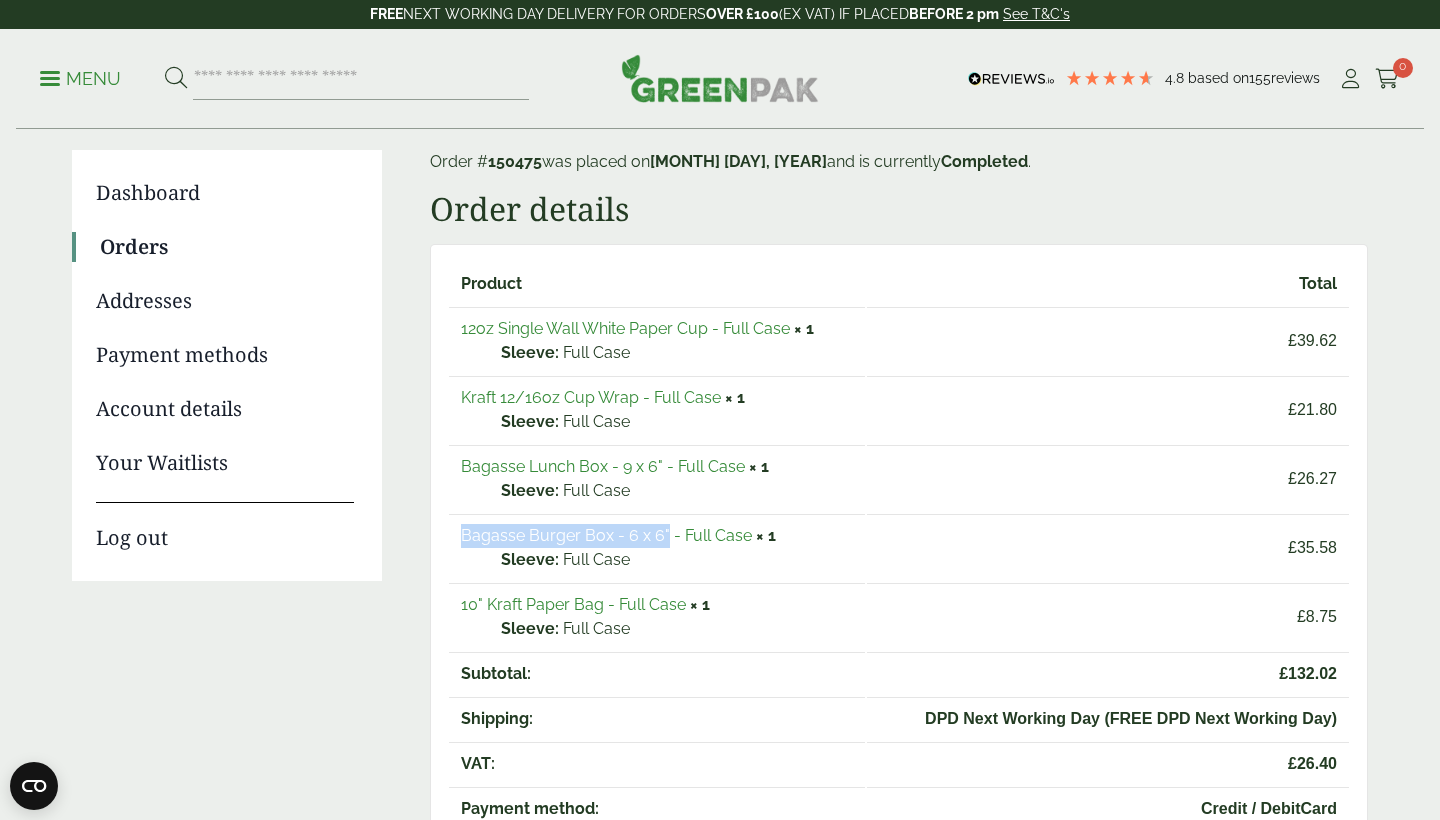 drag, startPoint x: 445, startPoint y: 528, endPoint x: 664, endPoint y: 538, distance: 219.2282 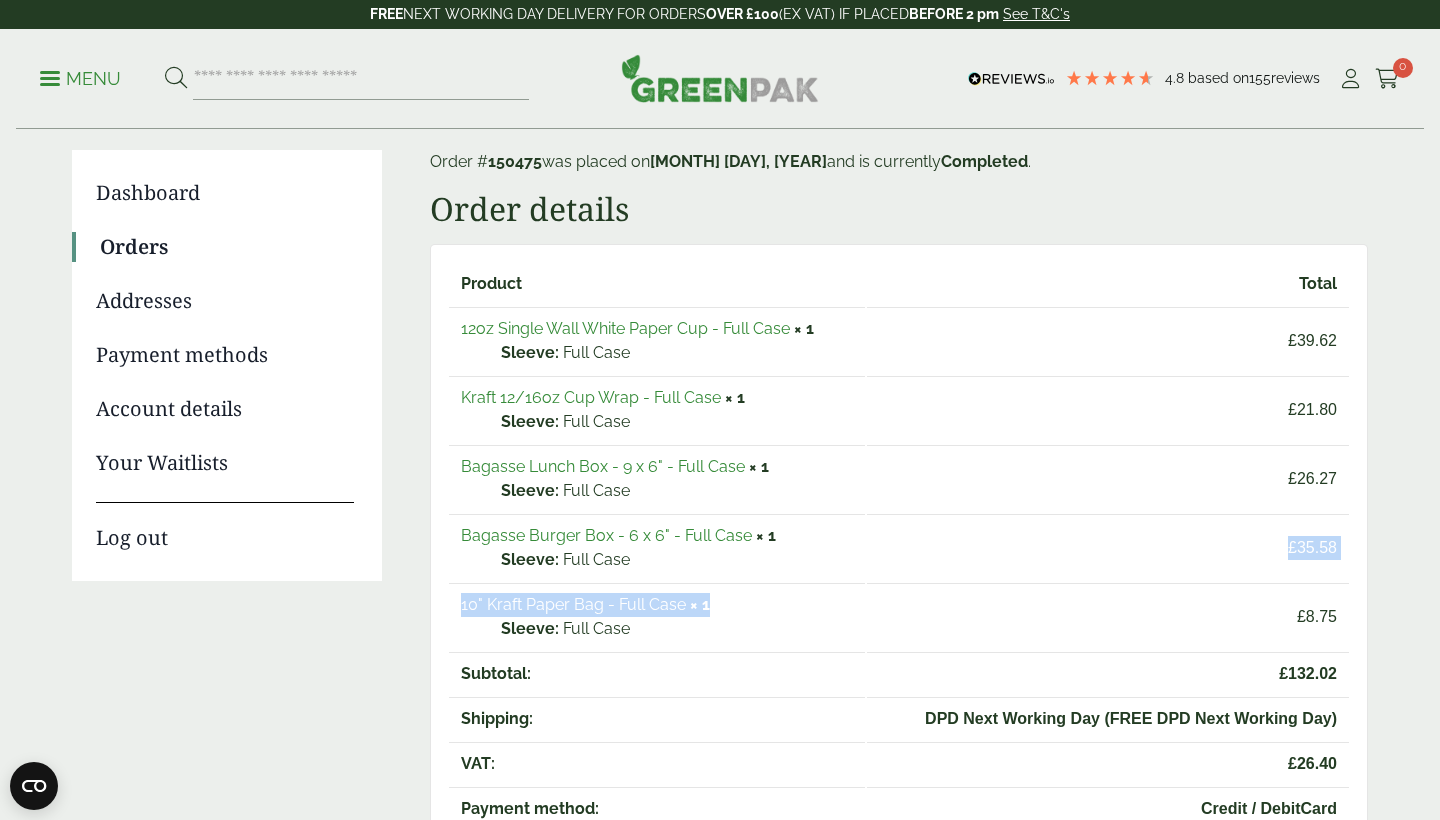 drag, startPoint x: 447, startPoint y: 601, endPoint x: 603, endPoint y: 615, distance: 156.62694 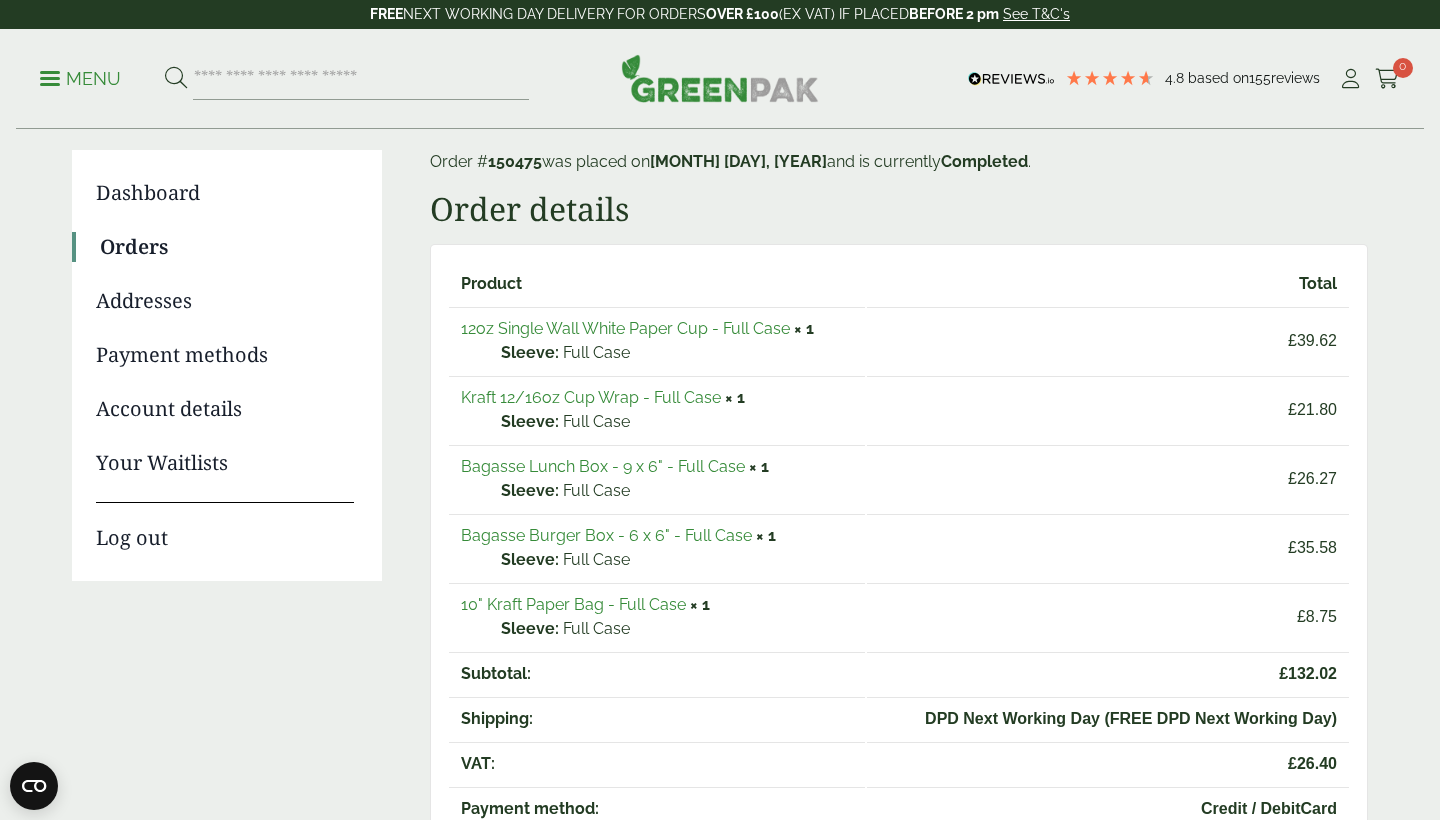 click on "Dashboard
Orders
Addresses
Payment methods
Account details
Your Waitlists
Log out
Order # 150475  was placed on  April 16, 2025  and is currently  Completed .
Order details
Product
Total
12oz Single Wall White Paper Cup - Full Case   × 1 Sleeve:   Full Case
£ 39.62" at bounding box center [720, 716] 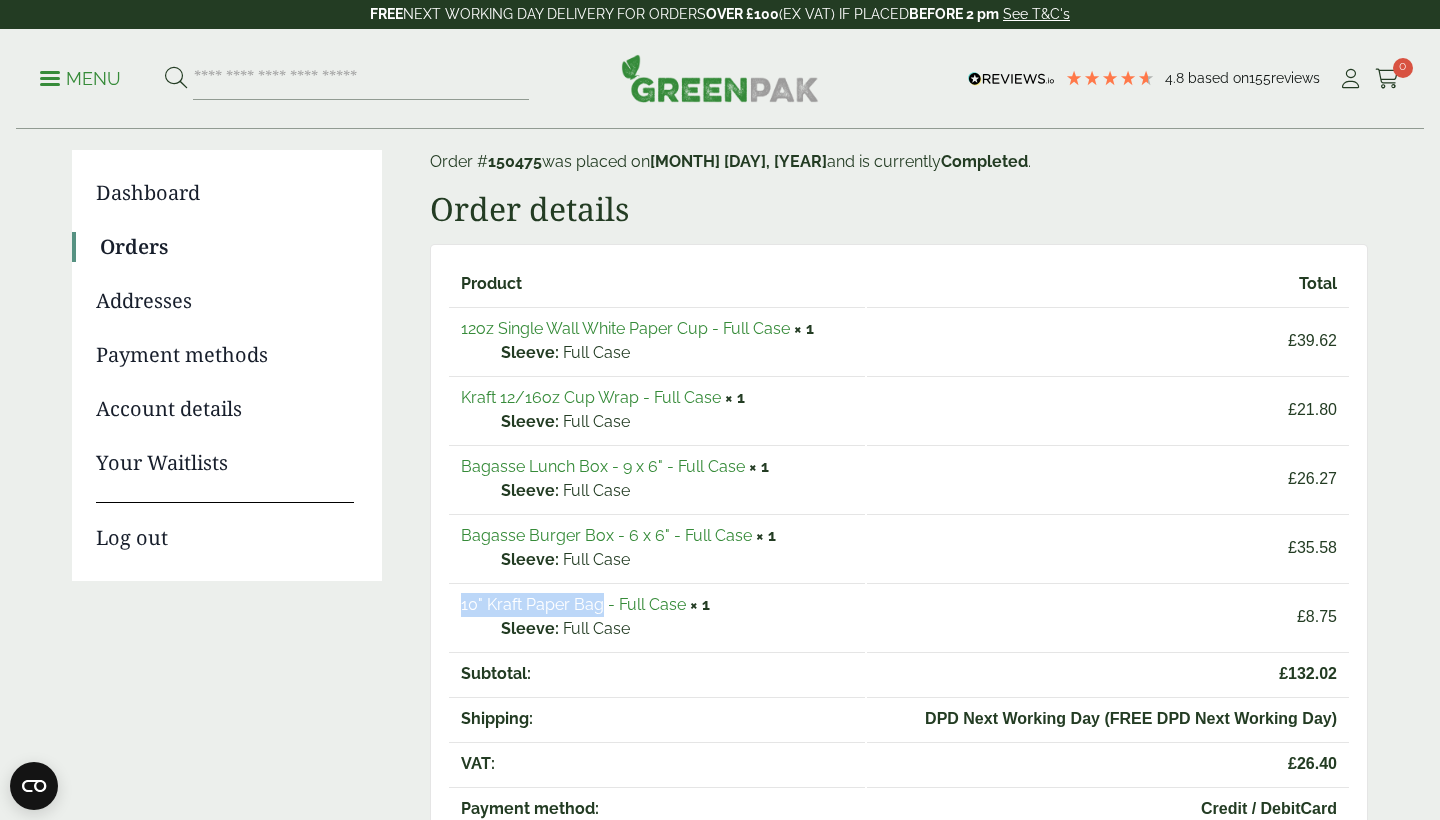 drag, startPoint x: 451, startPoint y: 603, endPoint x: 599, endPoint y: 612, distance: 148.27339 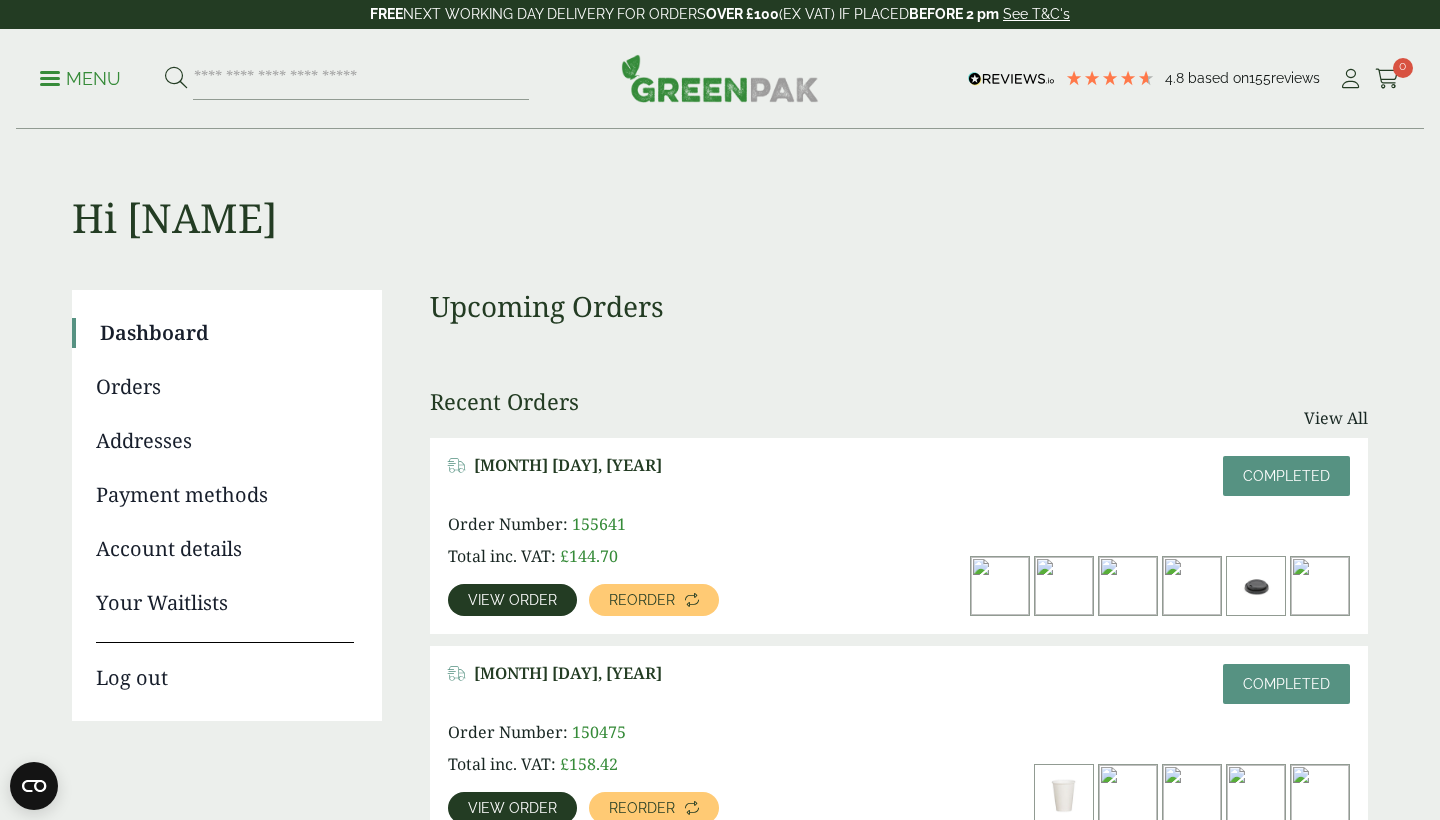 scroll, scrollTop: 204, scrollLeft: 0, axis: vertical 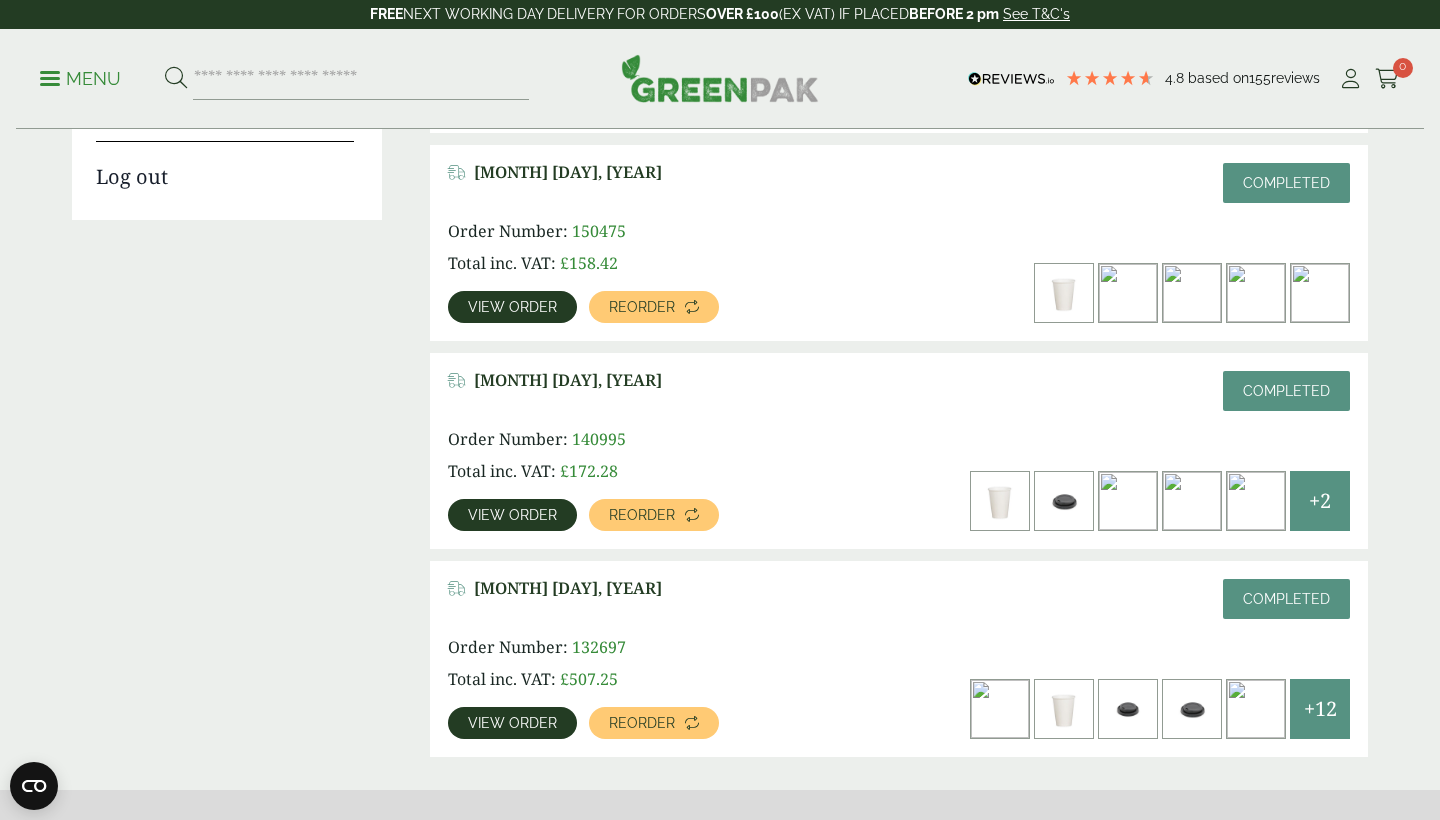 click on "View order" at bounding box center [512, 515] 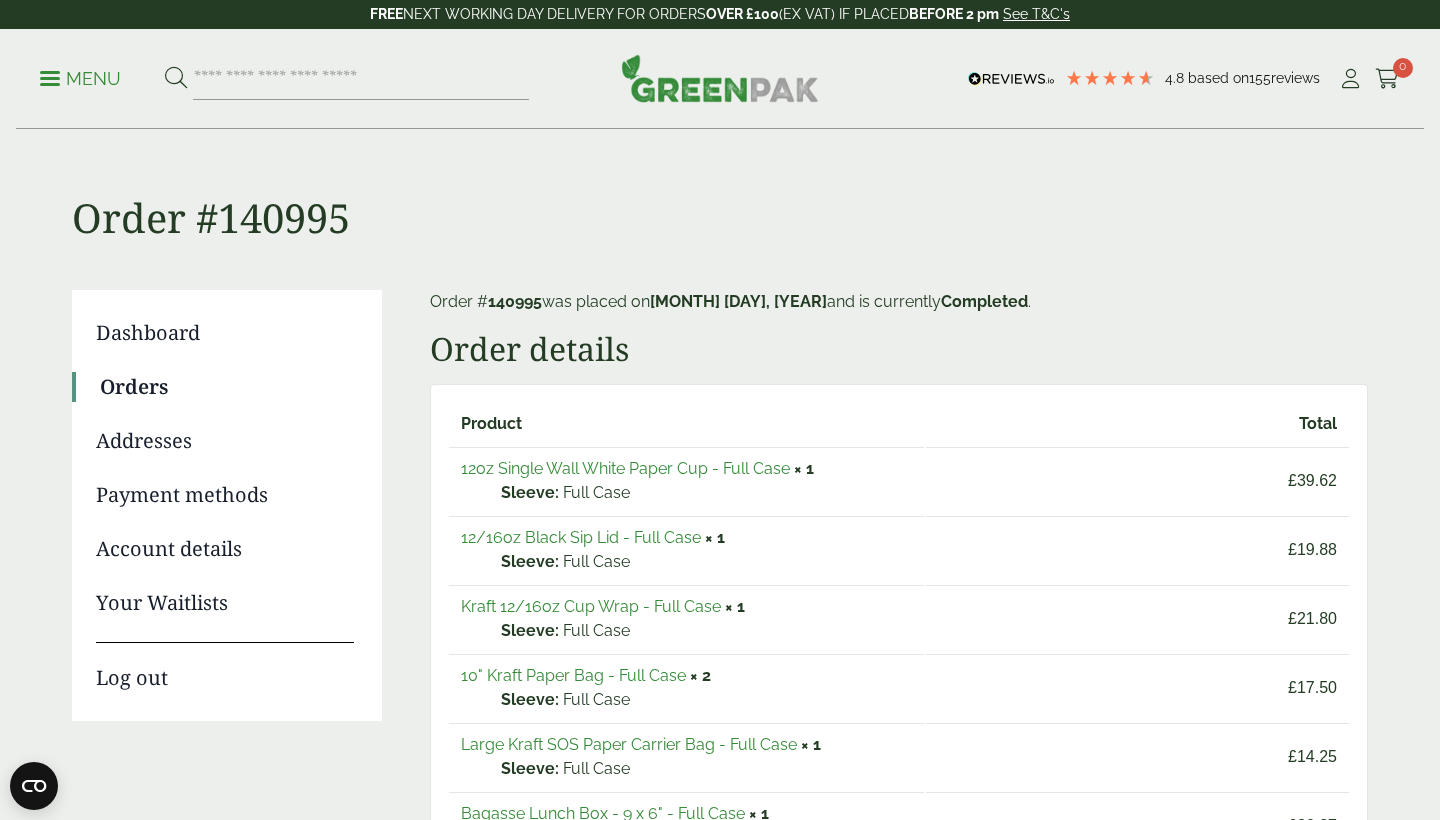 scroll, scrollTop: 0, scrollLeft: 0, axis: both 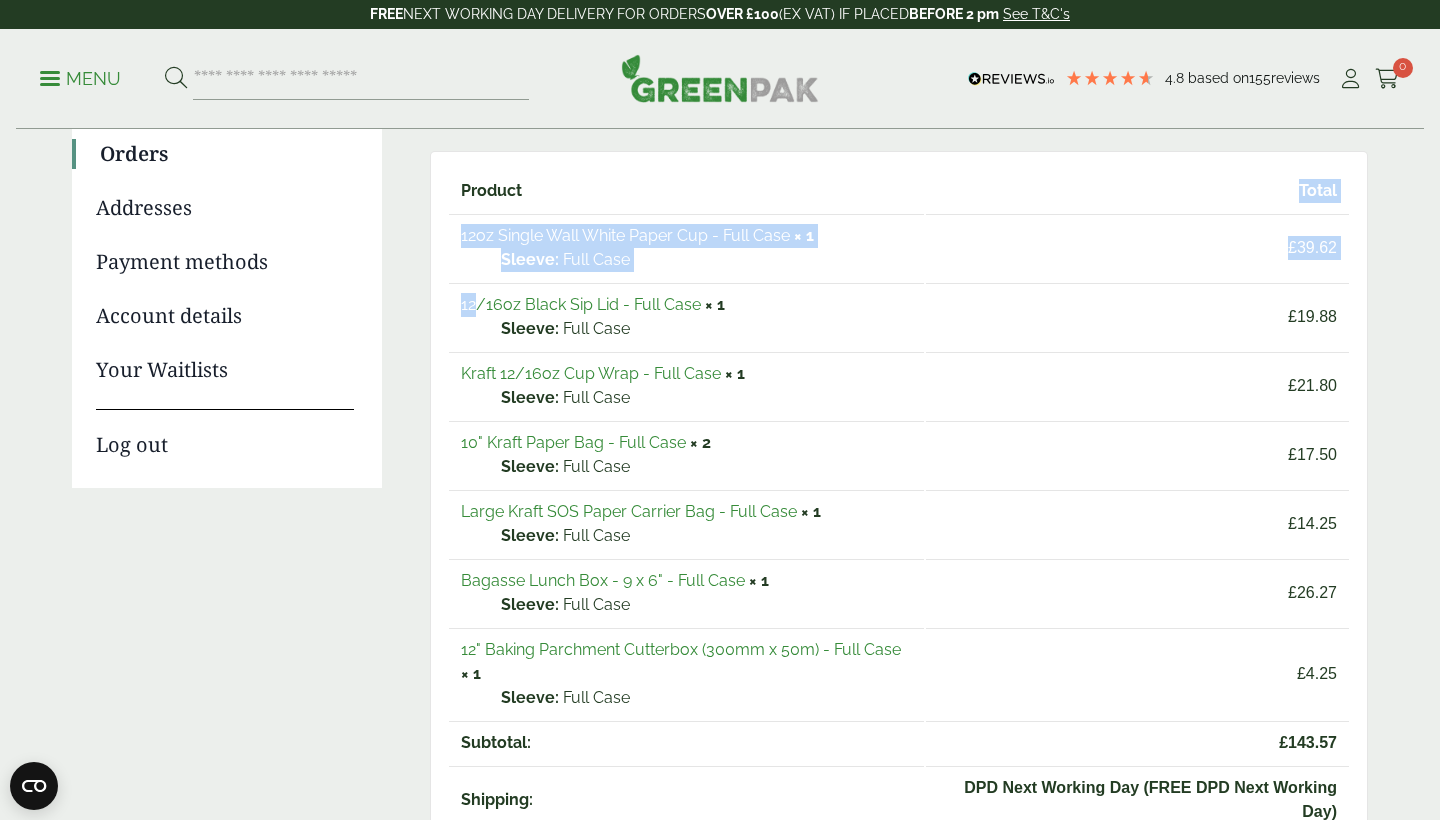 drag, startPoint x: 450, startPoint y: 303, endPoint x: 476, endPoint y: 304, distance: 26.019224 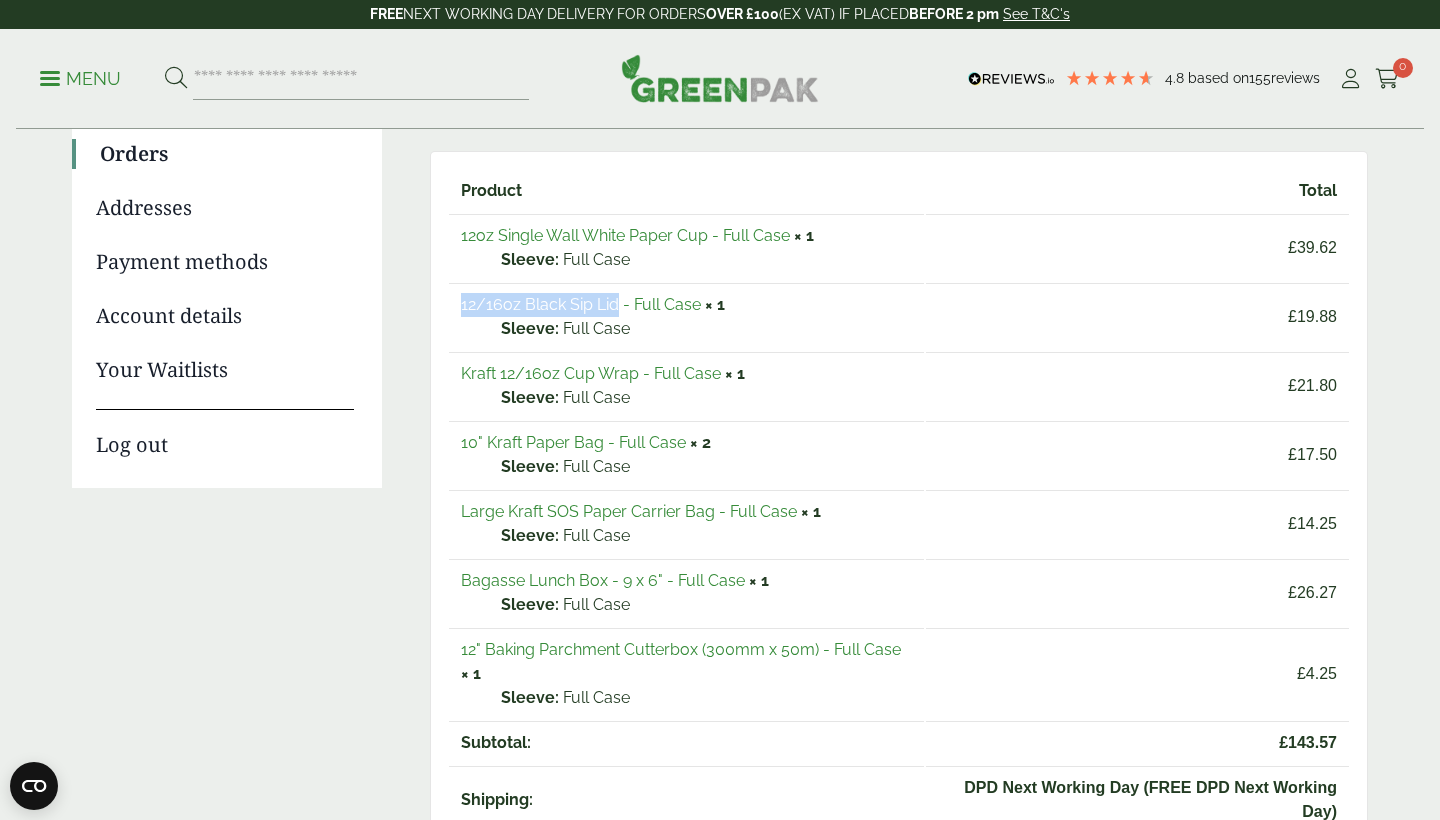 drag, startPoint x: 455, startPoint y: 304, endPoint x: 617, endPoint y: 307, distance: 162.02777 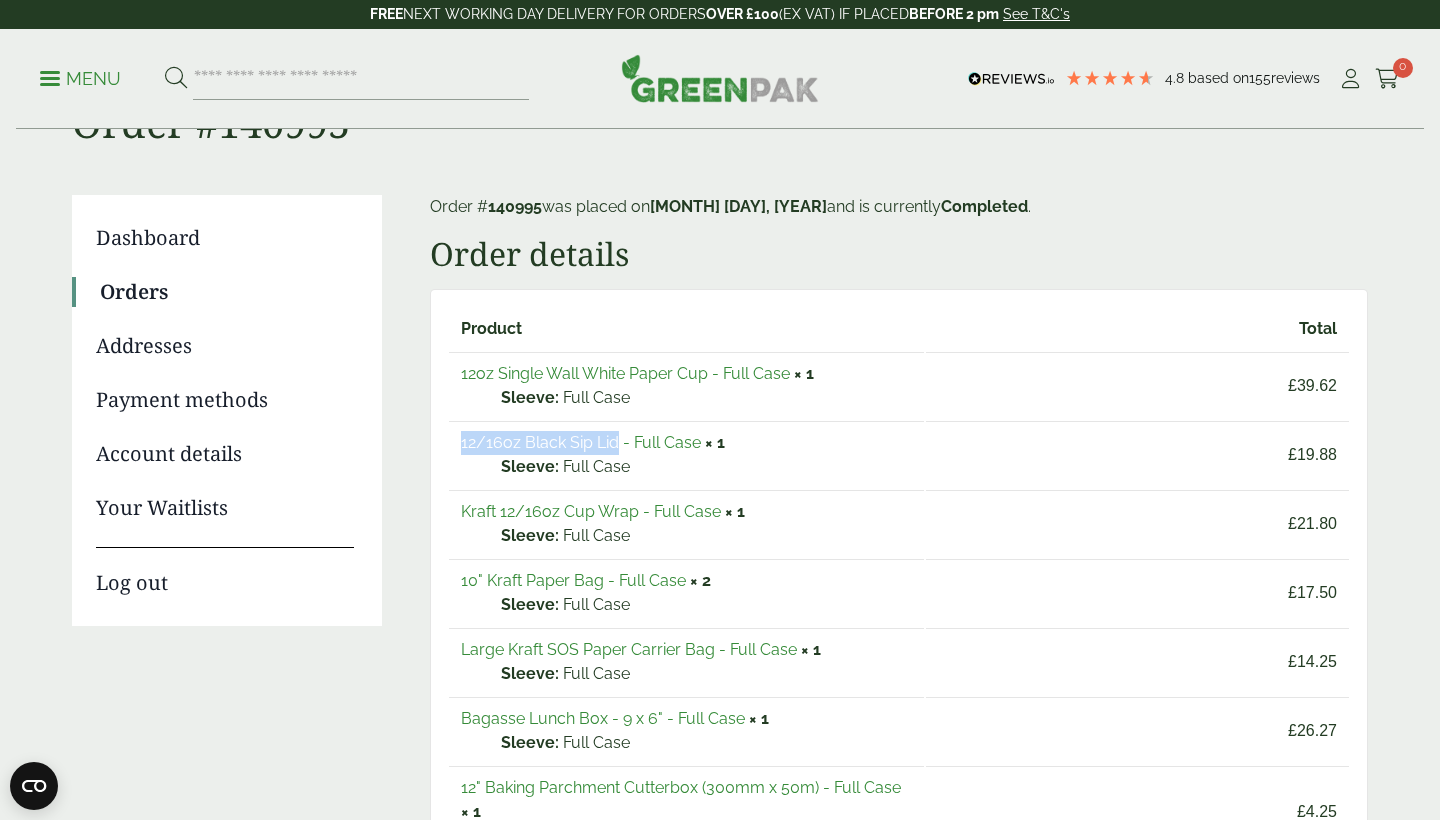 scroll, scrollTop: 93, scrollLeft: 0, axis: vertical 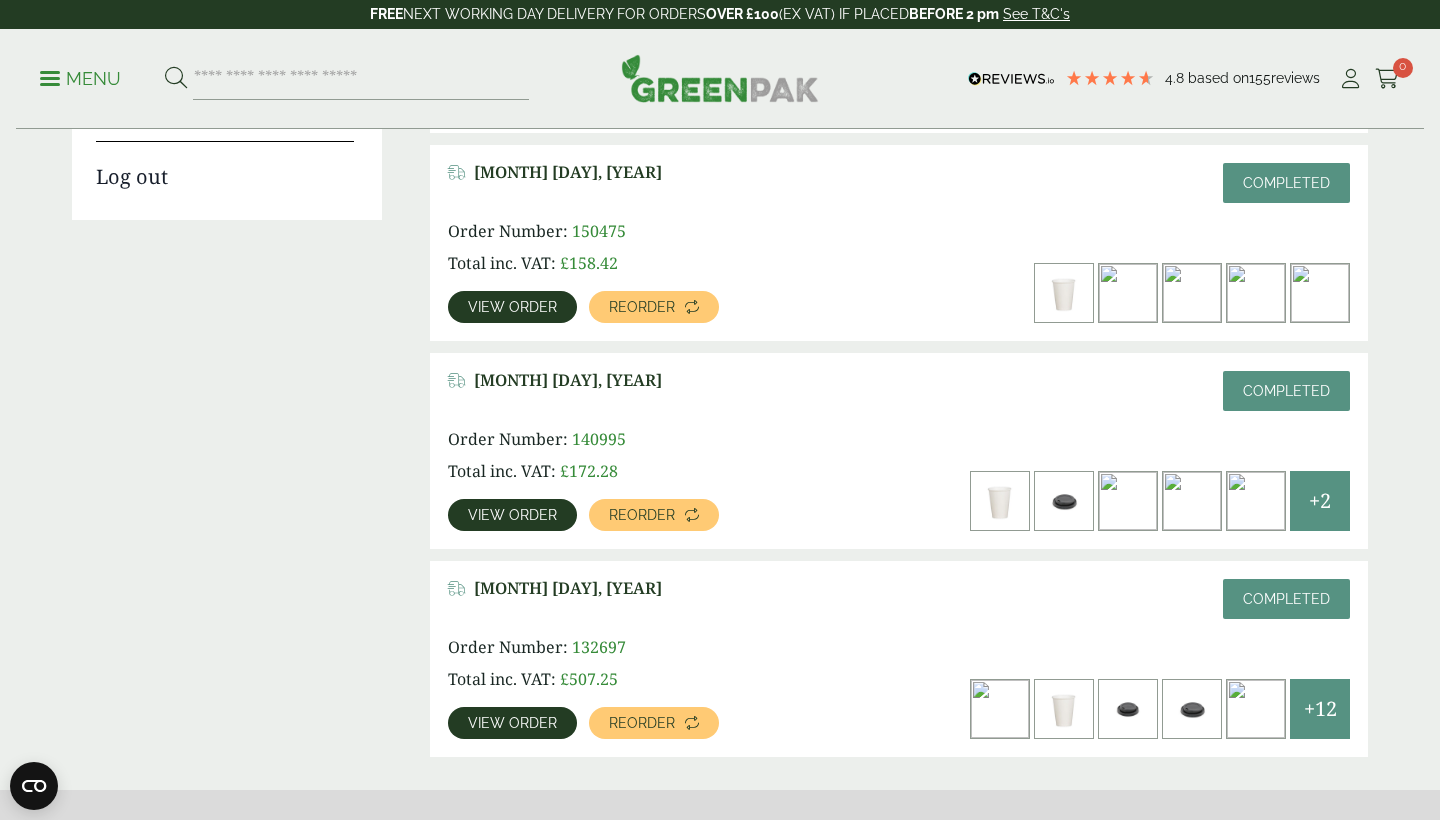 click on "Completed" at bounding box center [1286, 599] 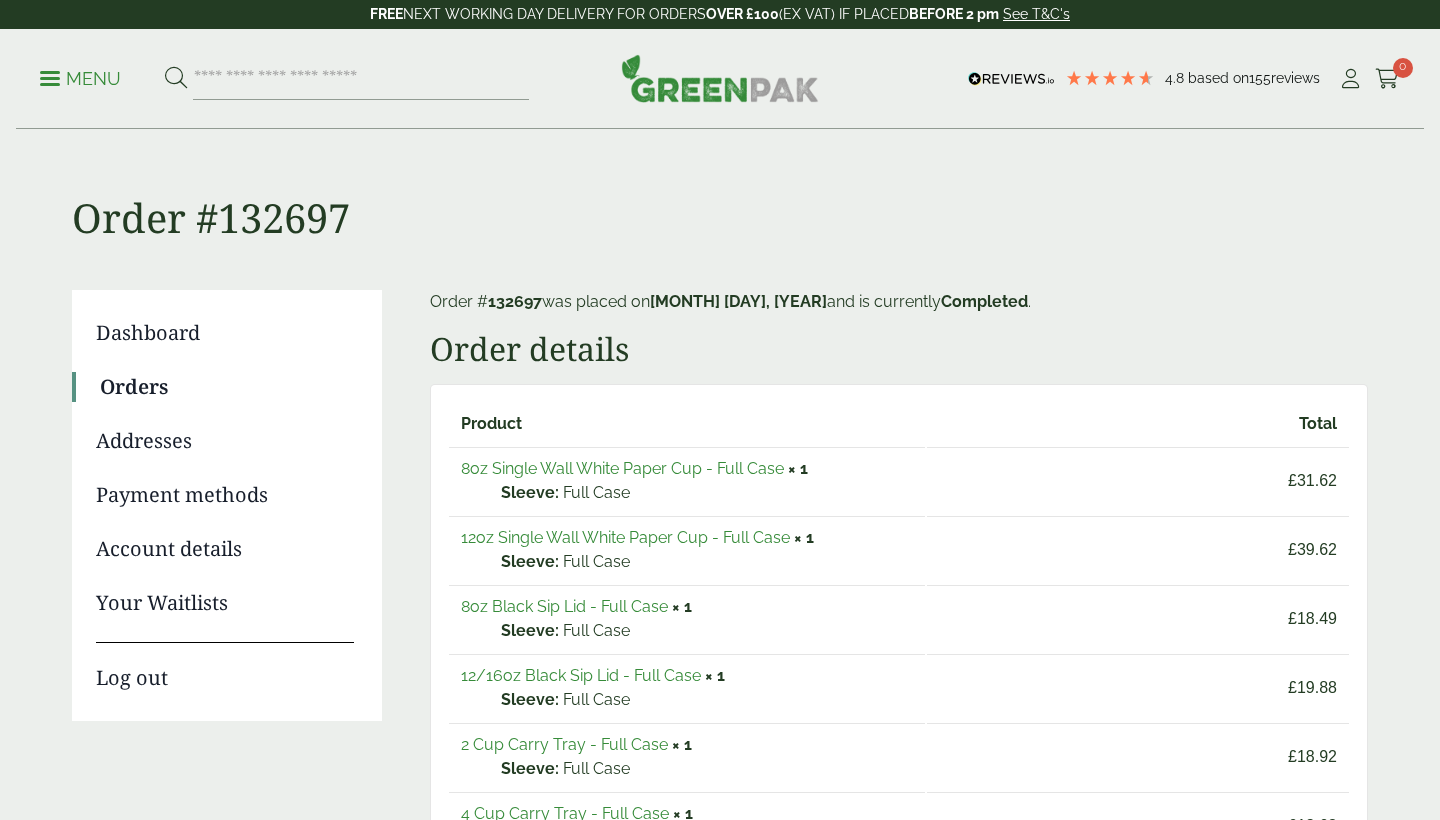 scroll, scrollTop: 0, scrollLeft: 0, axis: both 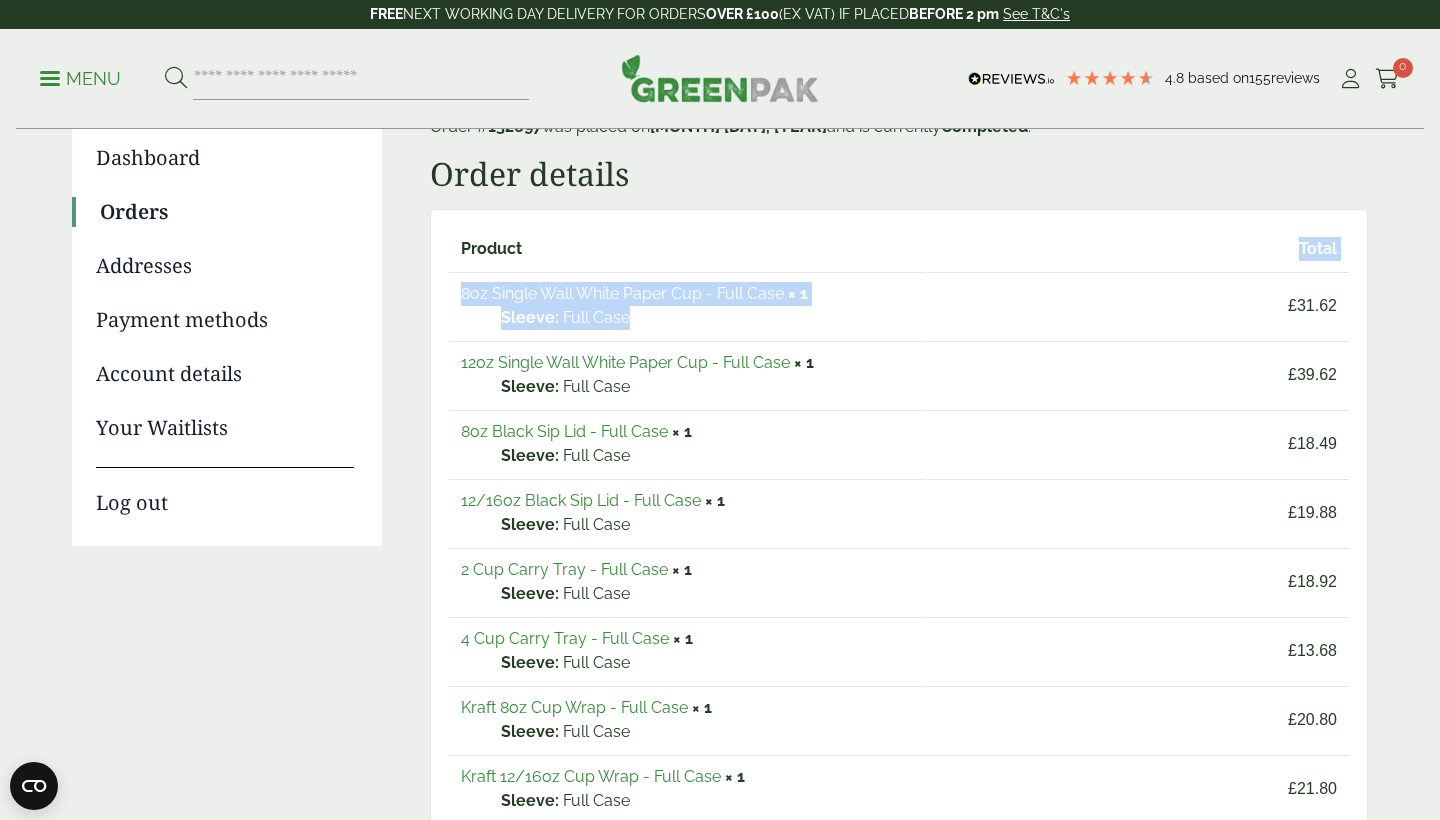 drag, startPoint x: 451, startPoint y: 292, endPoint x: 837, endPoint y: 330, distance: 387.86597 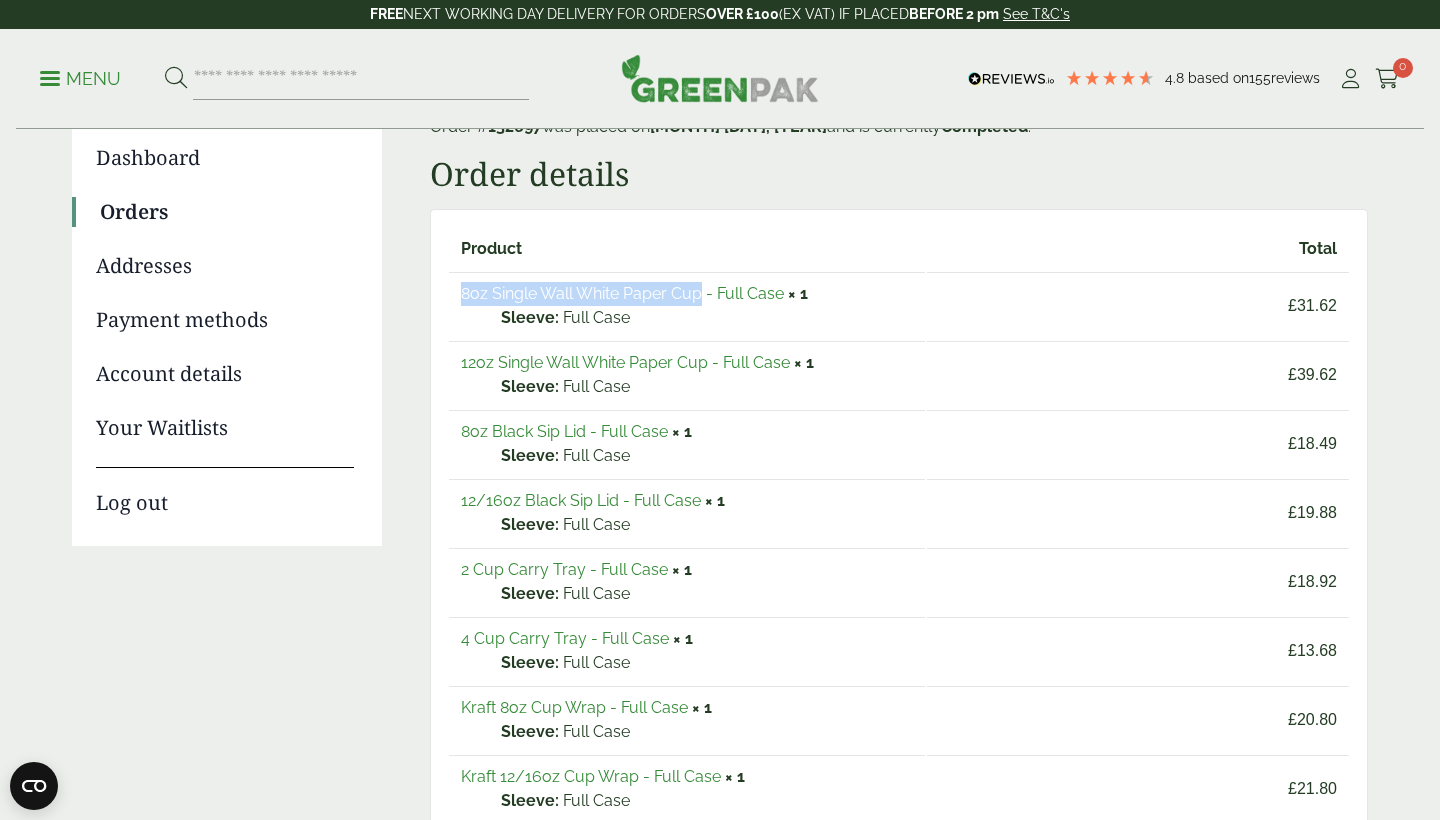 drag, startPoint x: 456, startPoint y: 290, endPoint x: 704, endPoint y: 288, distance: 248.00807 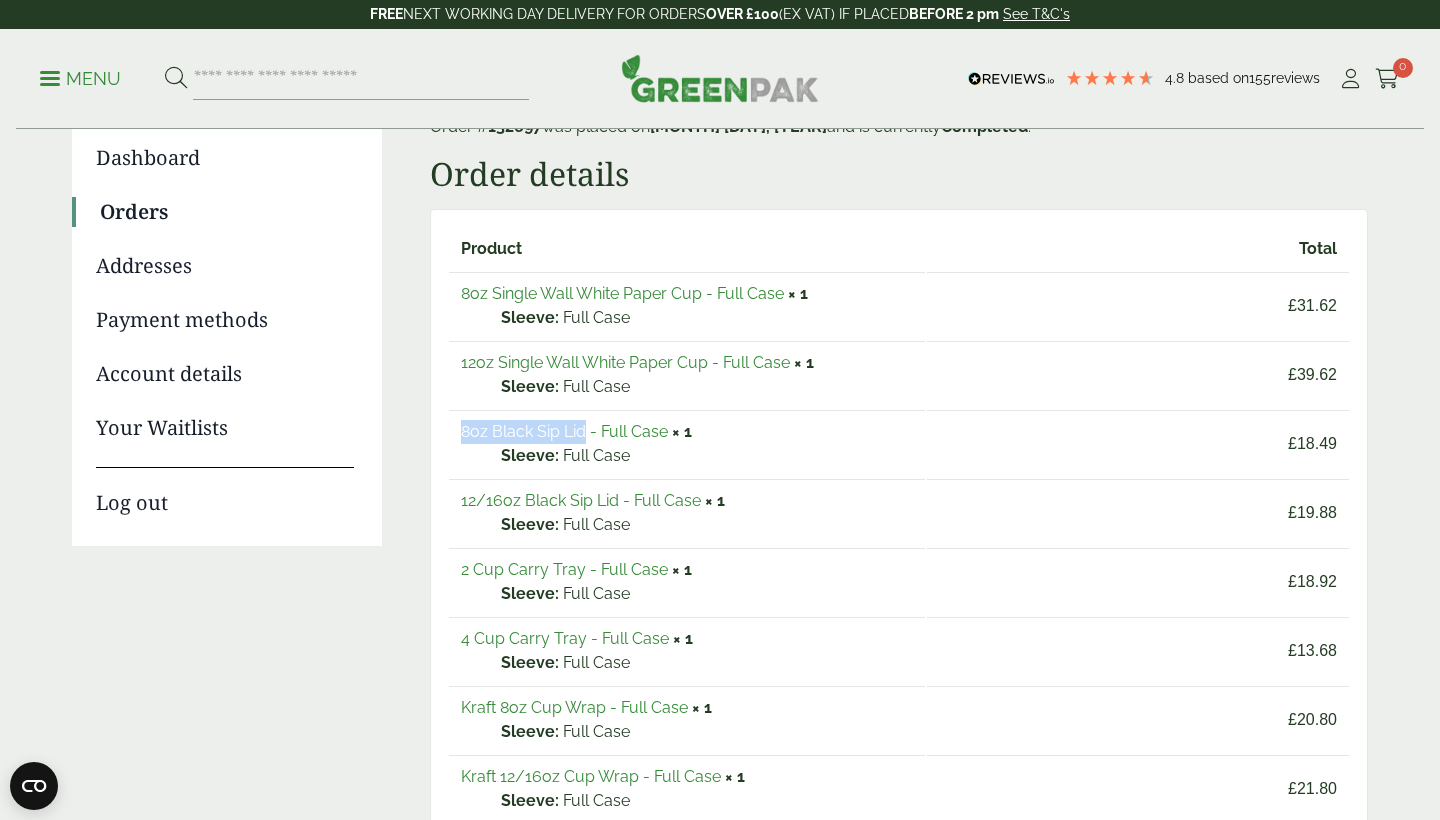 drag, startPoint x: 446, startPoint y: 433, endPoint x: 583, endPoint y: 432, distance: 137.00365 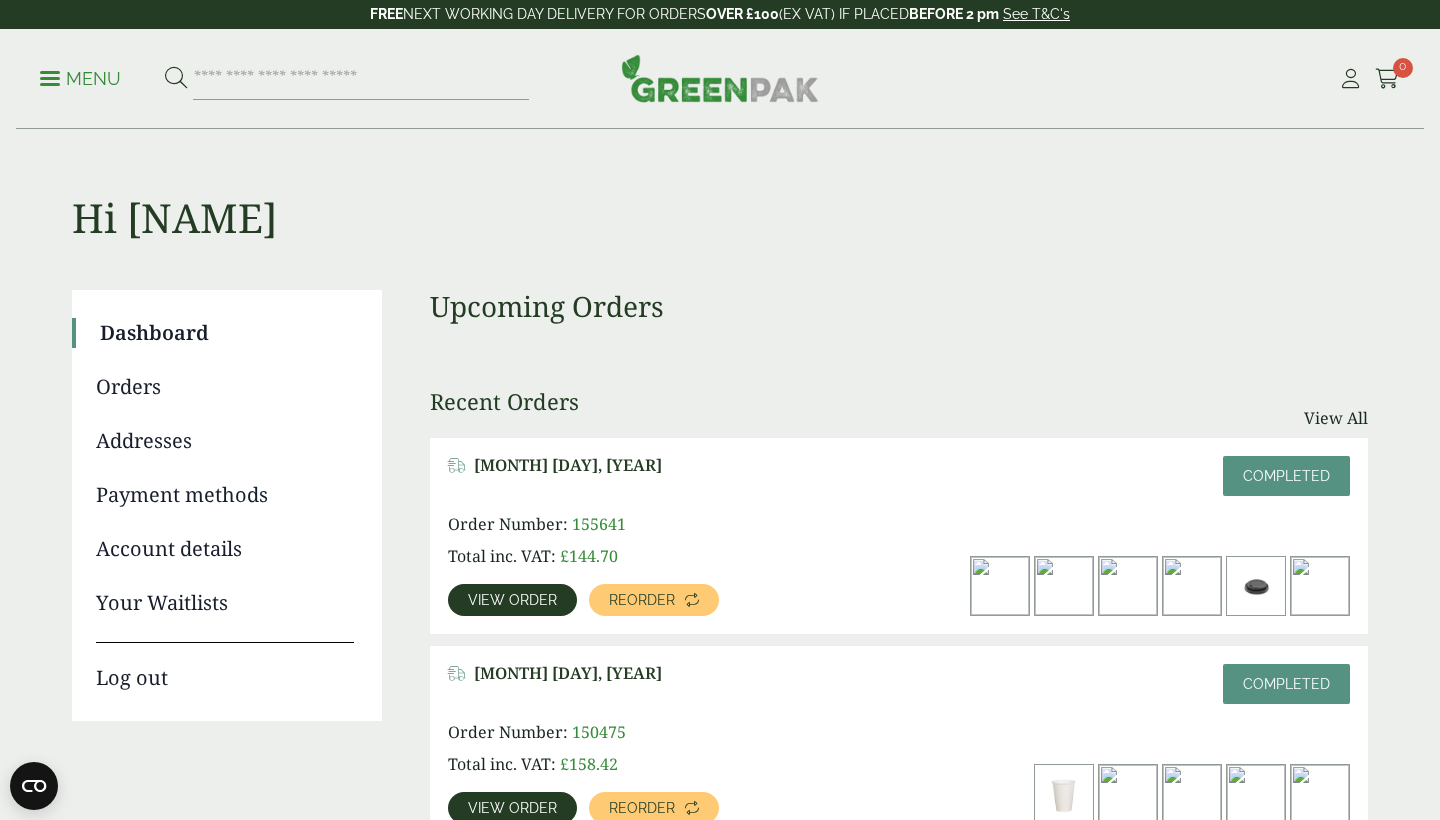 scroll, scrollTop: 0, scrollLeft: 0, axis: both 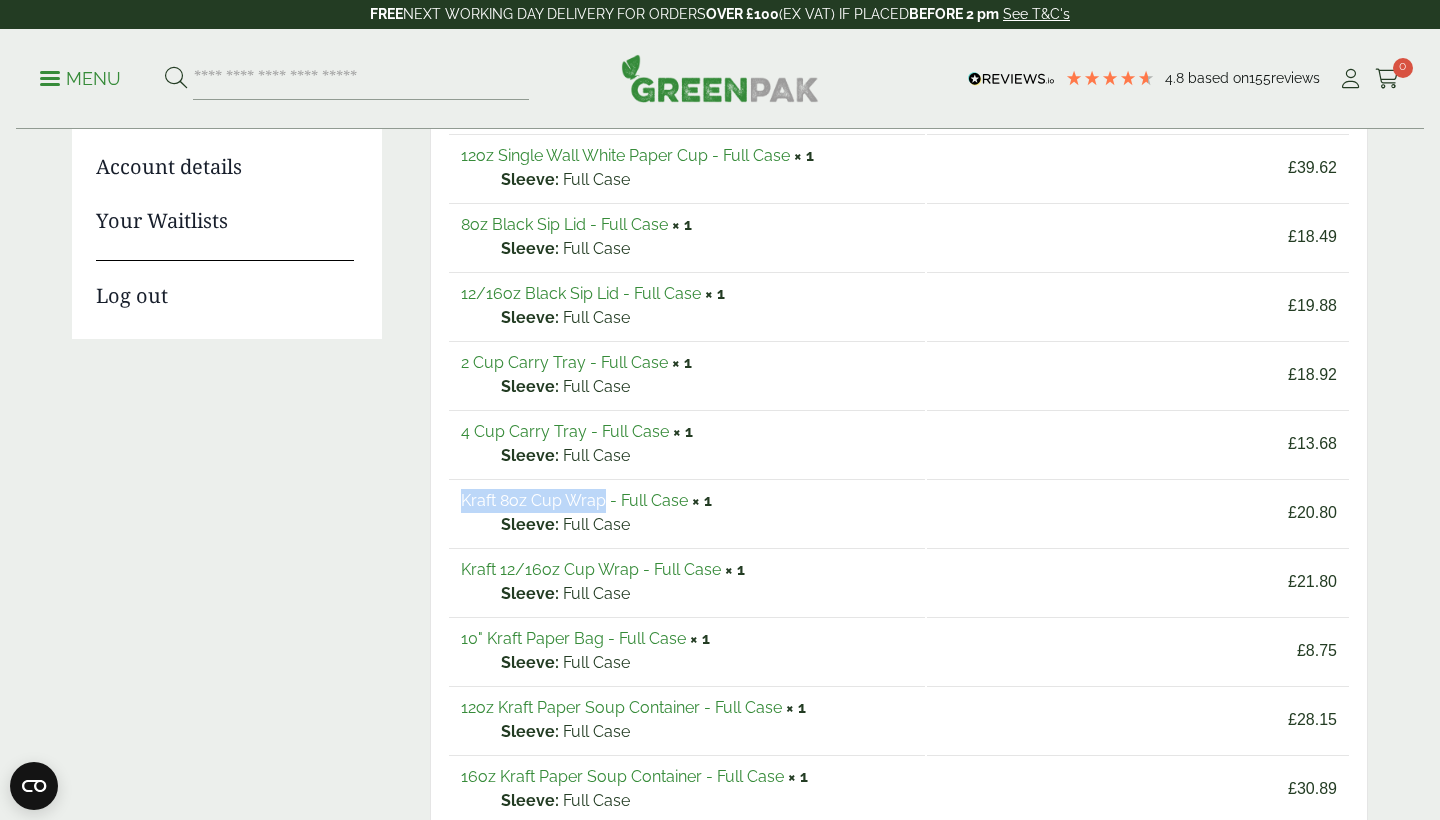drag, startPoint x: 456, startPoint y: 500, endPoint x: 607, endPoint y: 503, distance: 151.0298 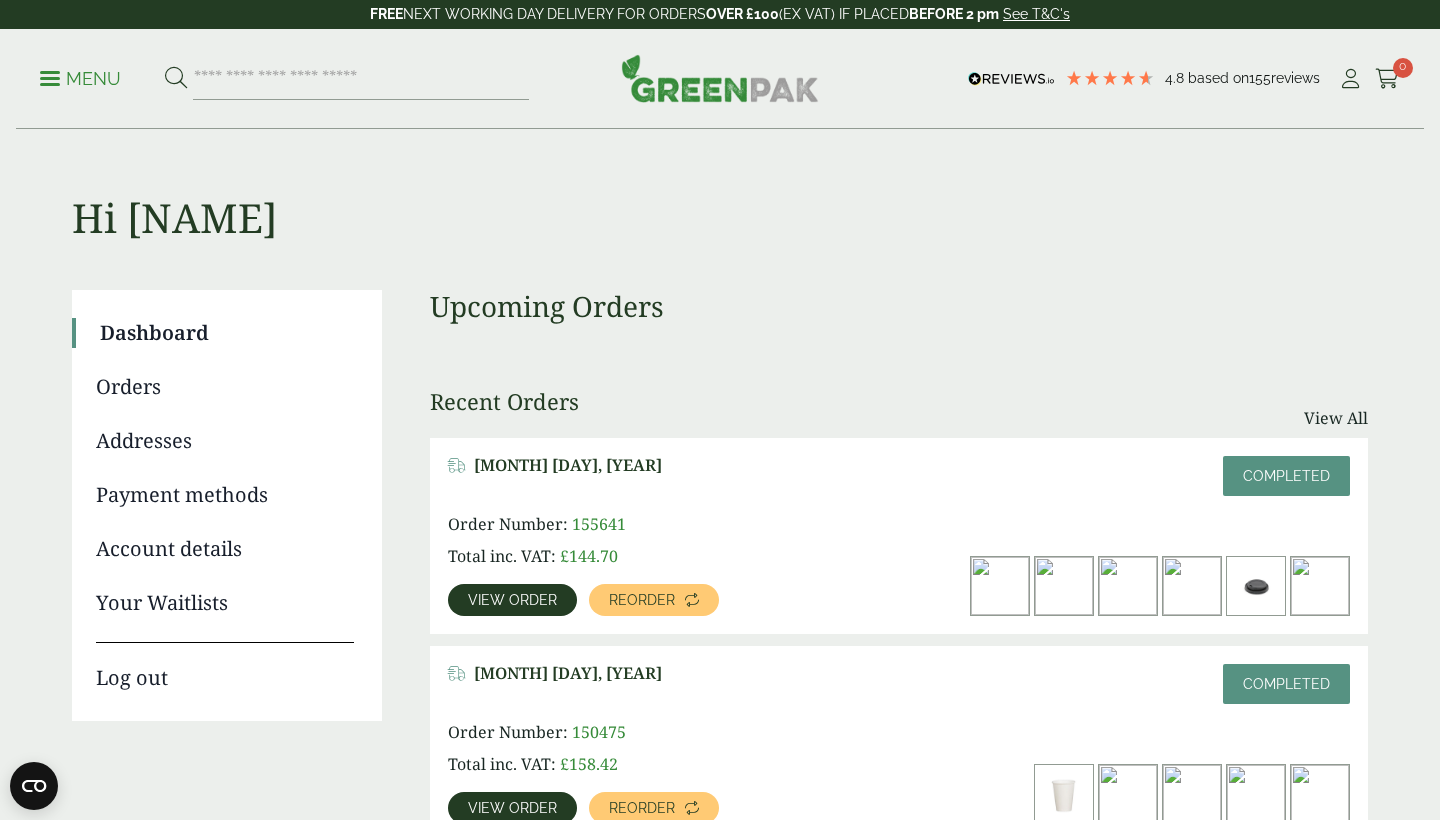 scroll, scrollTop: 0, scrollLeft: 0, axis: both 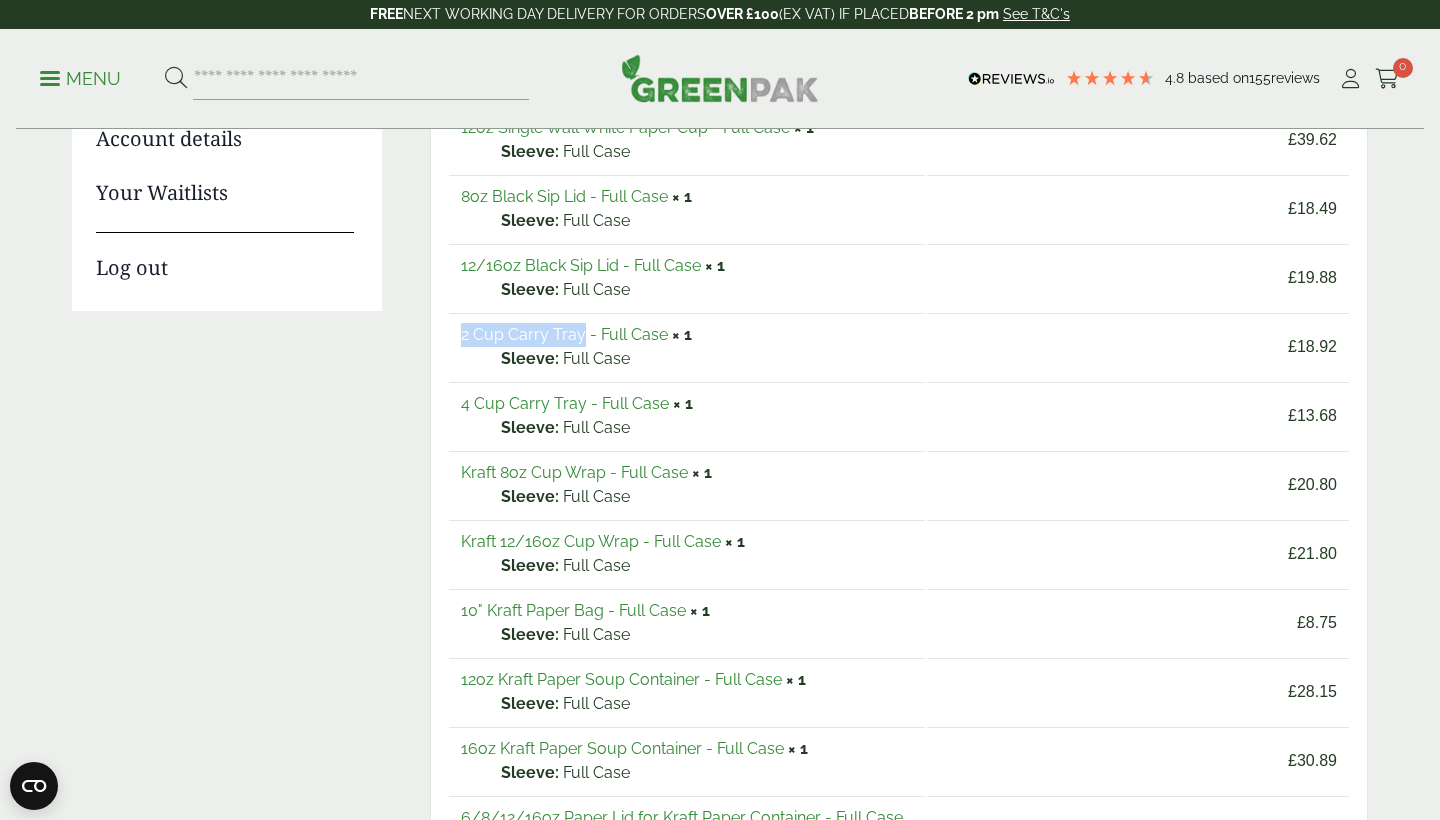 drag, startPoint x: 455, startPoint y: 332, endPoint x: 582, endPoint y: 339, distance: 127.192764 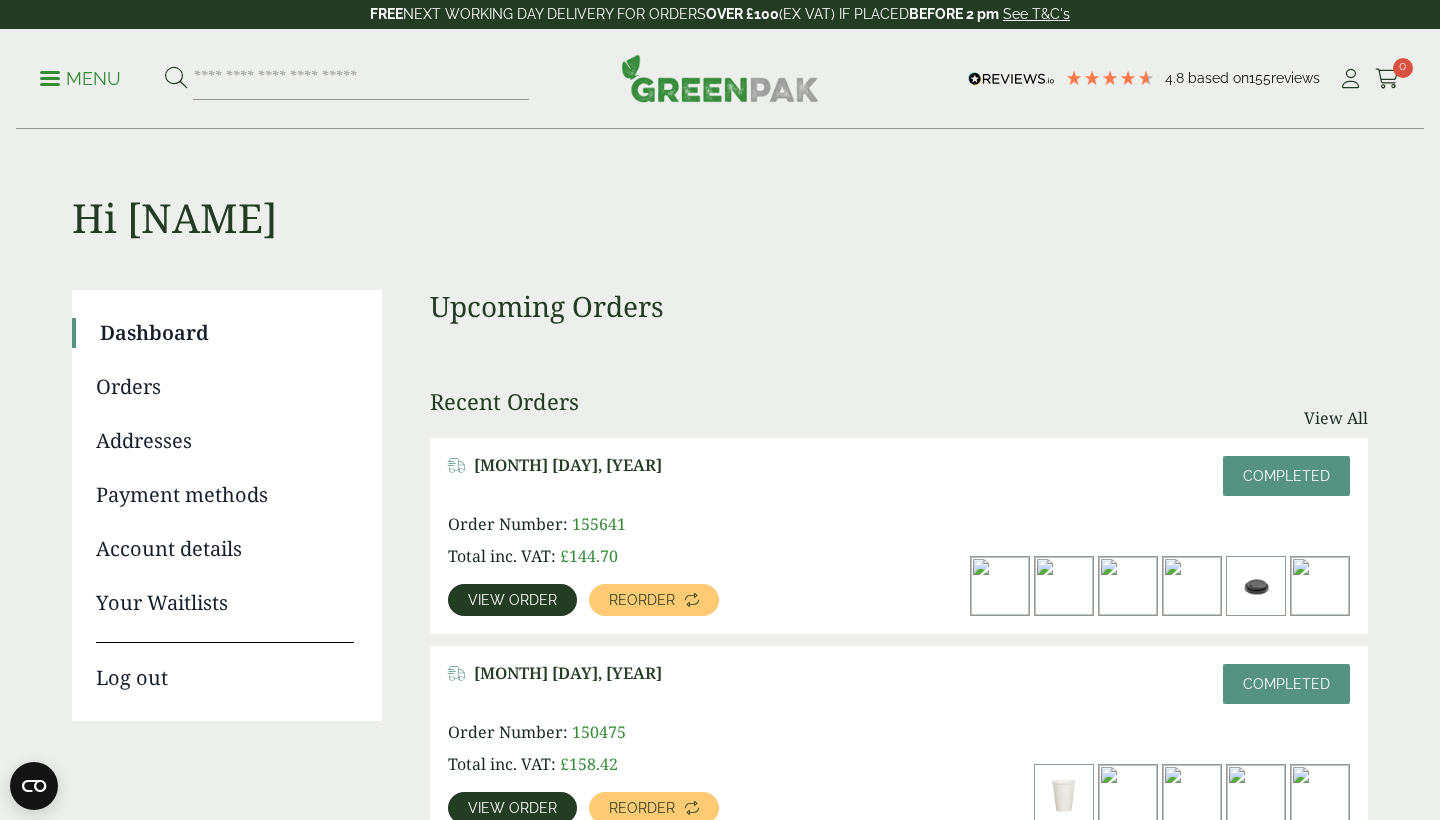 scroll, scrollTop: 0, scrollLeft: 0, axis: both 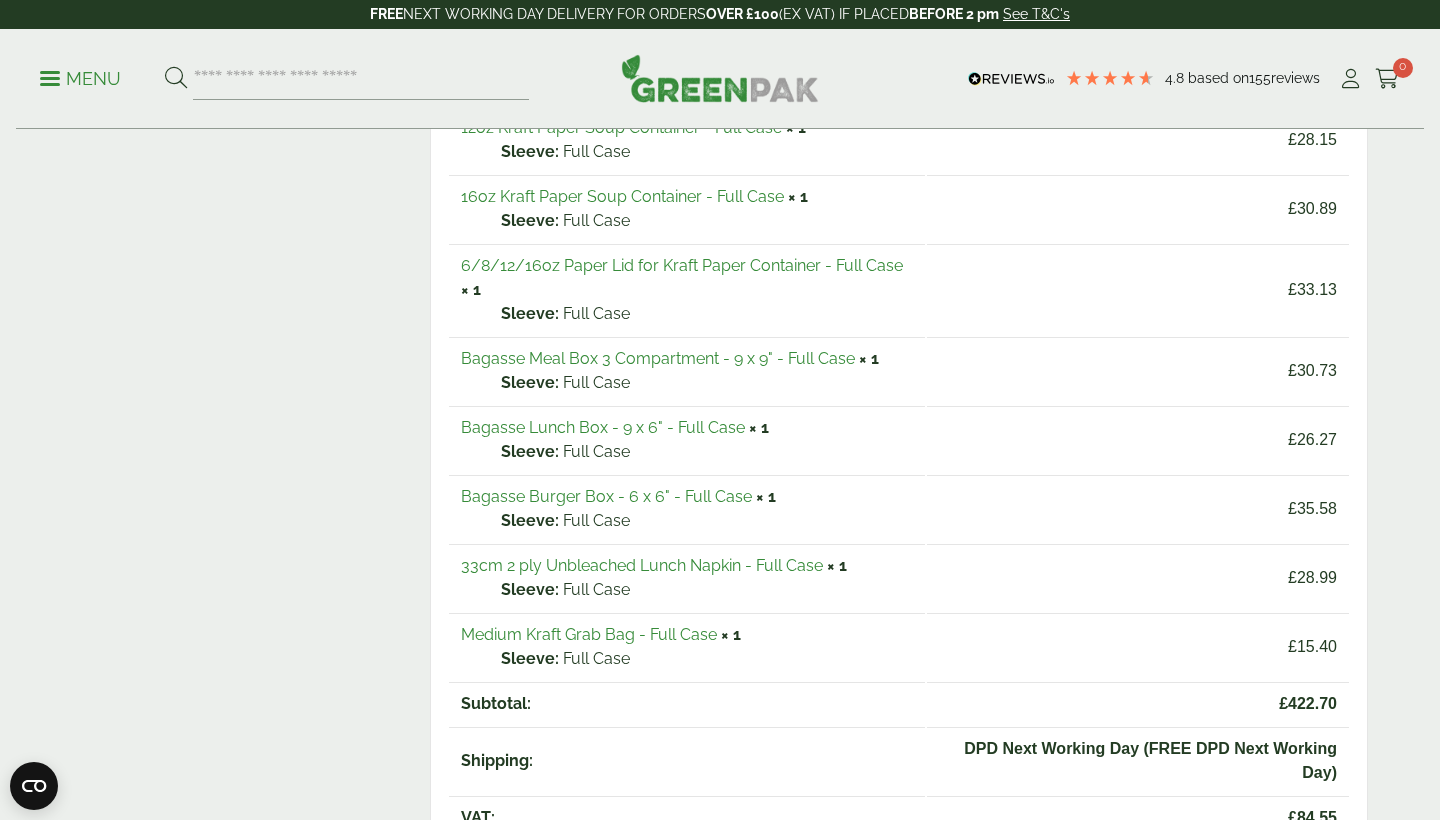 click on "6/8/12/16oz Paper Lid for Kraft Paper Container - Full Case" at bounding box center [682, 265] 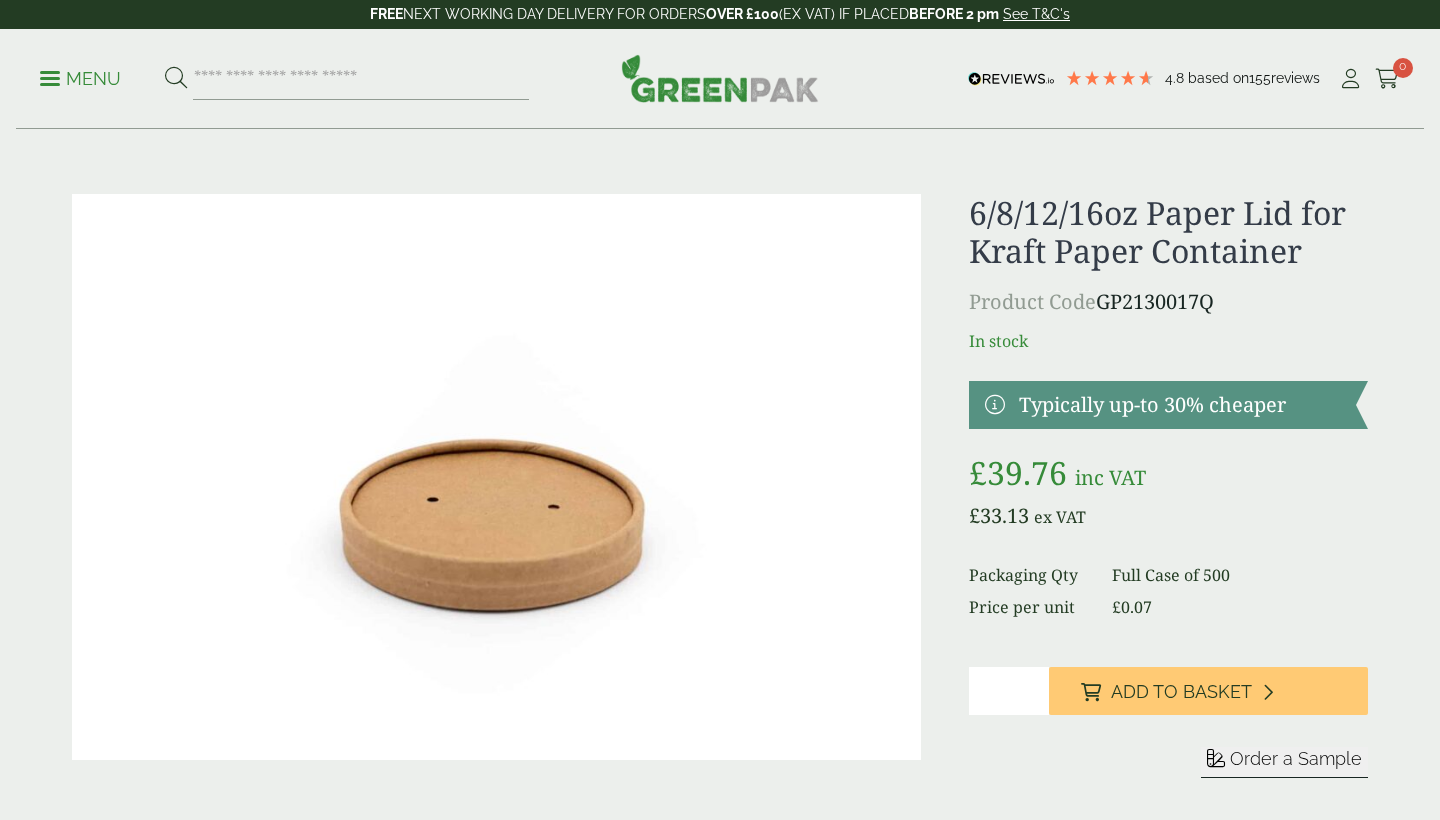 scroll, scrollTop: 0, scrollLeft: 0, axis: both 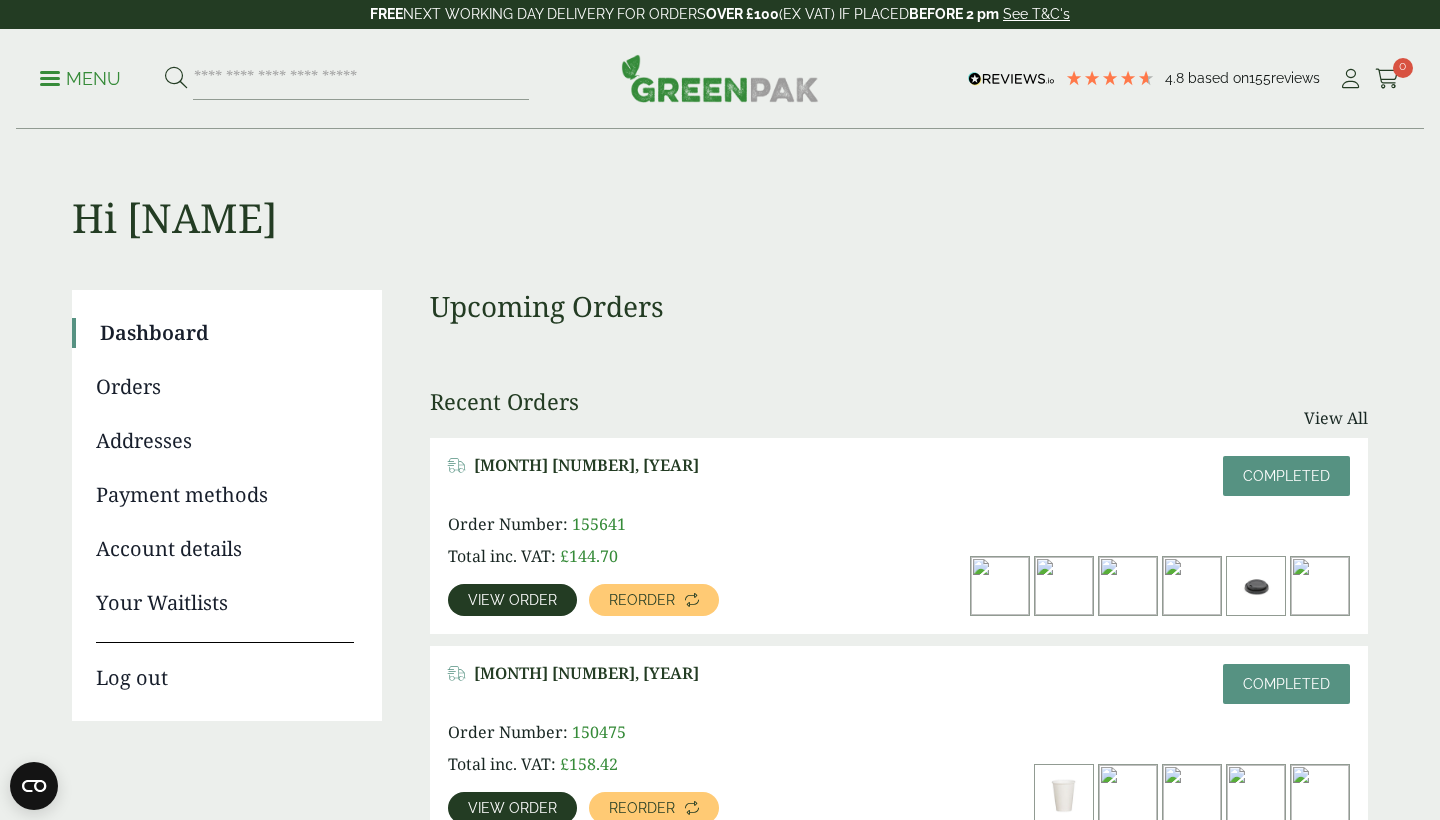 click on "View order" at bounding box center (512, 600) 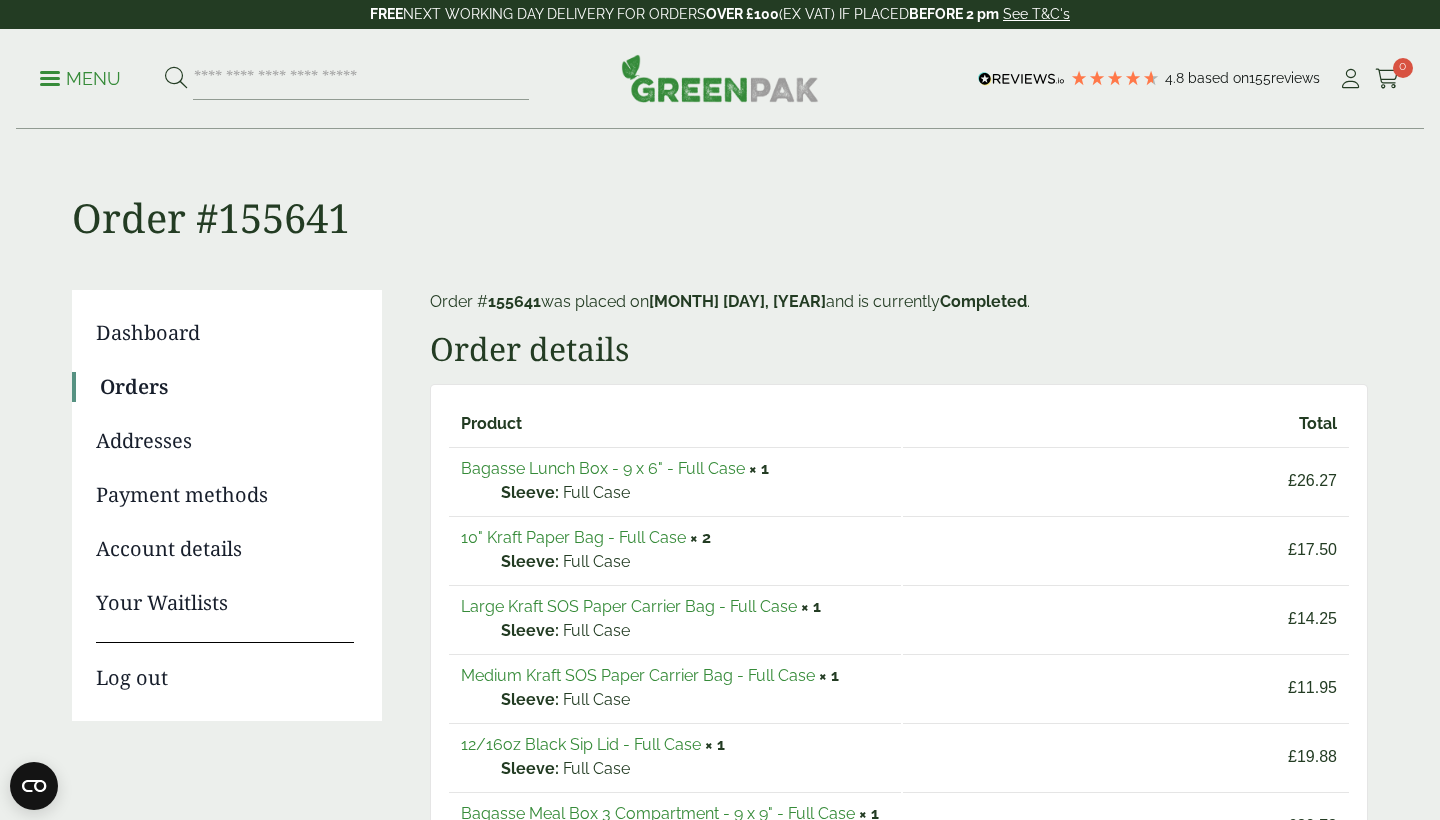 scroll, scrollTop: 0, scrollLeft: 0, axis: both 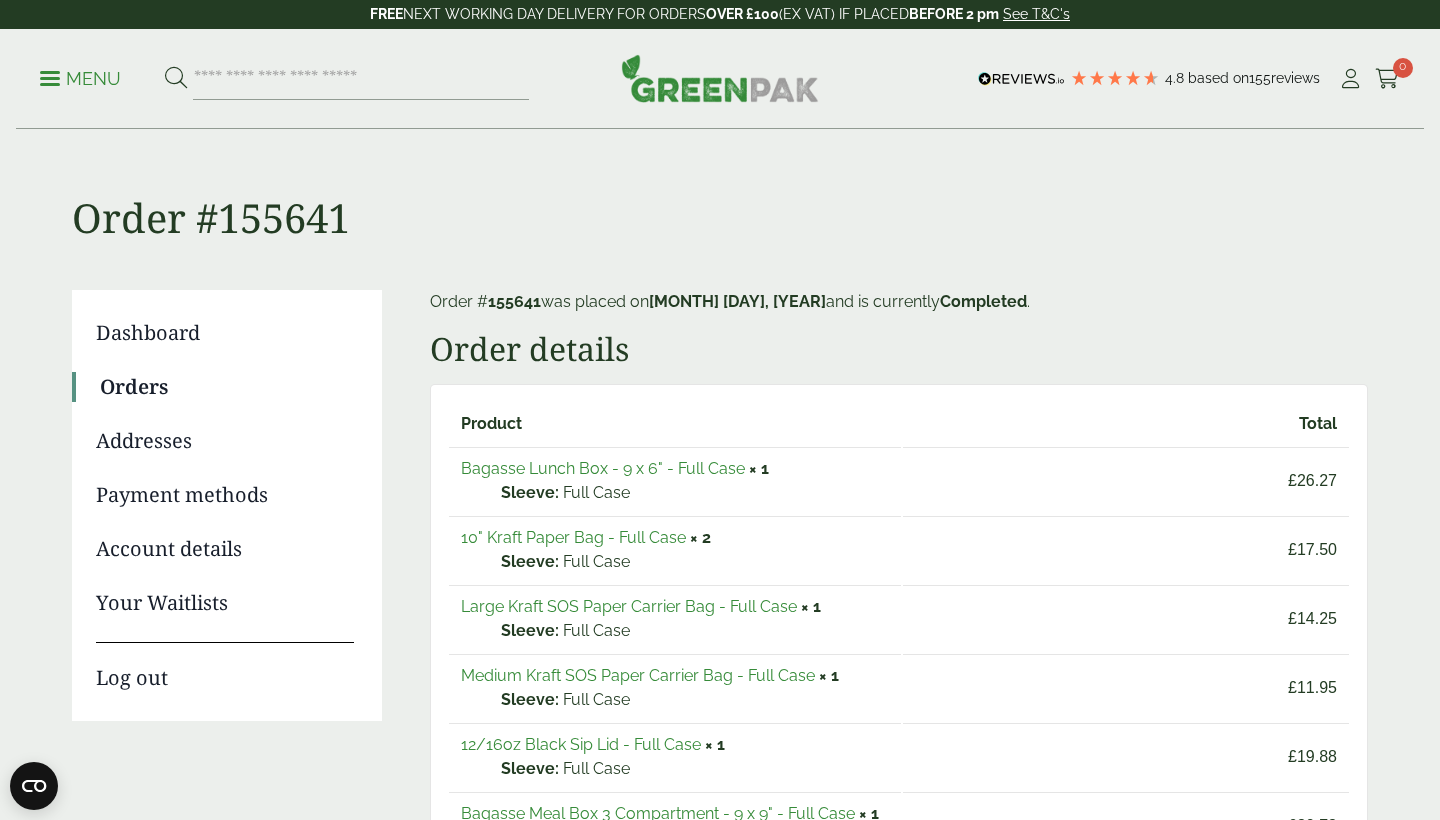 click on "Bagasse Lunch Box - 9 x 6" - Full Case" at bounding box center (603, 468) 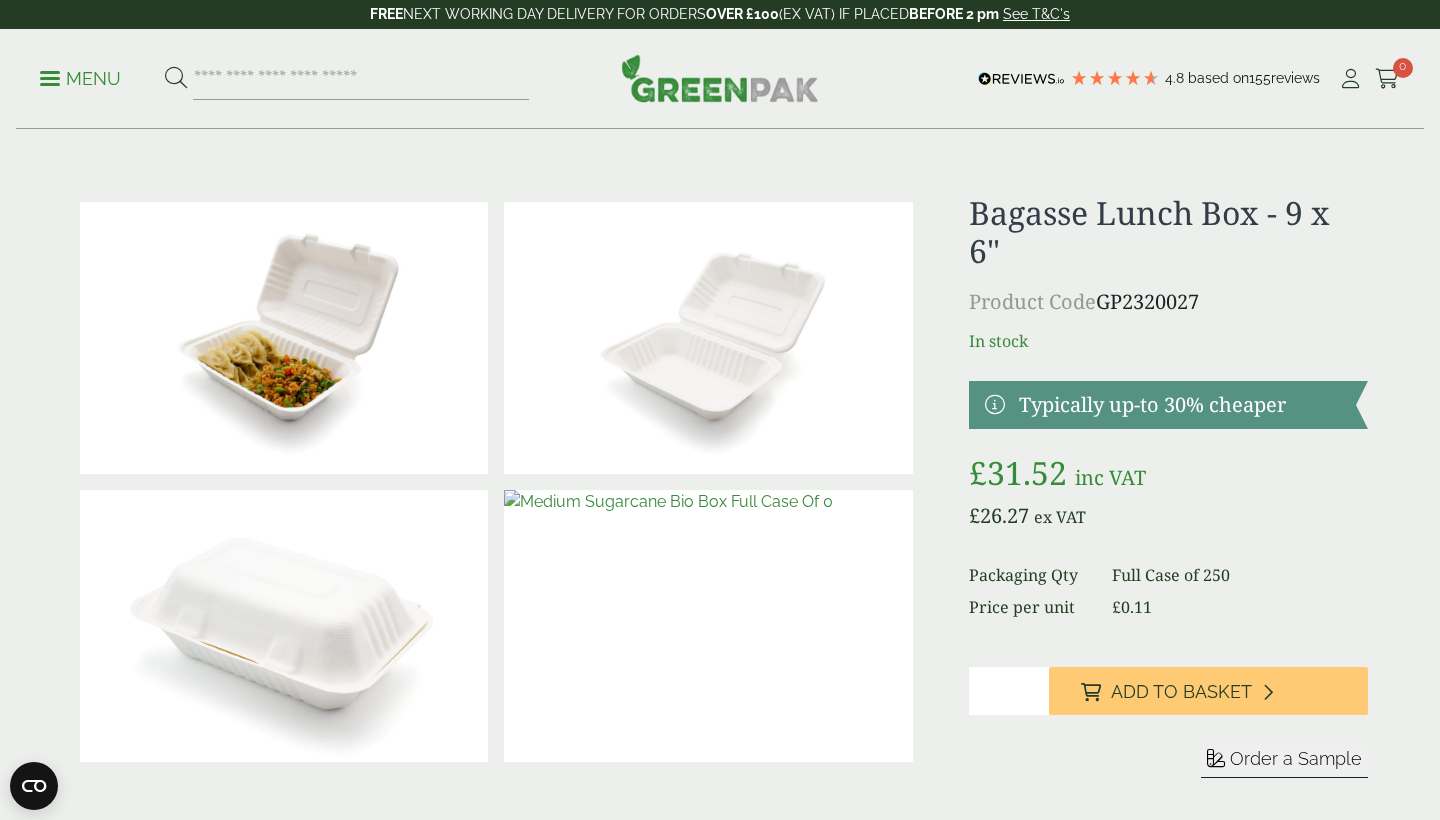 scroll, scrollTop: 0, scrollLeft: 0, axis: both 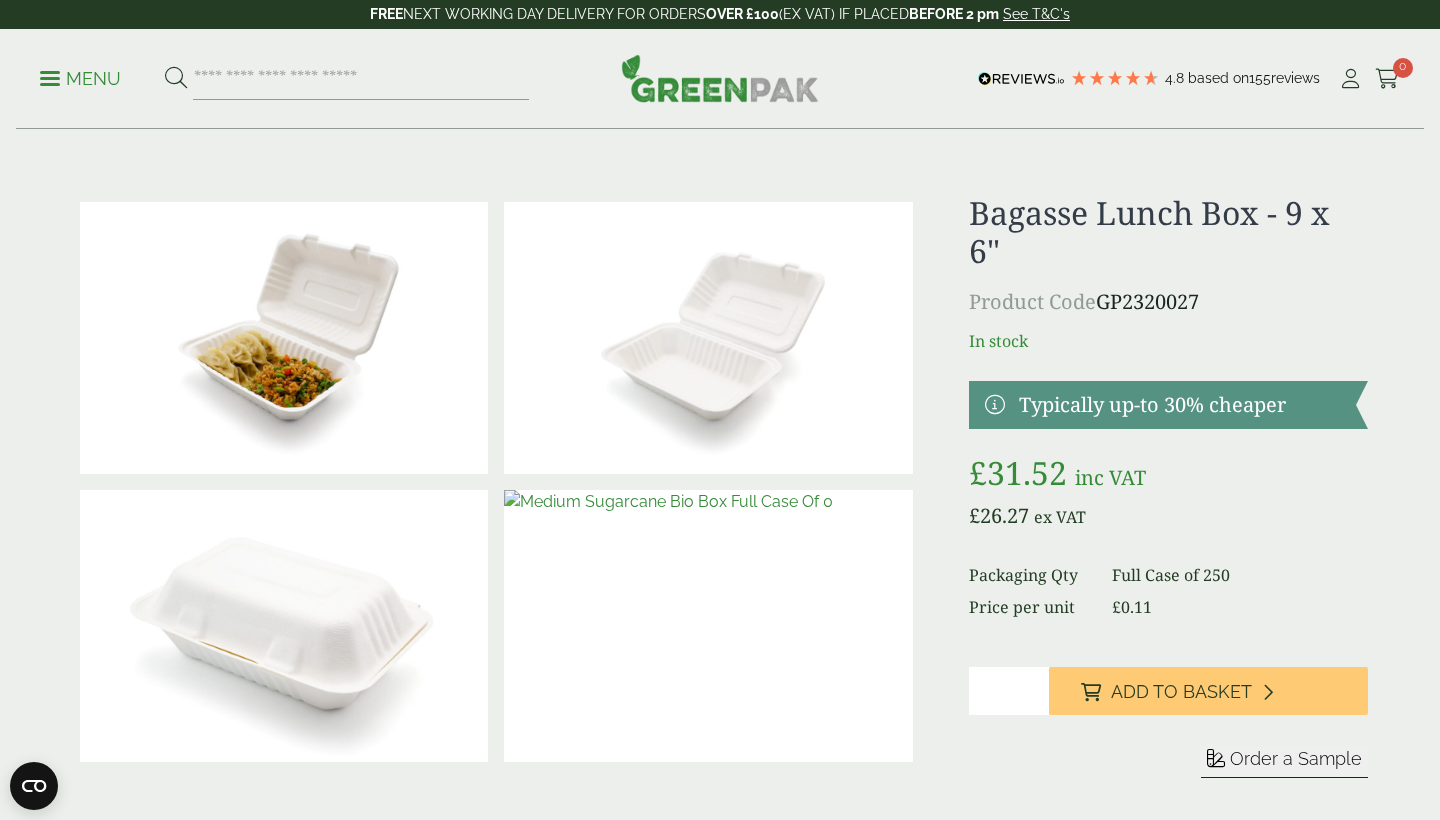 drag, startPoint x: 1215, startPoint y: 296, endPoint x: 1104, endPoint y: 300, distance: 111.07205 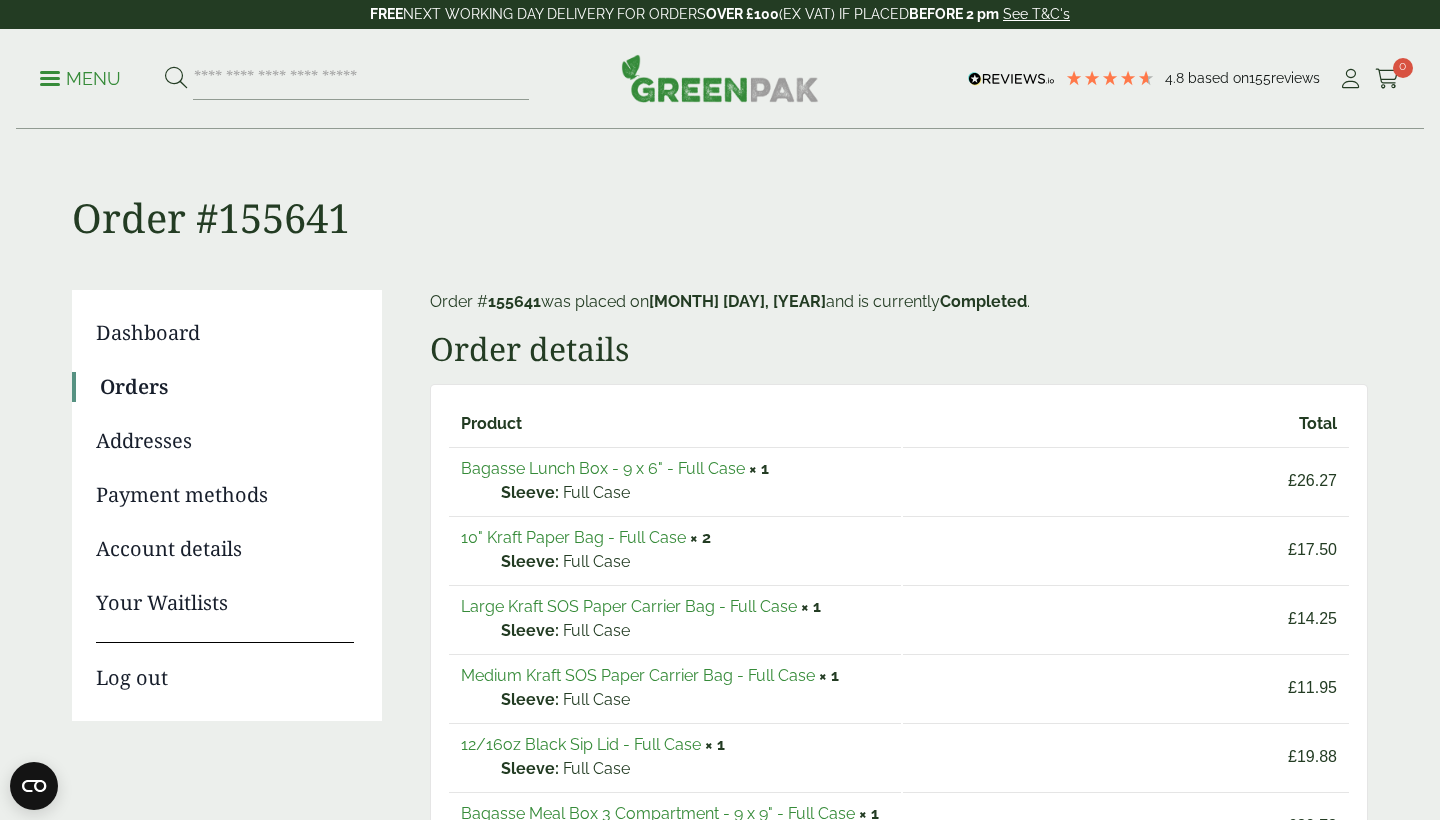 scroll, scrollTop: 0, scrollLeft: 0, axis: both 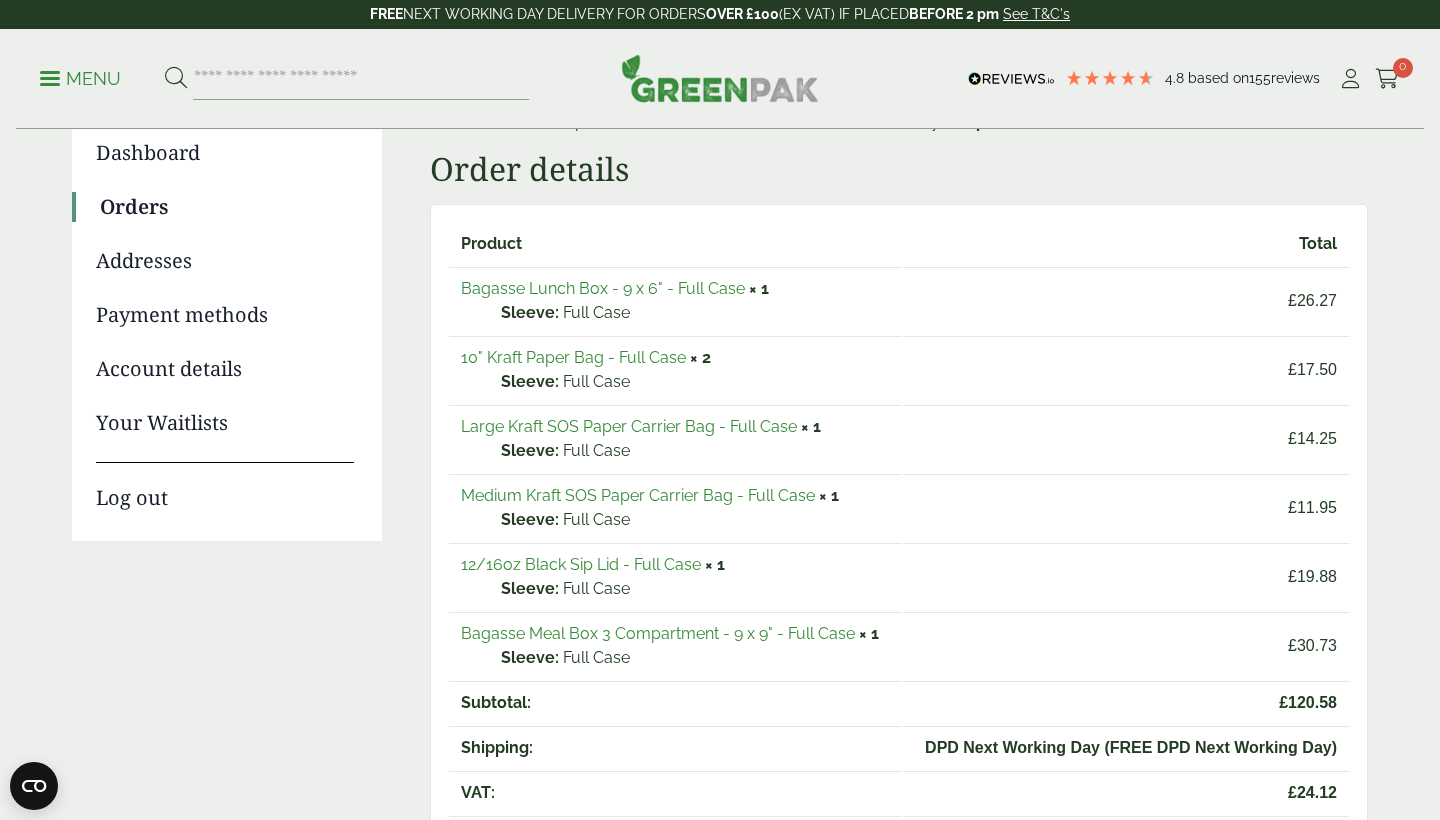 click on "10" Kraft Paper Bag - Full Case" at bounding box center (573, 357) 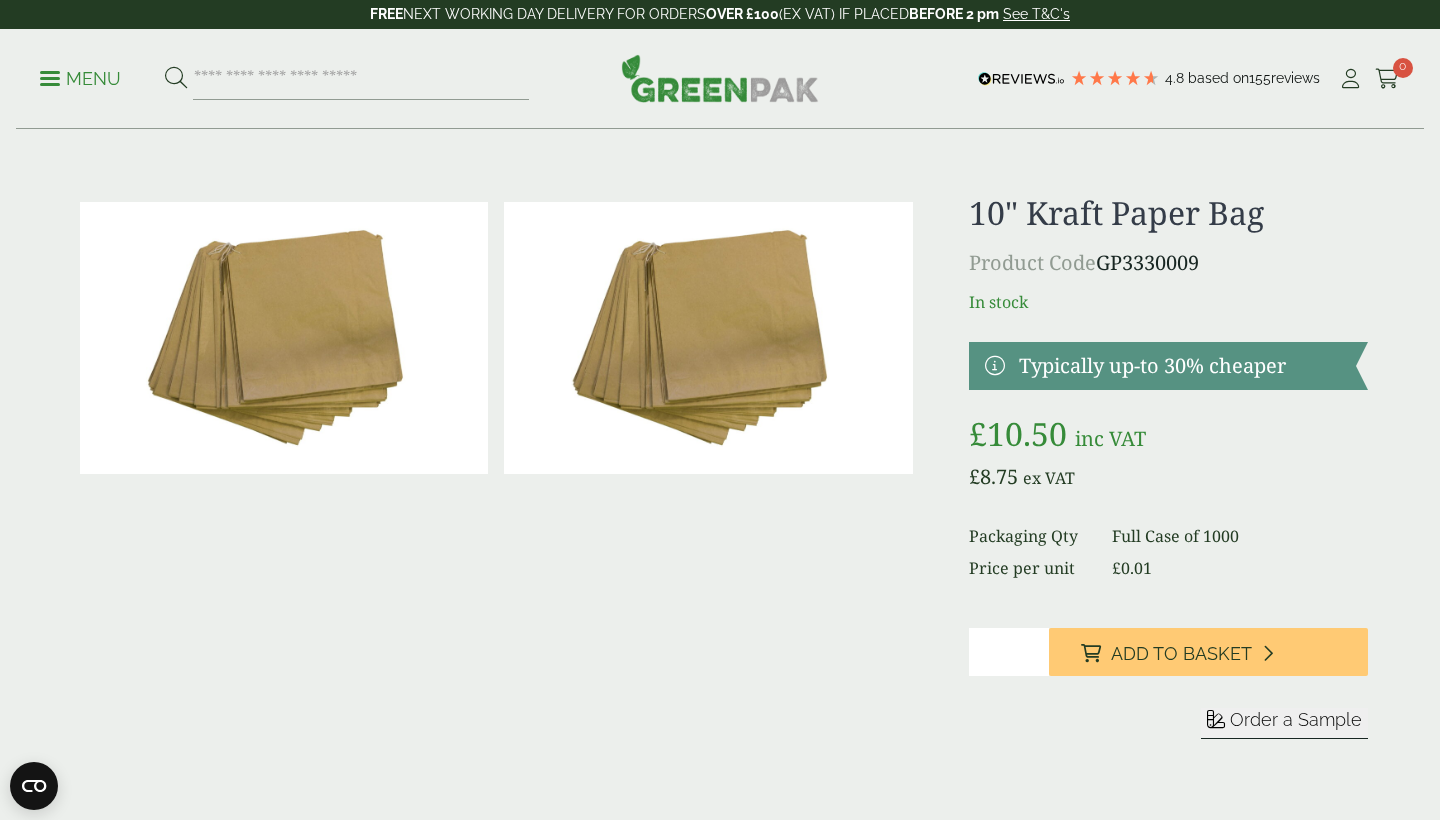 scroll, scrollTop: 0, scrollLeft: 0, axis: both 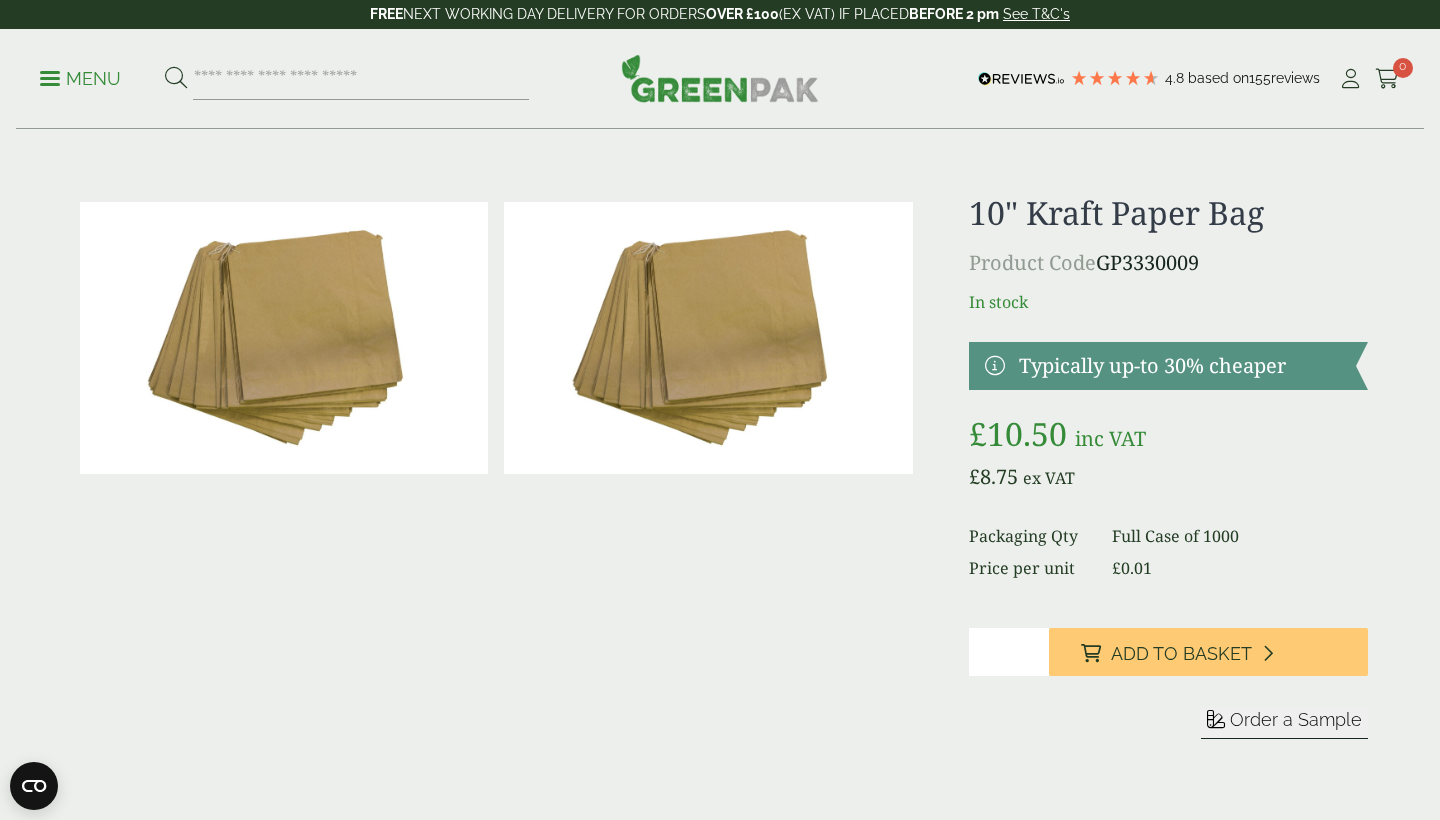 drag, startPoint x: 1210, startPoint y: 262, endPoint x: 1102, endPoint y: 264, distance: 108.01852 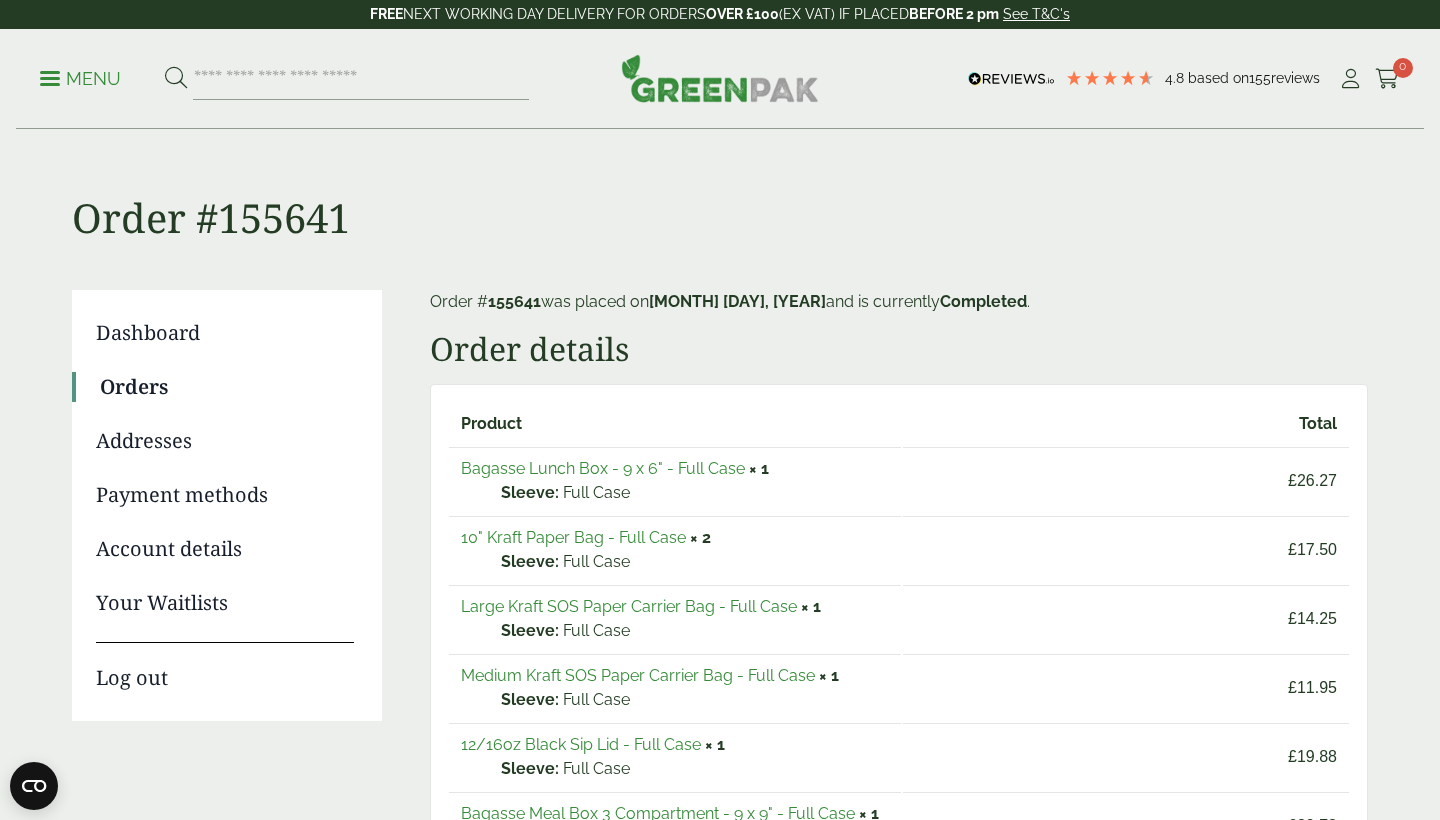 scroll, scrollTop: 180, scrollLeft: 0, axis: vertical 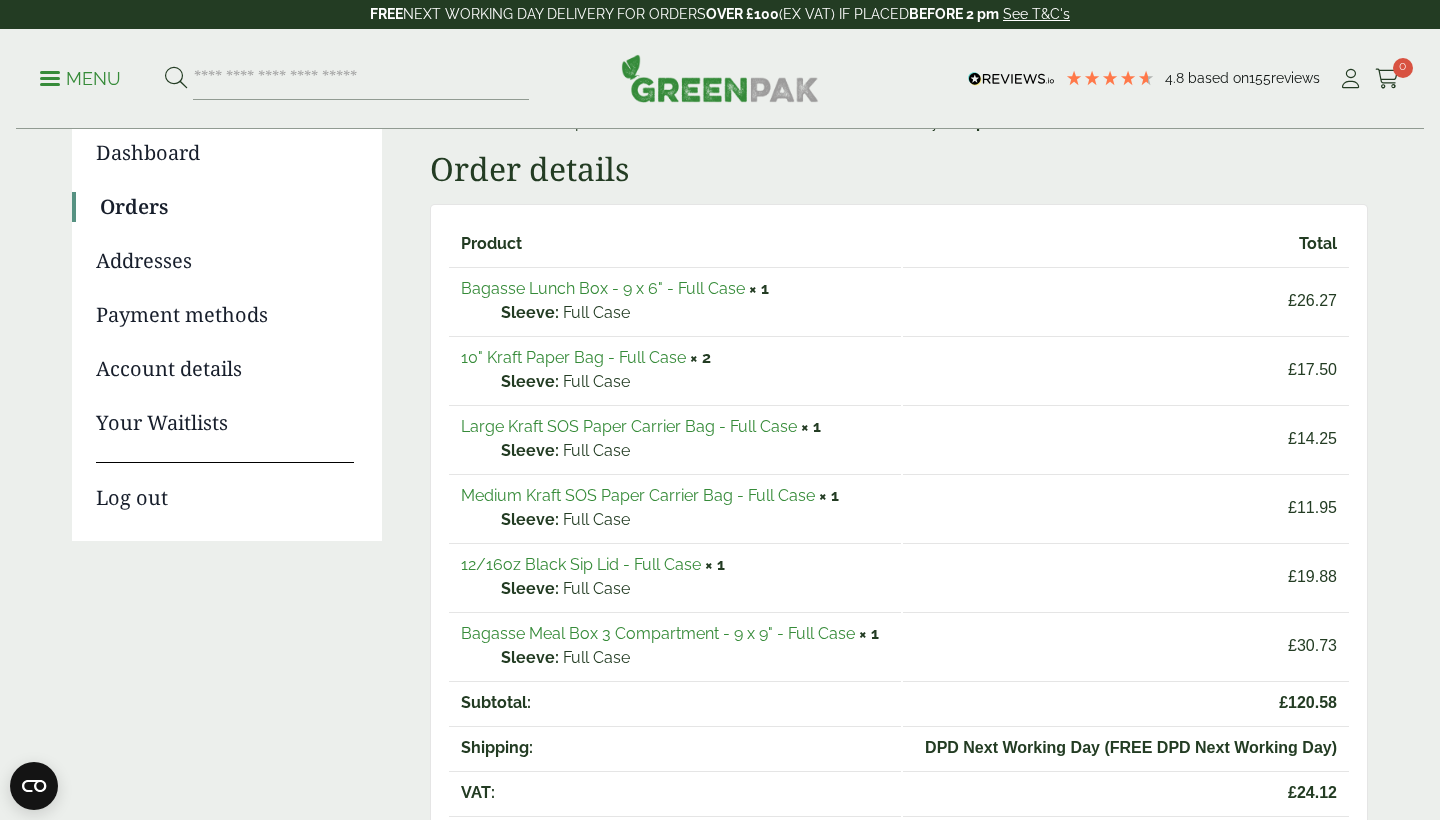 click on "Large Kraft SOS Paper Carrier Bag - Full Case" at bounding box center (629, 426) 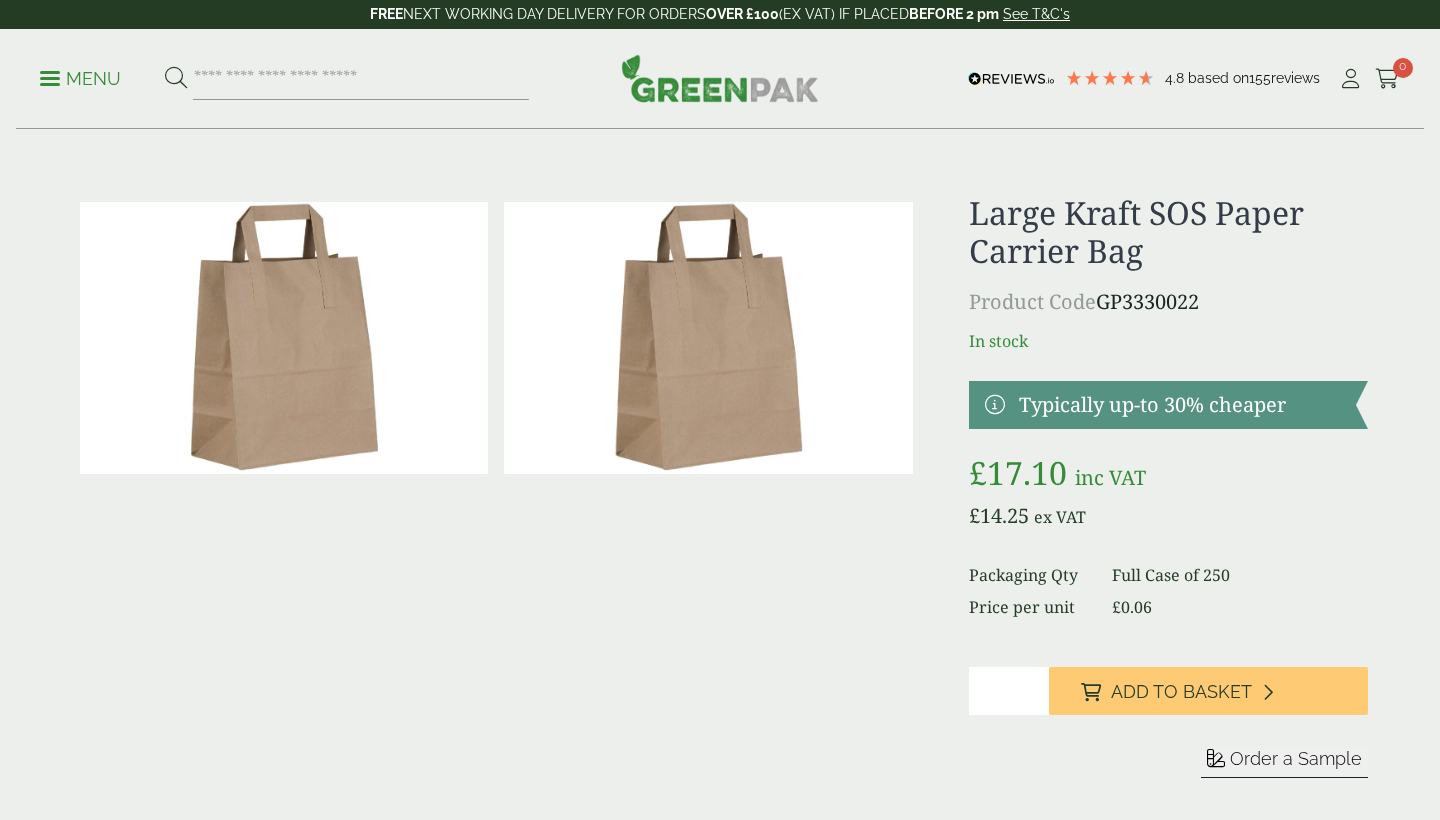 scroll, scrollTop: 0, scrollLeft: 0, axis: both 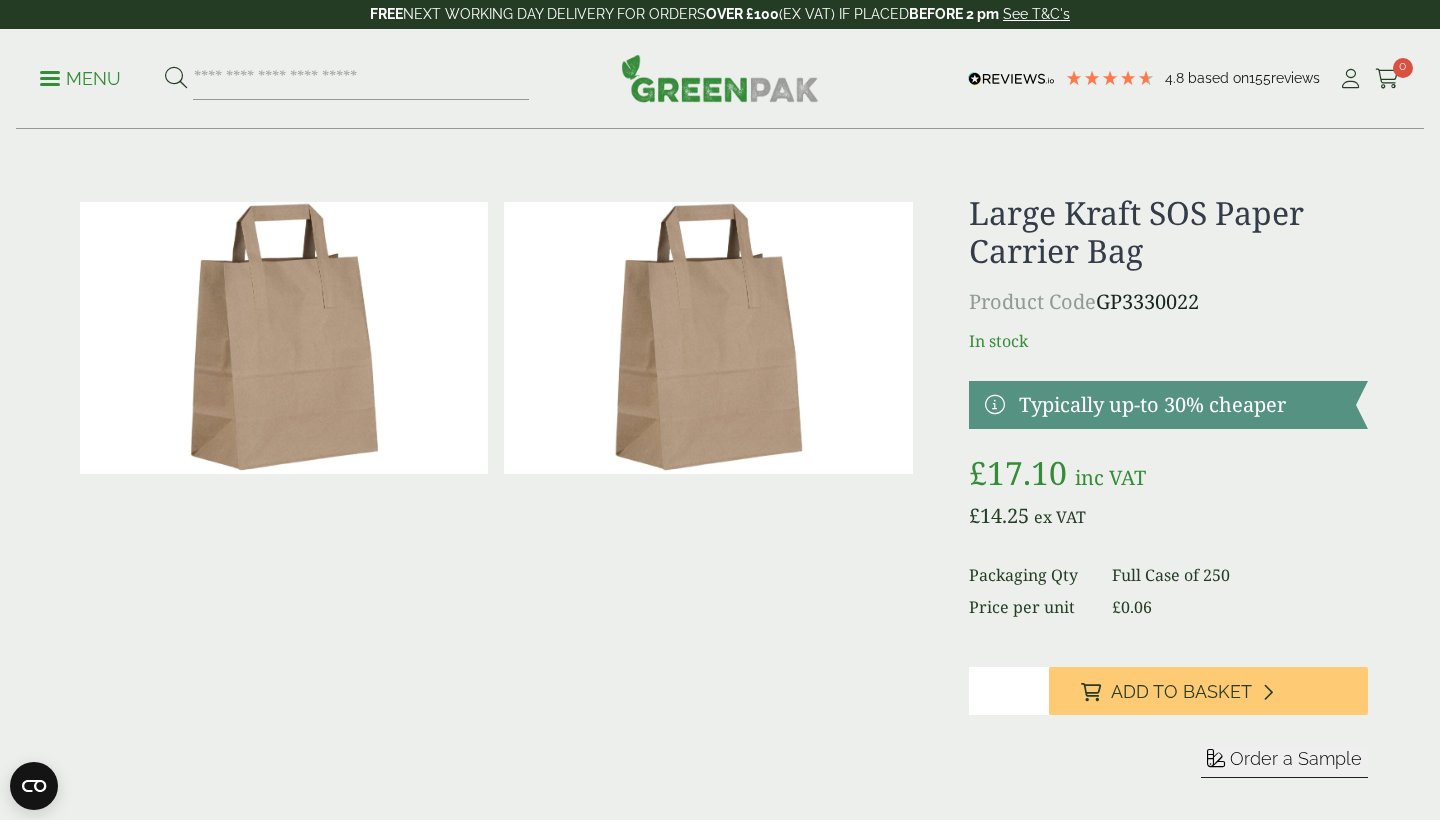 drag, startPoint x: 1215, startPoint y: 299, endPoint x: 1104, endPoint y: 307, distance: 111.28792 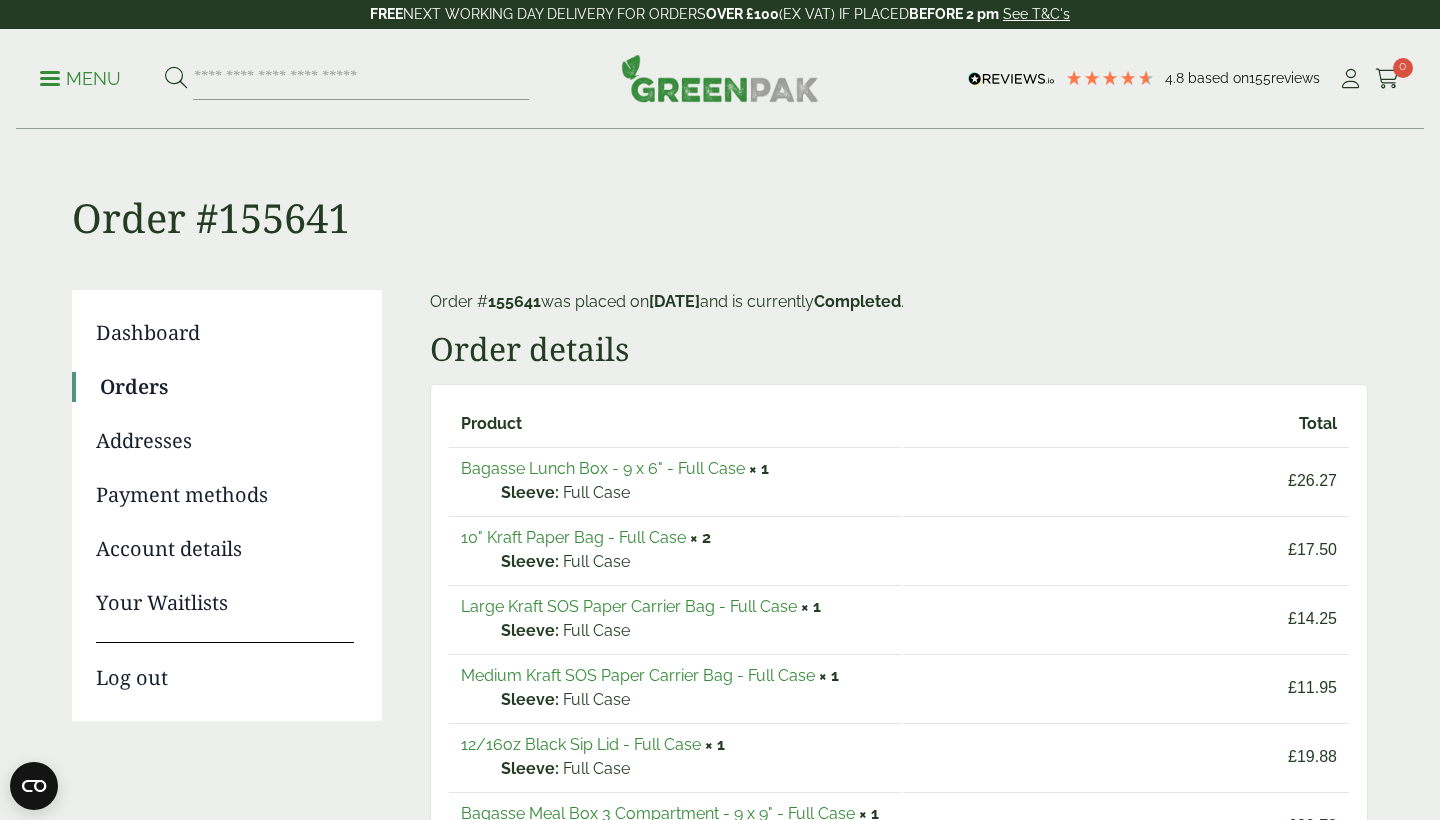scroll, scrollTop: 180, scrollLeft: 0, axis: vertical 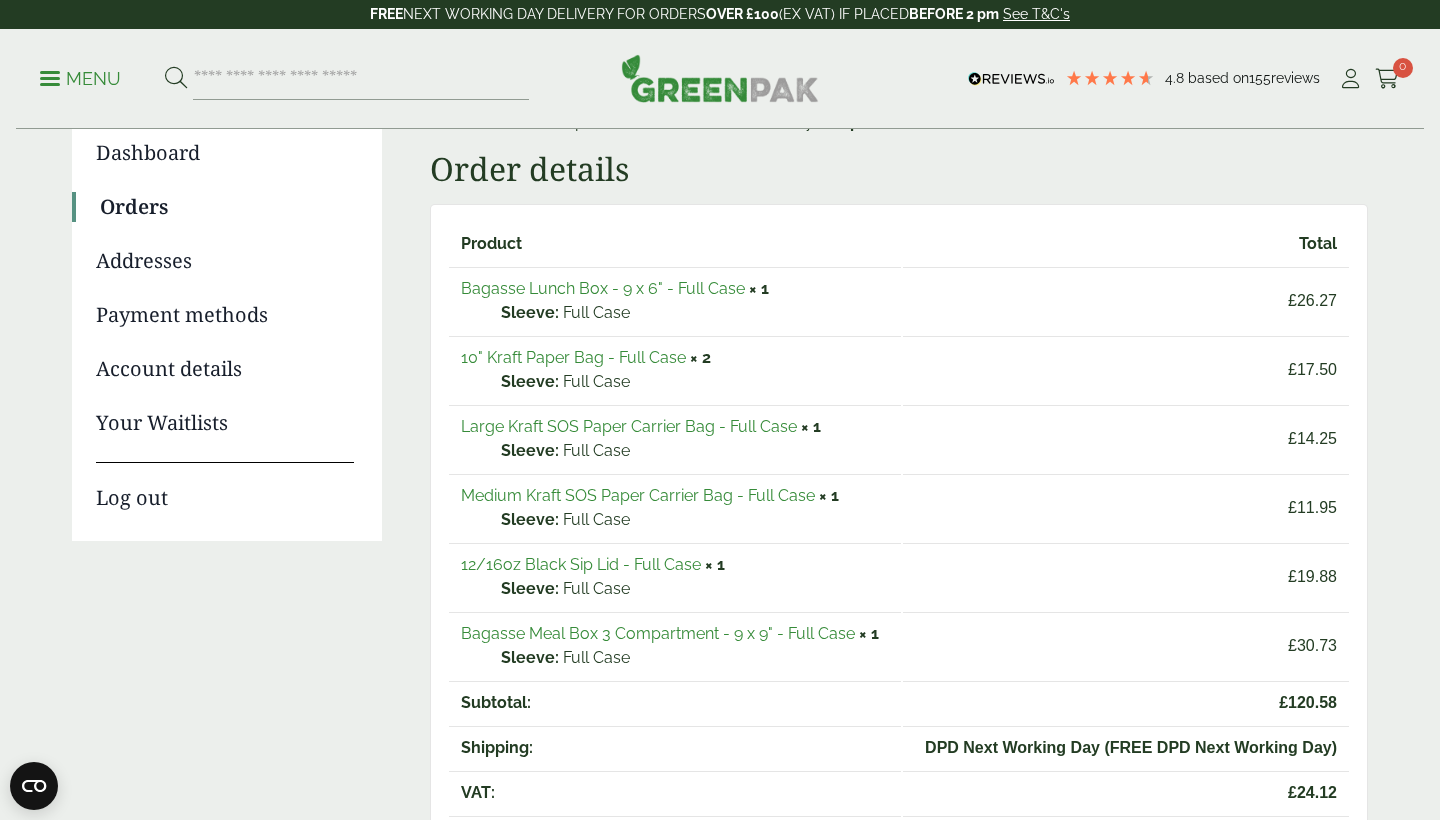 click on "Medium Kraft SOS Paper Carrier Bag - Full Case" at bounding box center (638, 495) 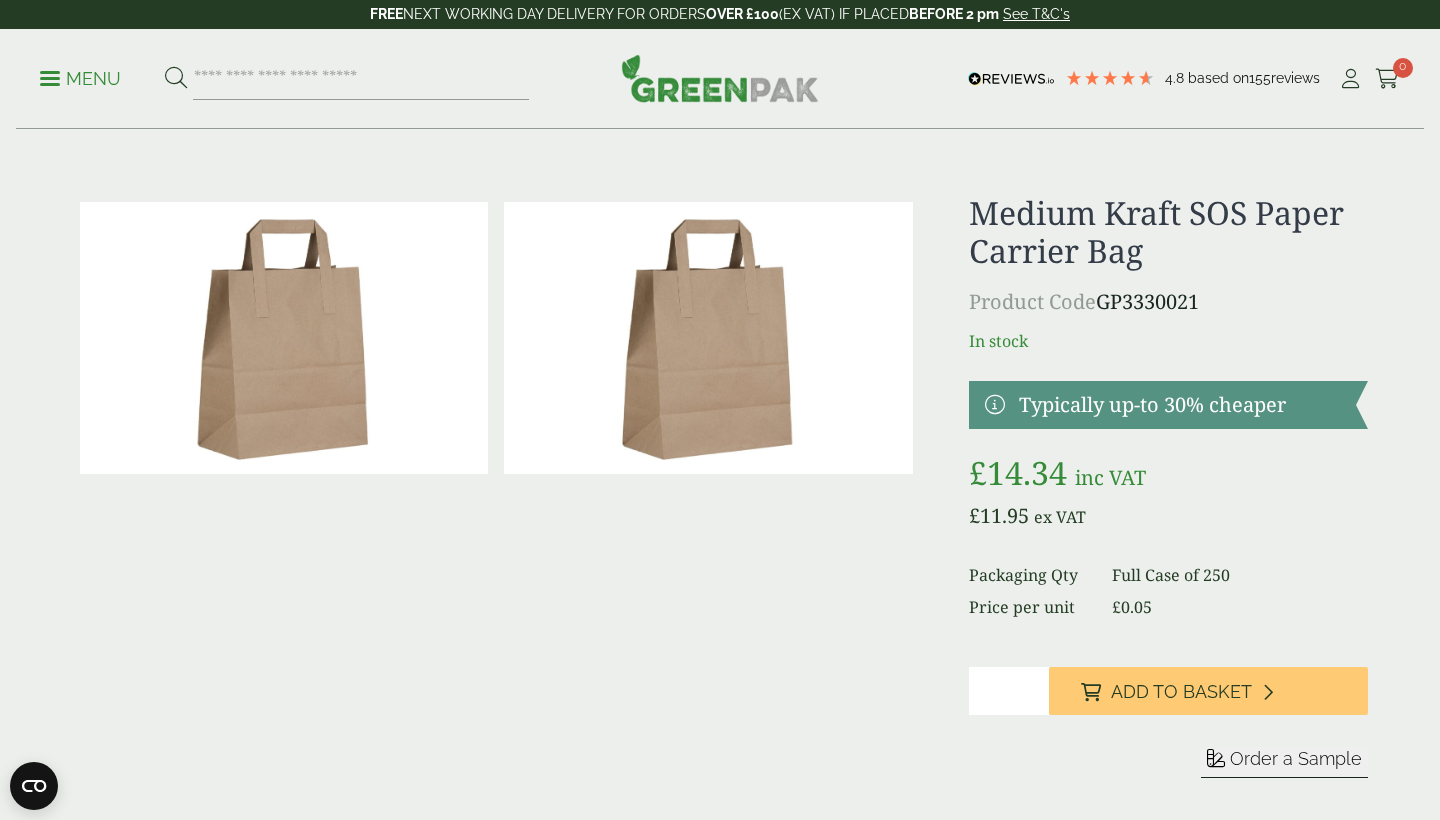 scroll, scrollTop: 0, scrollLeft: 0, axis: both 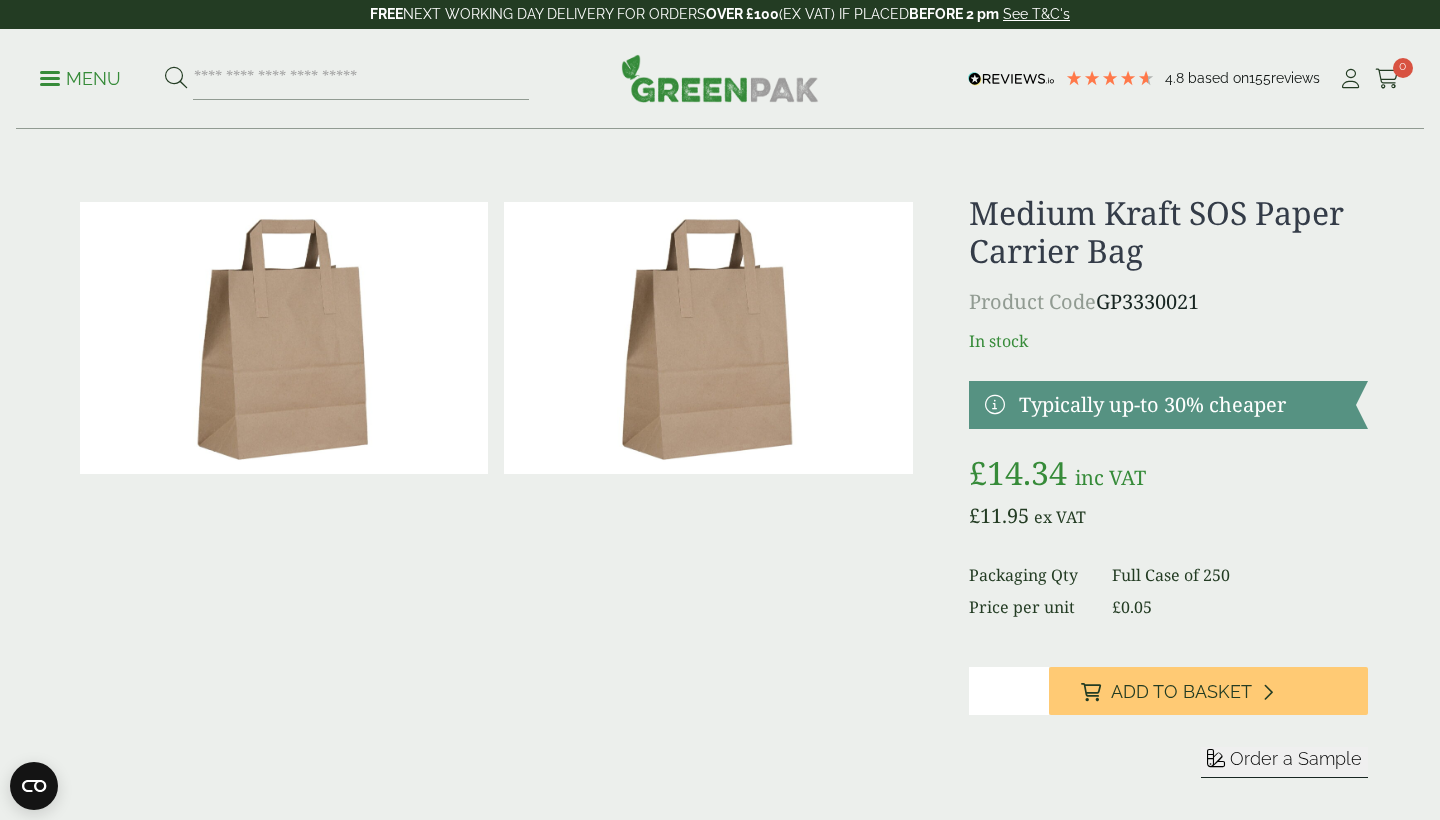 drag, startPoint x: 1190, startPoint y: 306, endPoint x: 1103, endPoint y: 306, distance: 87 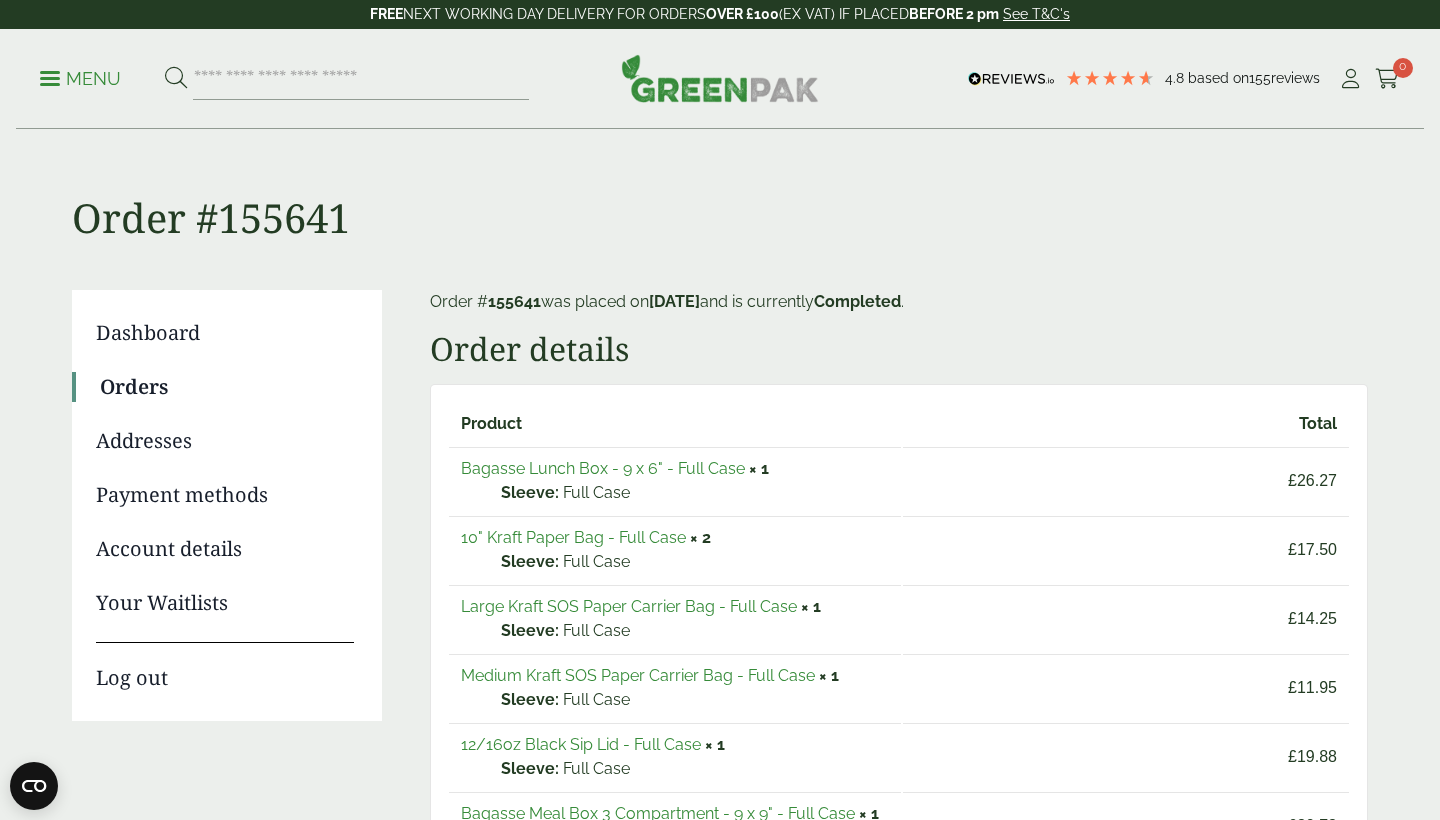 scroll, scrollTop: 180, scrollLeft: 0, axis: vertical 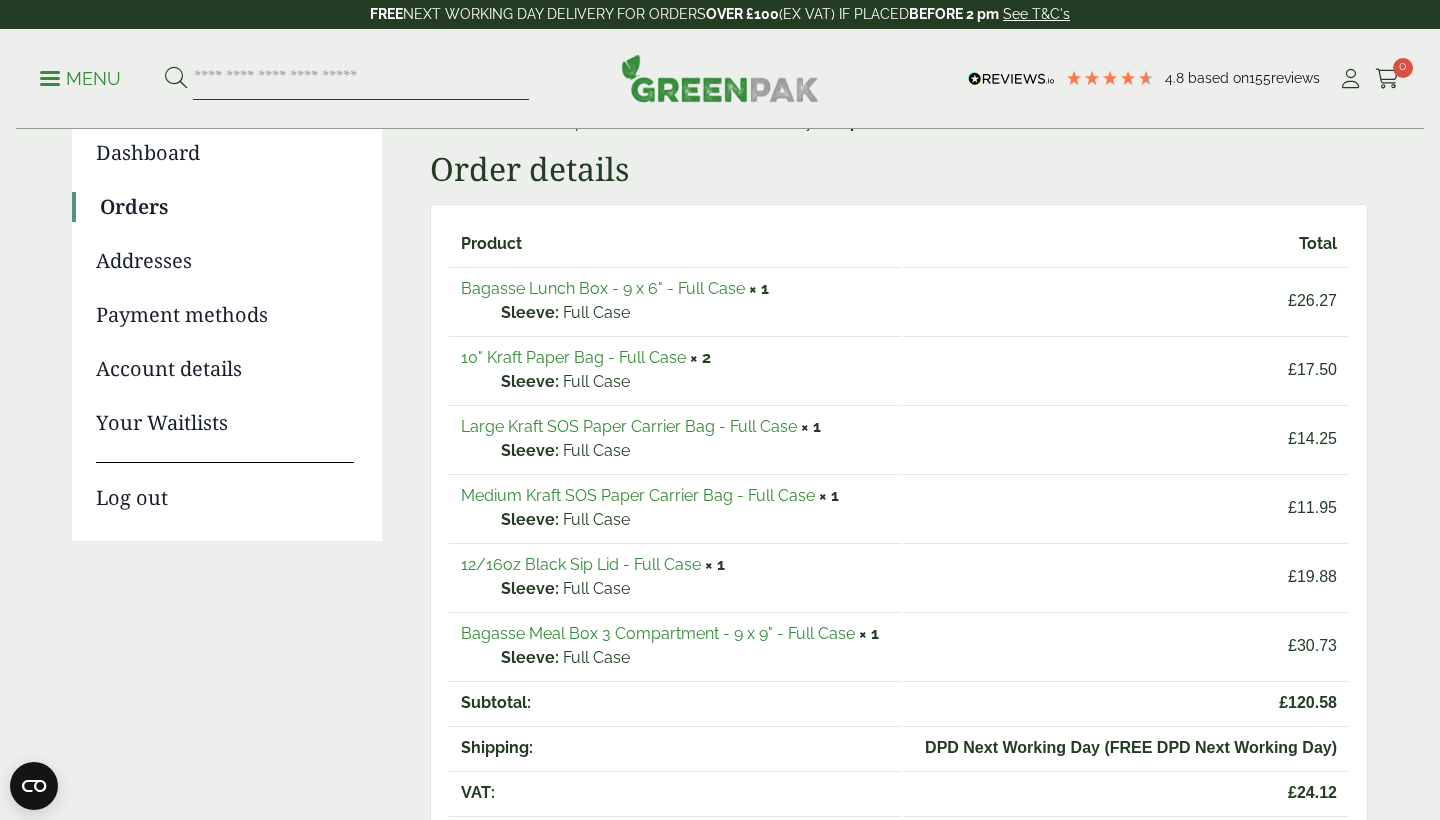 click at bounding box center (361, 79) 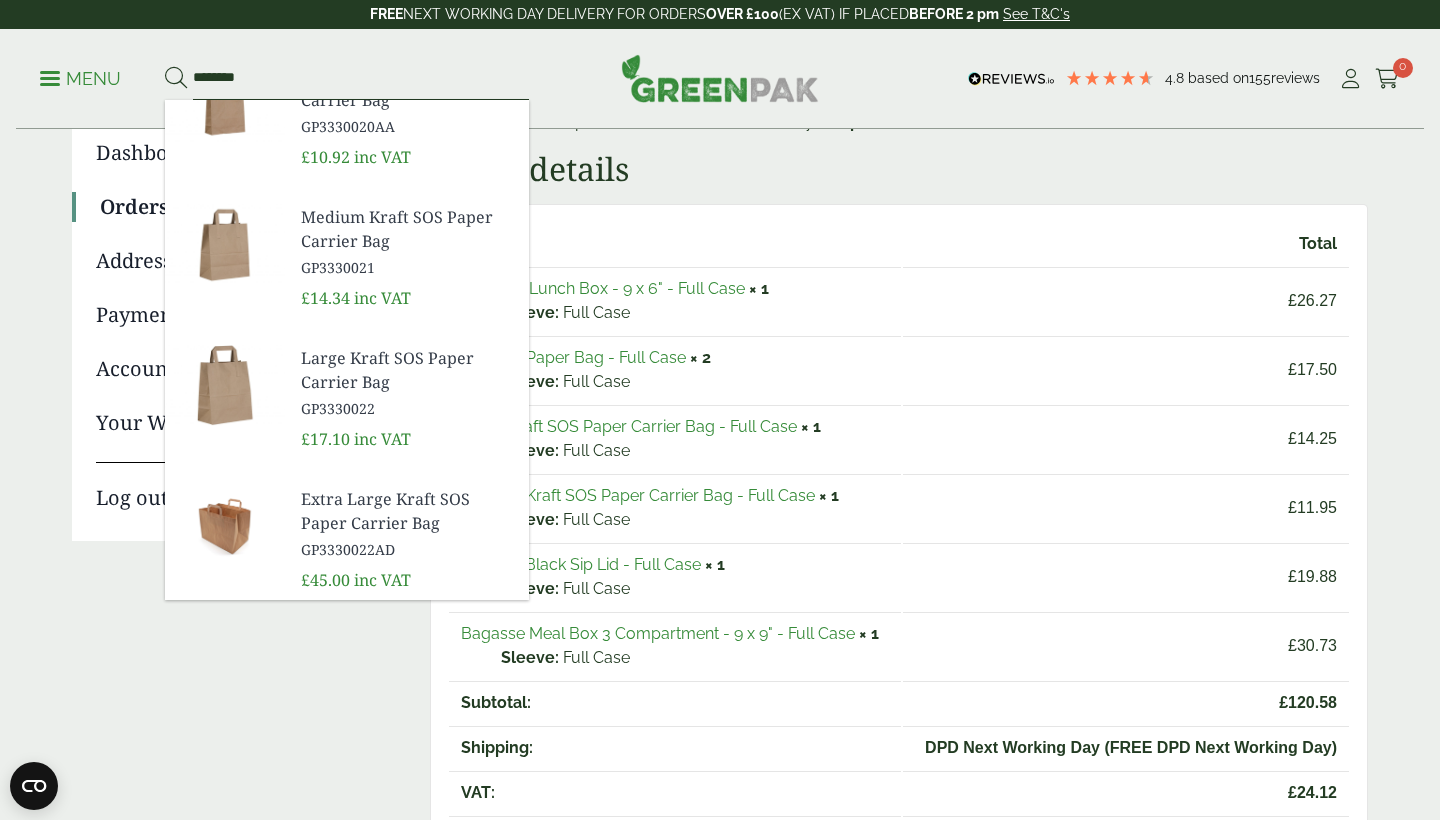 scroll, scrollTop: 608, scrollLeft: 0, axis: vertical 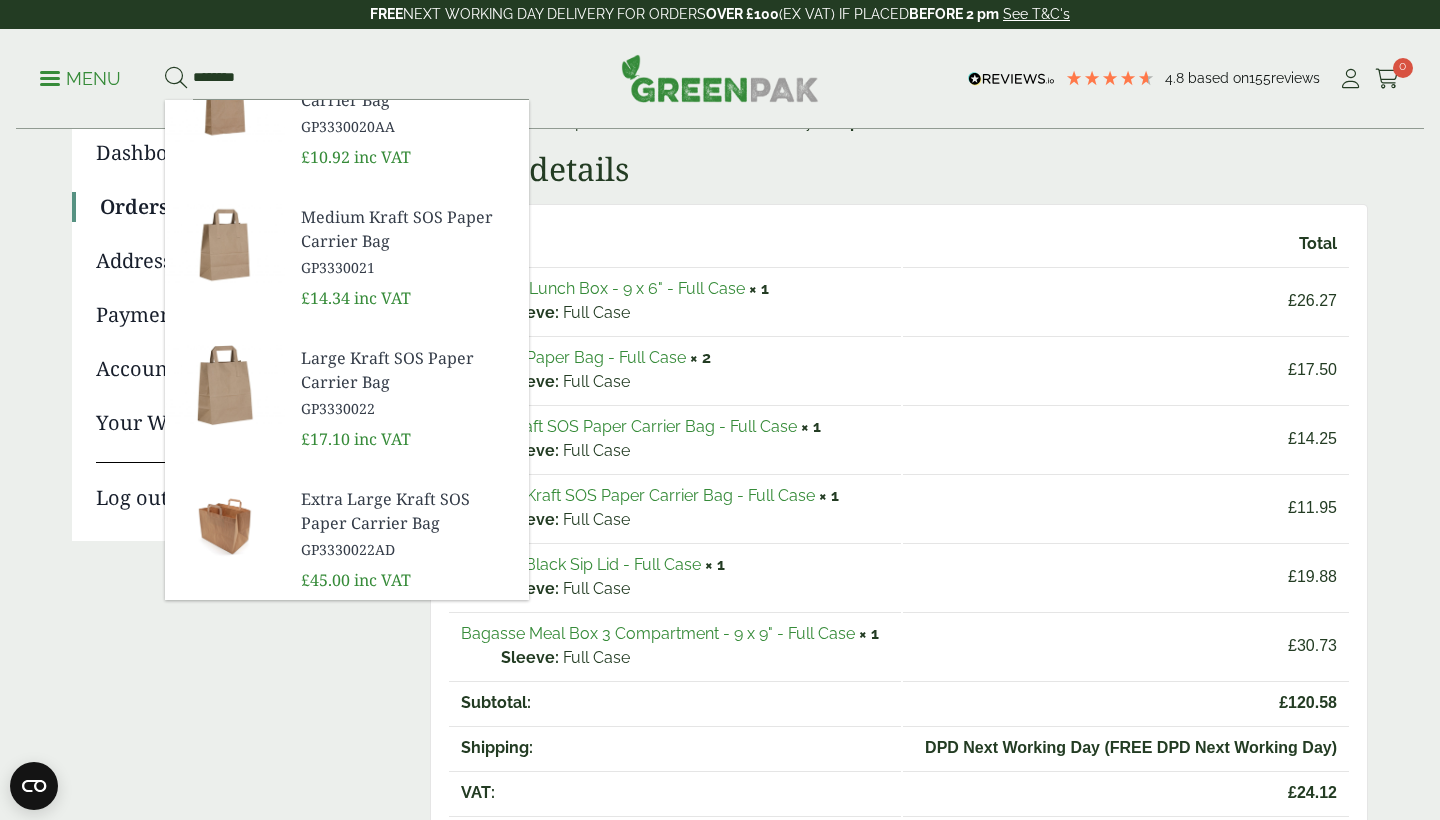 click on "Extra Large Kraft SOS Paper Carrier Bag" at bounding box center [407, 511] 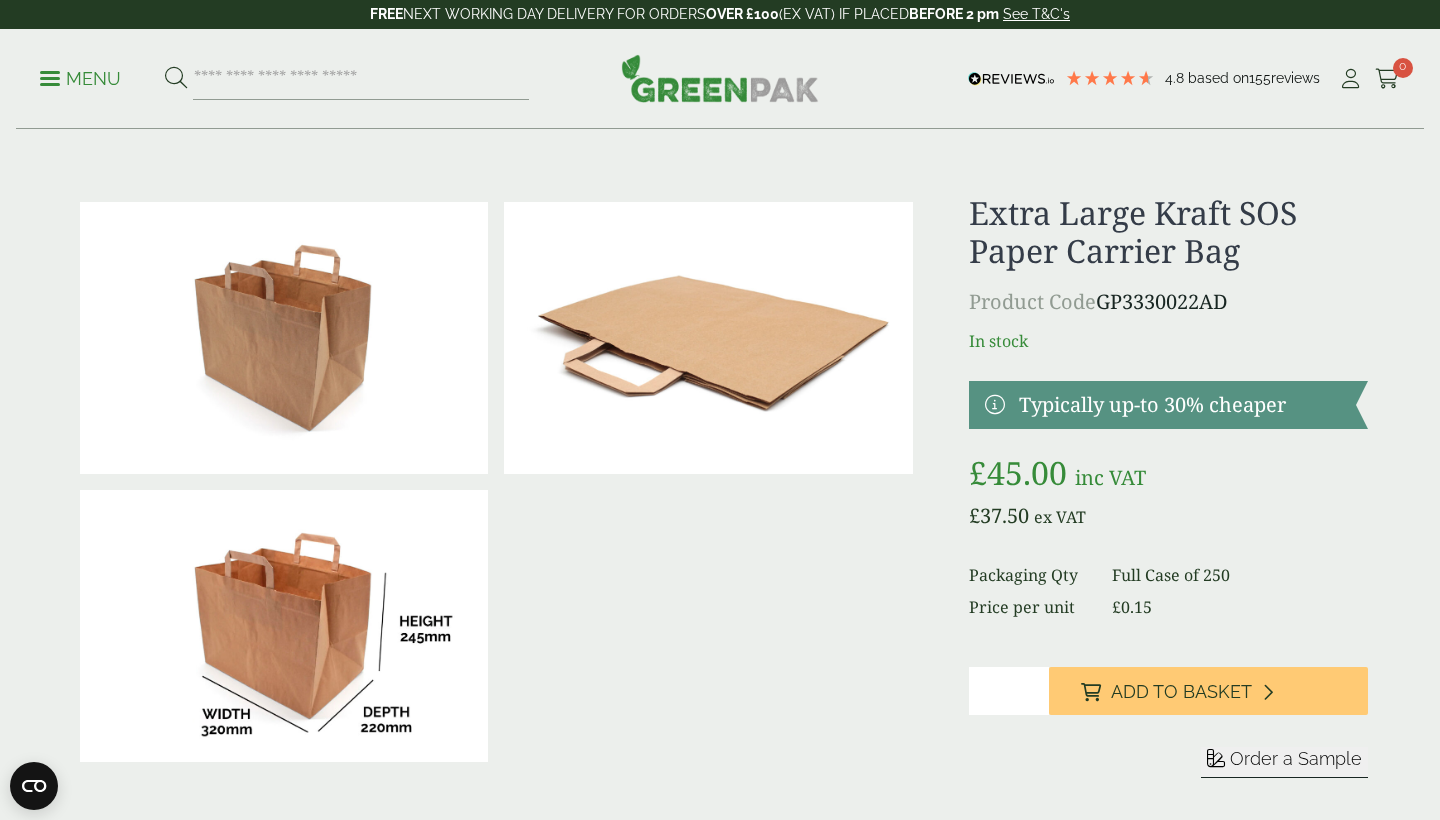 scroll, scrollTop: 0, scrollLeft: 0, axis: both 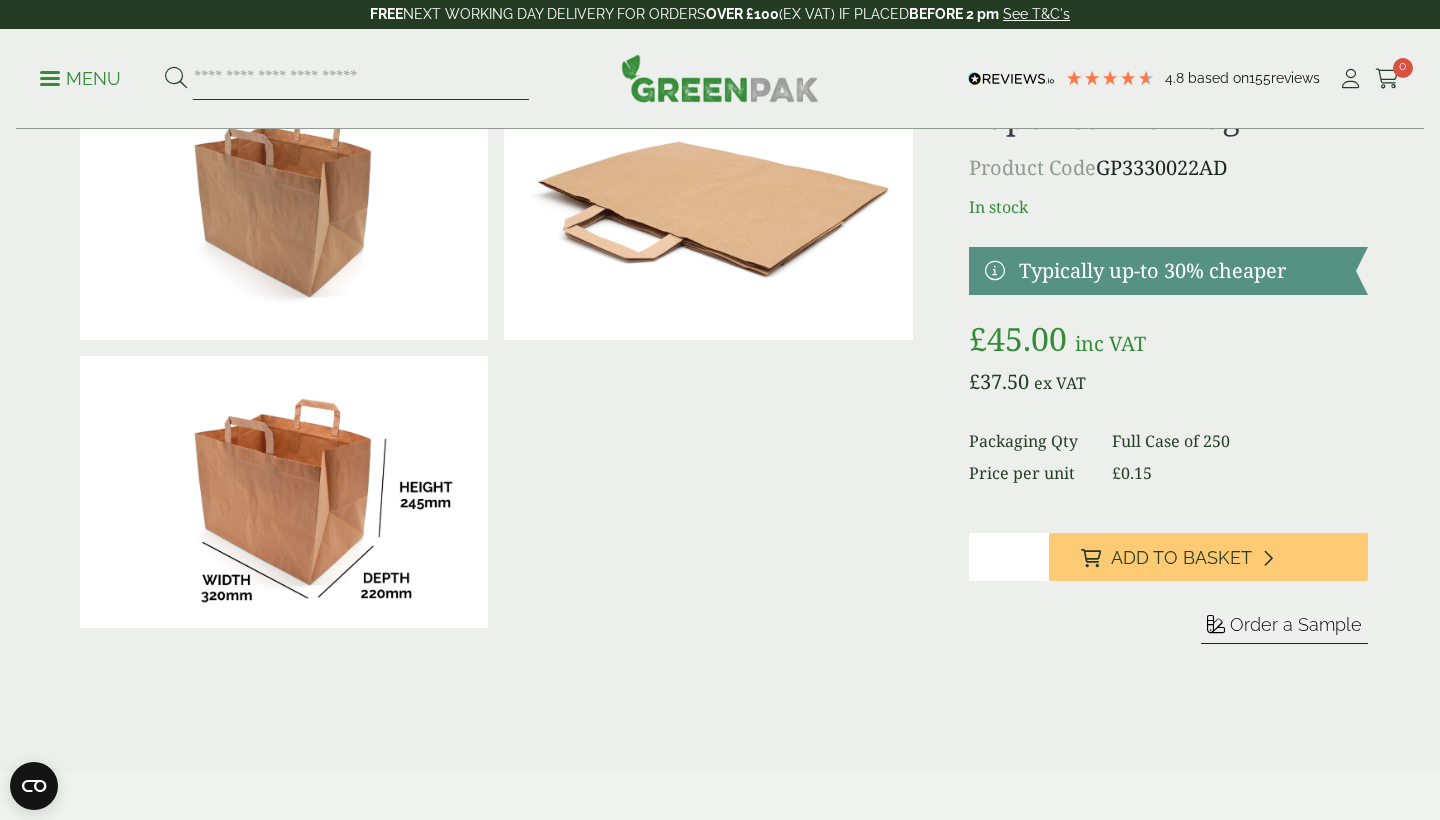 click at bounding box center (361, 79) 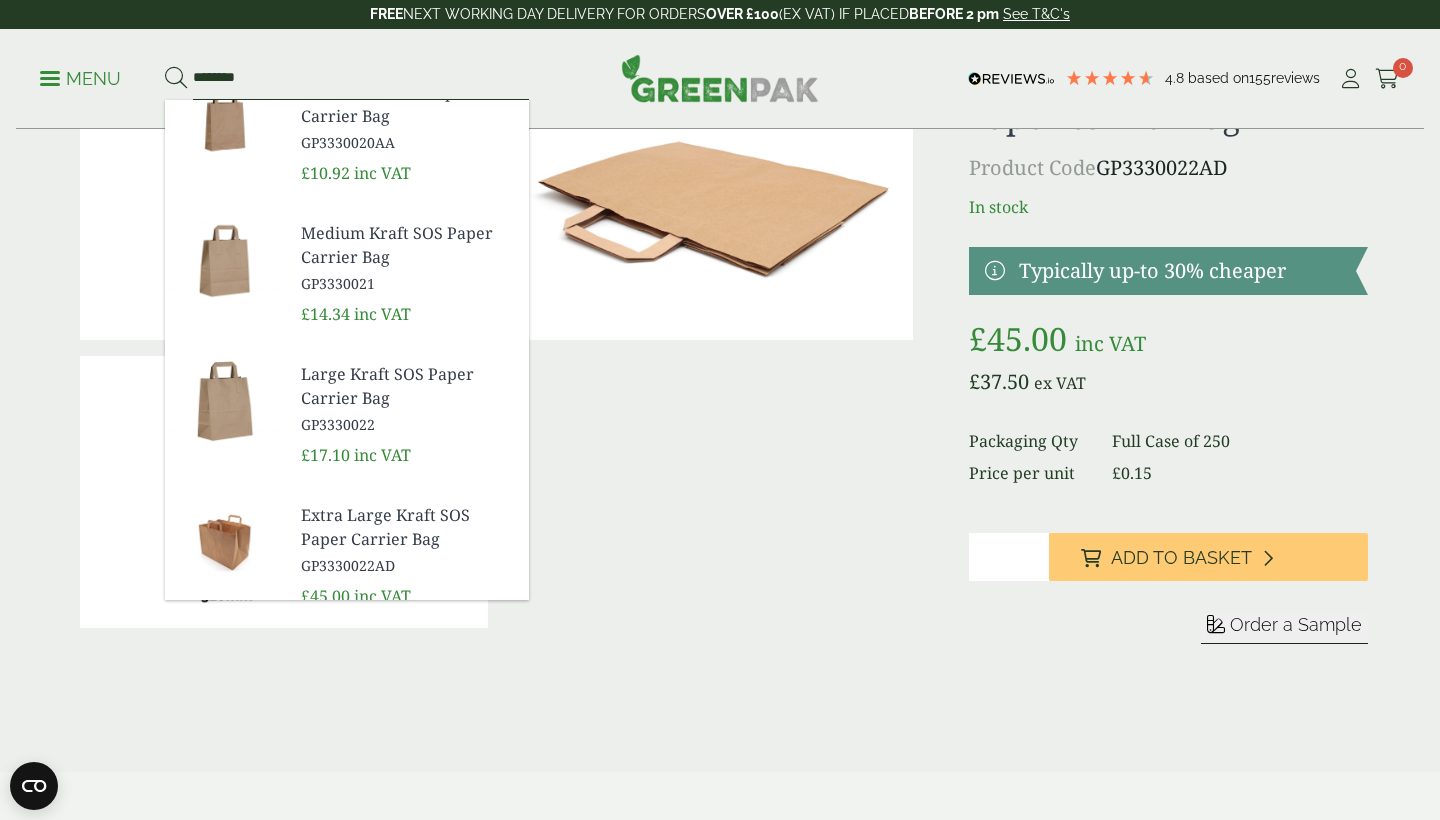 scroll, scrollTop: 603, scrollLeft: 0, axis: vertical 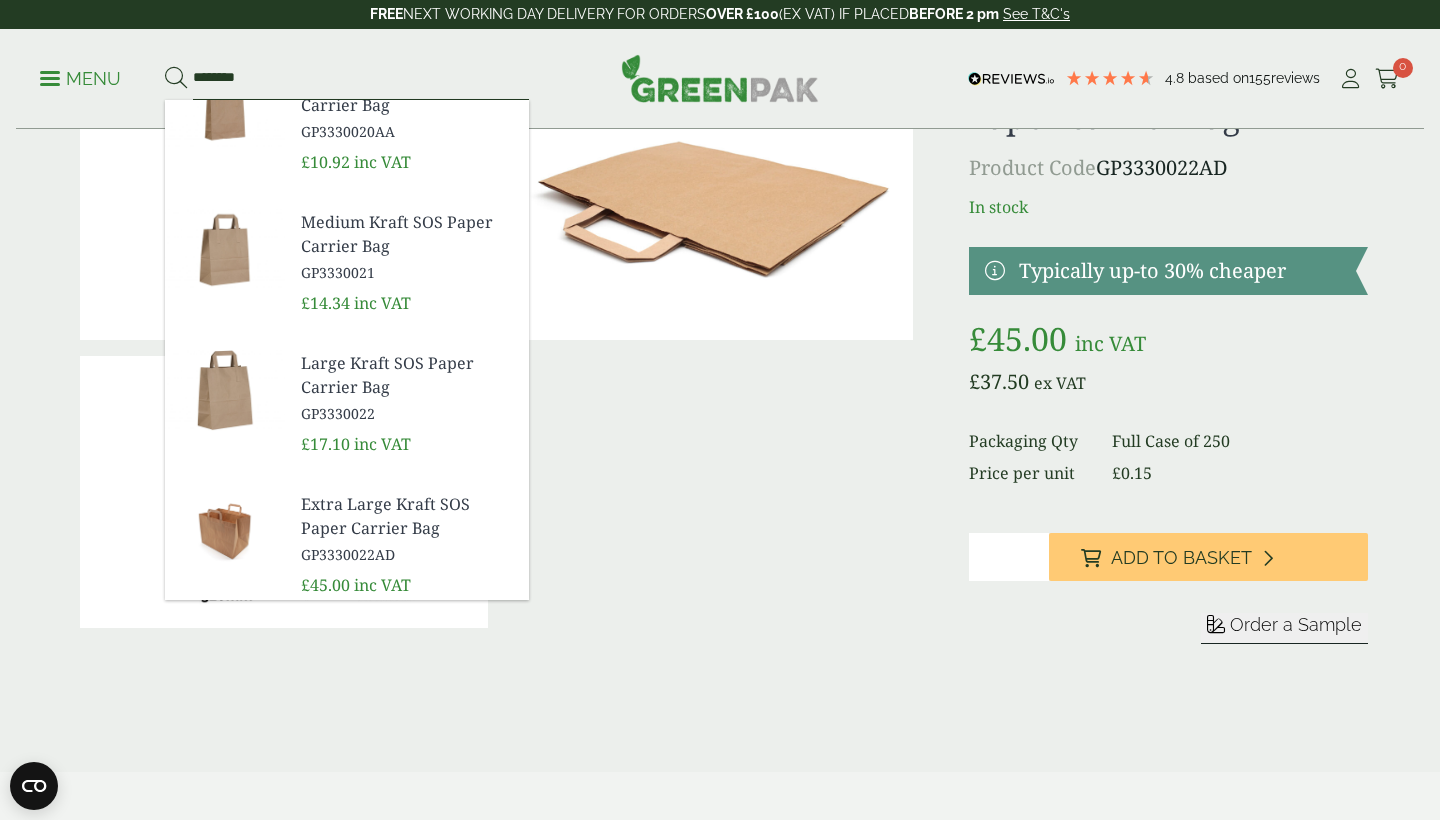 type on "********" 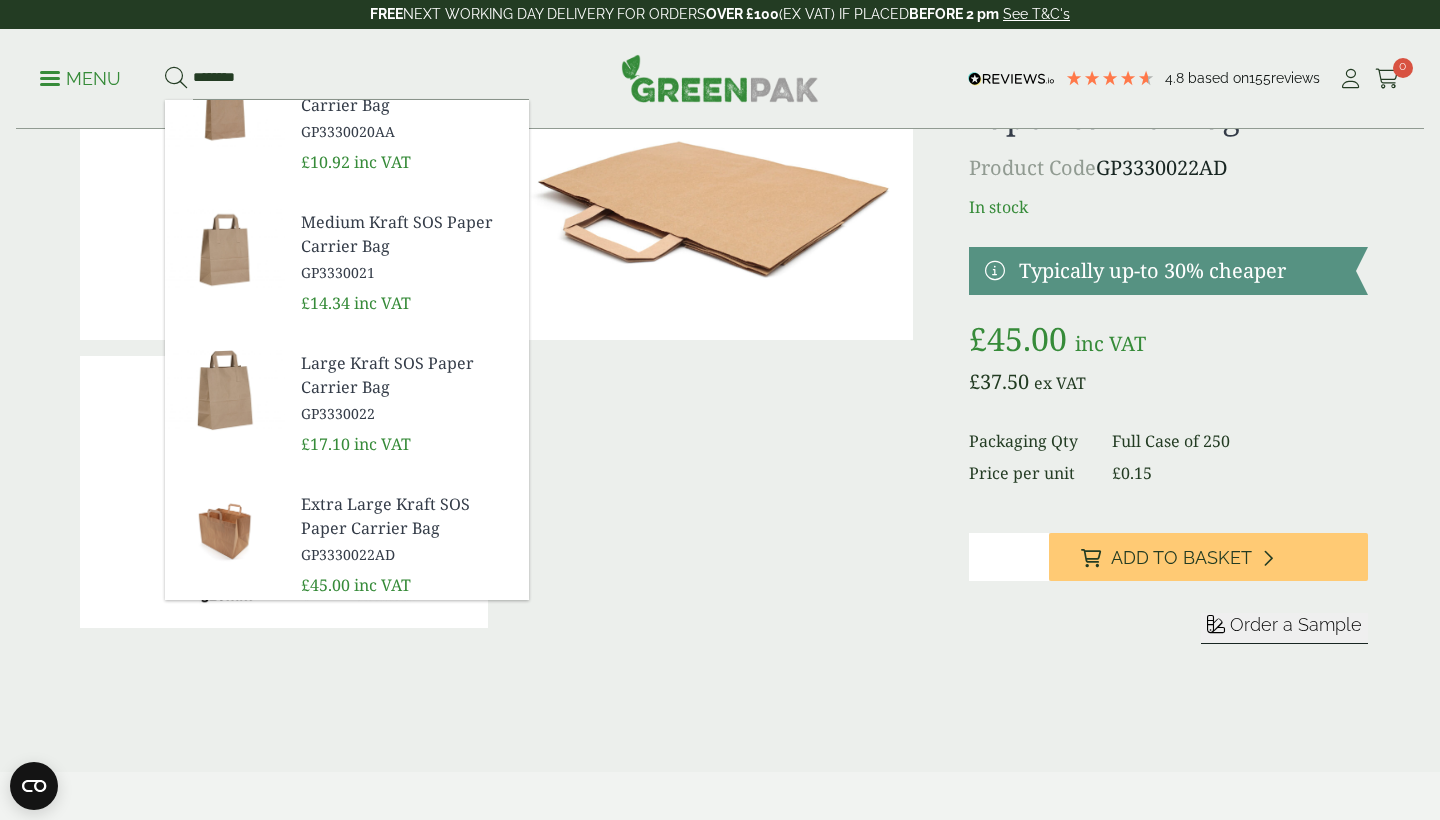 click on "Large Kraft SOS Paper Carrier Bag" at bounding box center (407, 375) 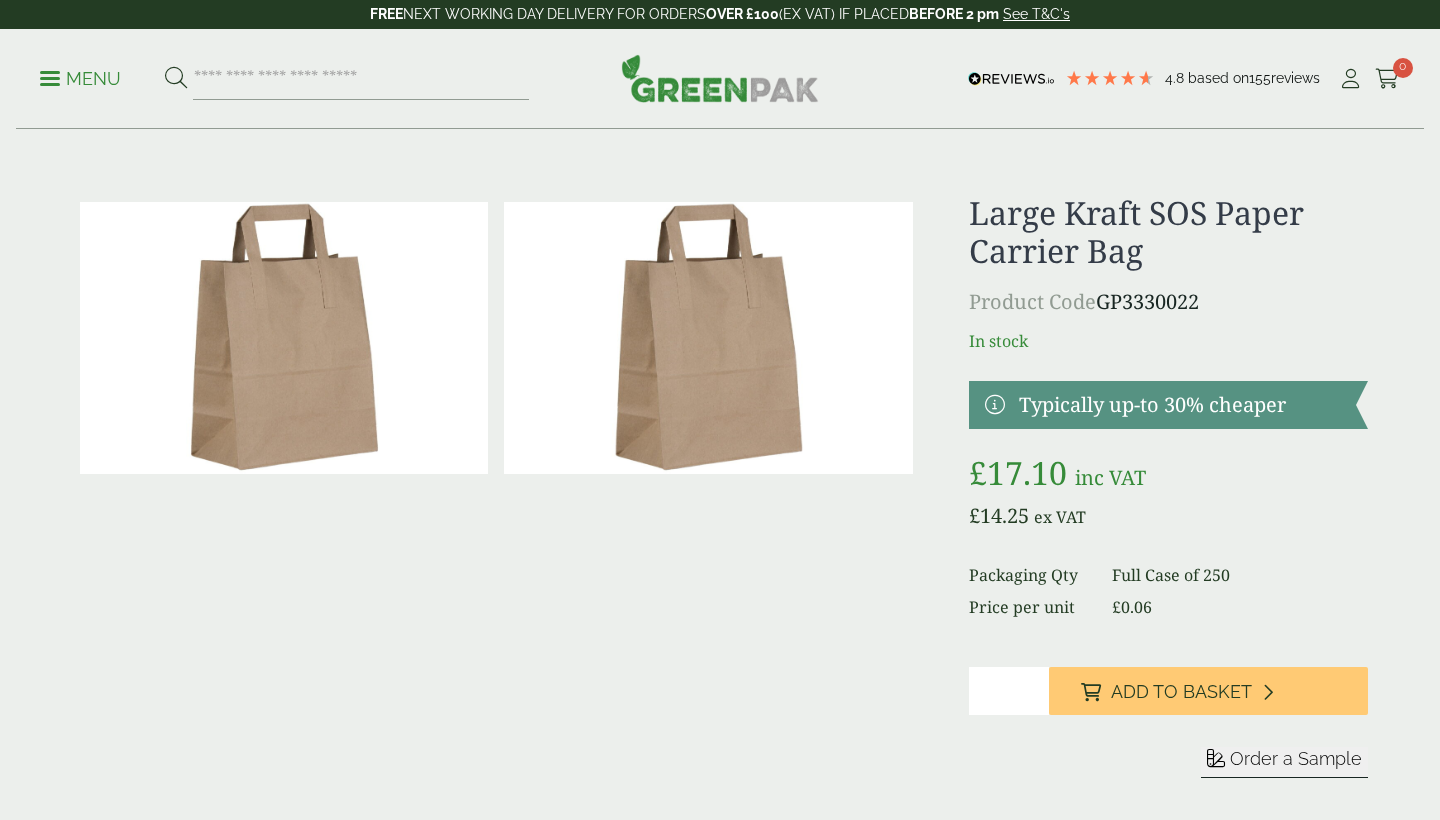 scroll, scrollTop: 0, scrollLeft: 0, axis: both 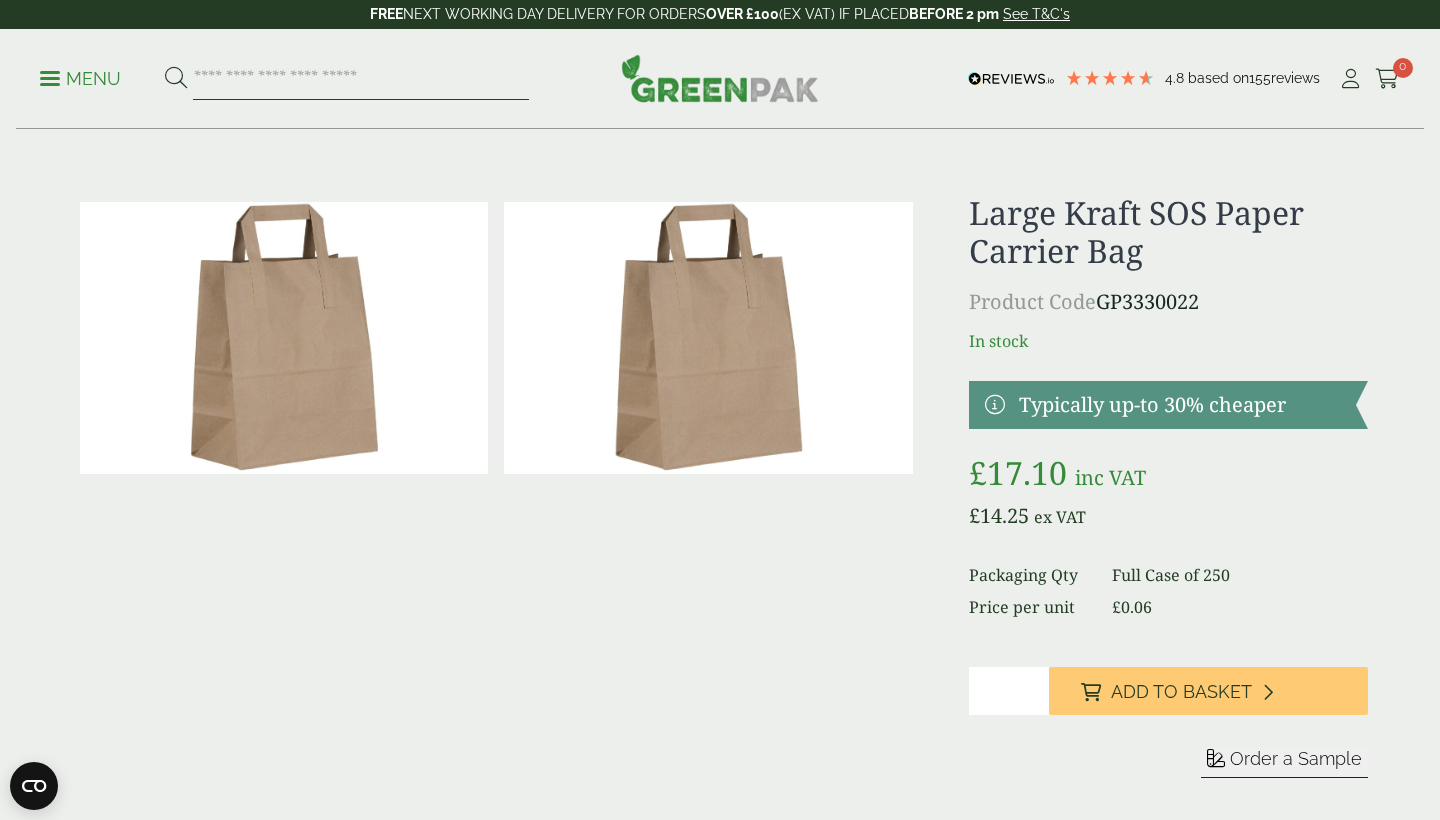 click at bounding box center [361, 79] 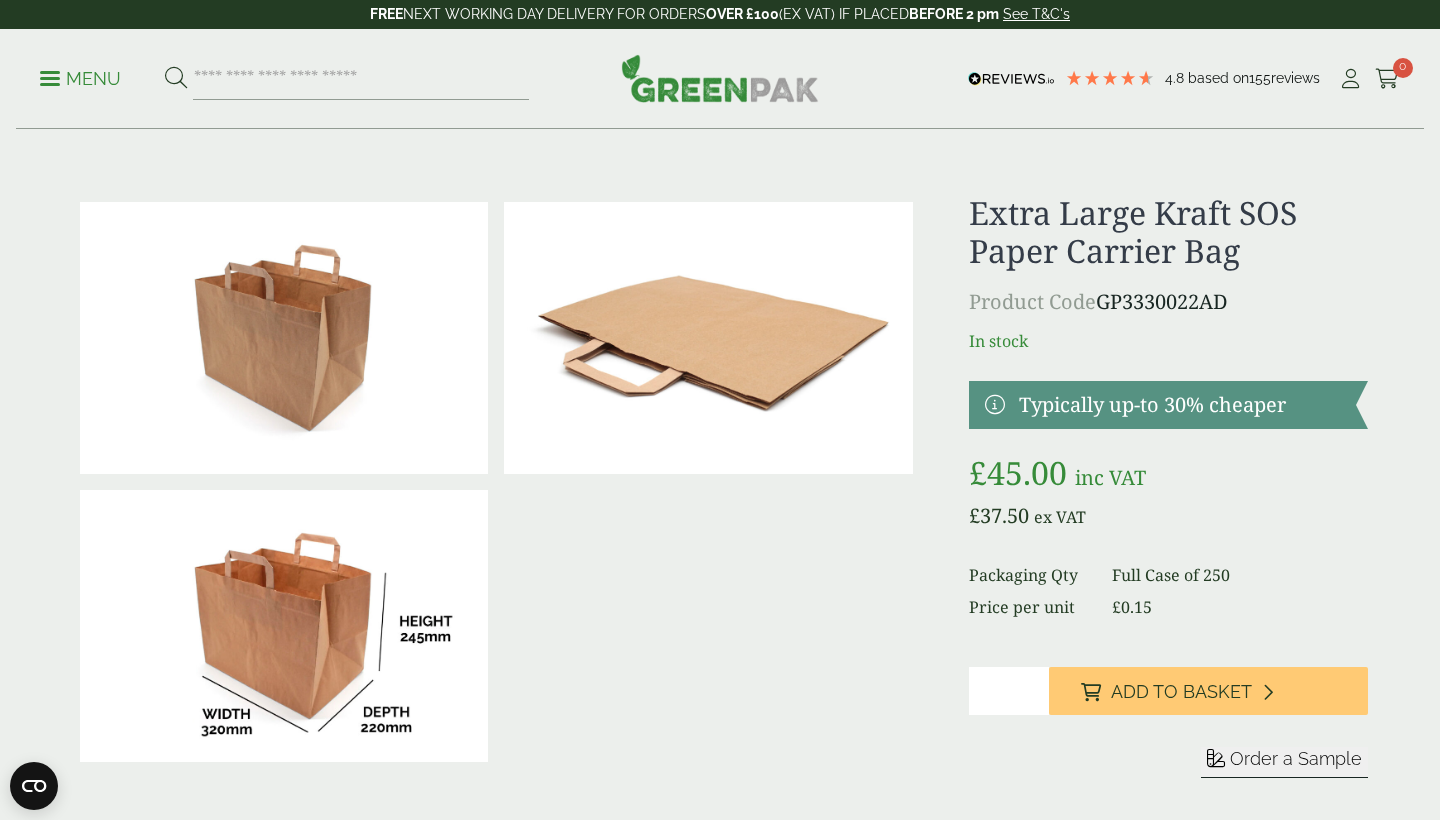 scroll, scrollTop: 134, scrollLeft: 0, axis: vertical 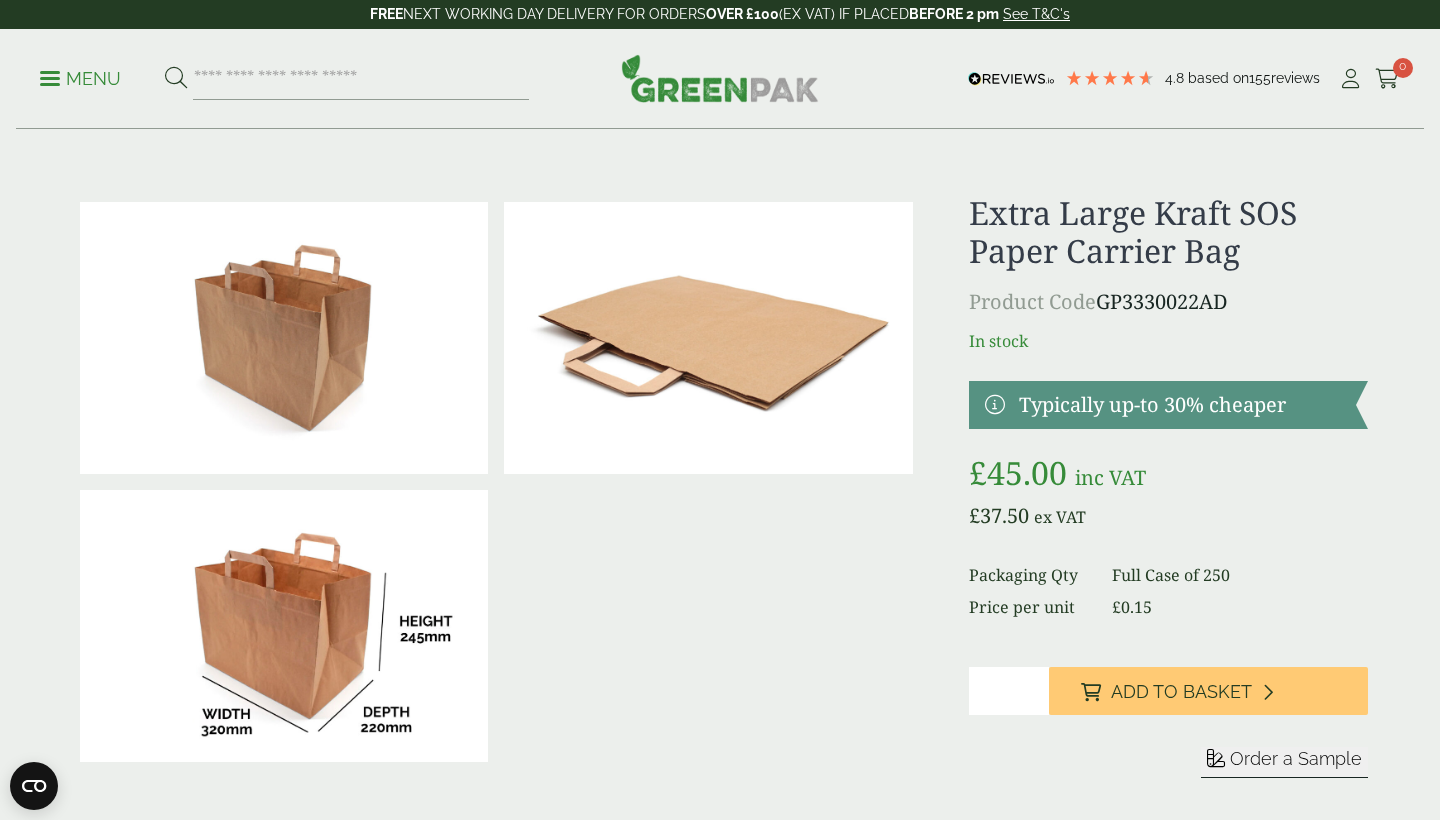 drag, startPoint x: 1253, startPoint y: 305, endPoint x: 1105, endPoint y: 305, distance: 148 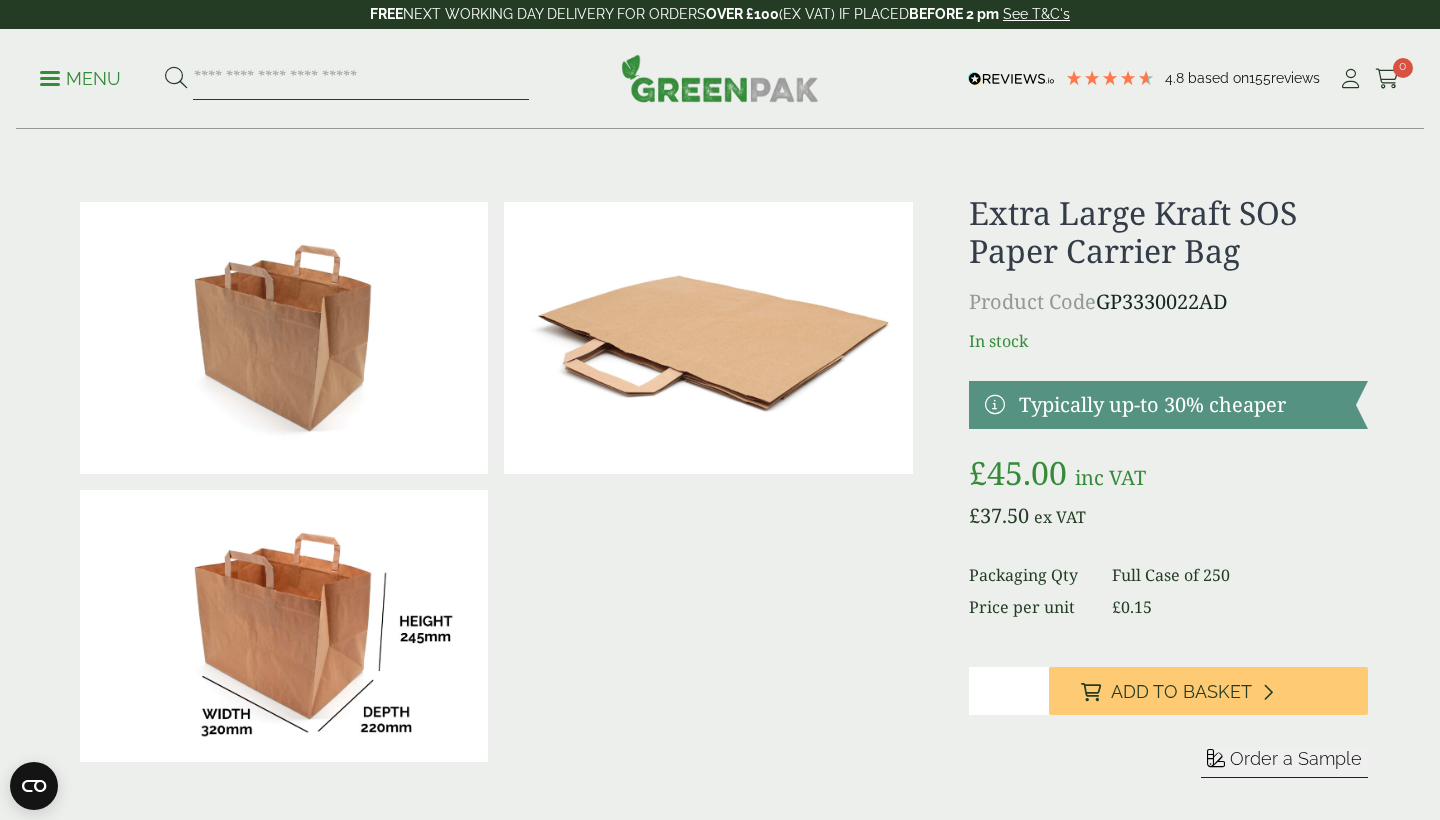 click at bounding box center [361, 79] 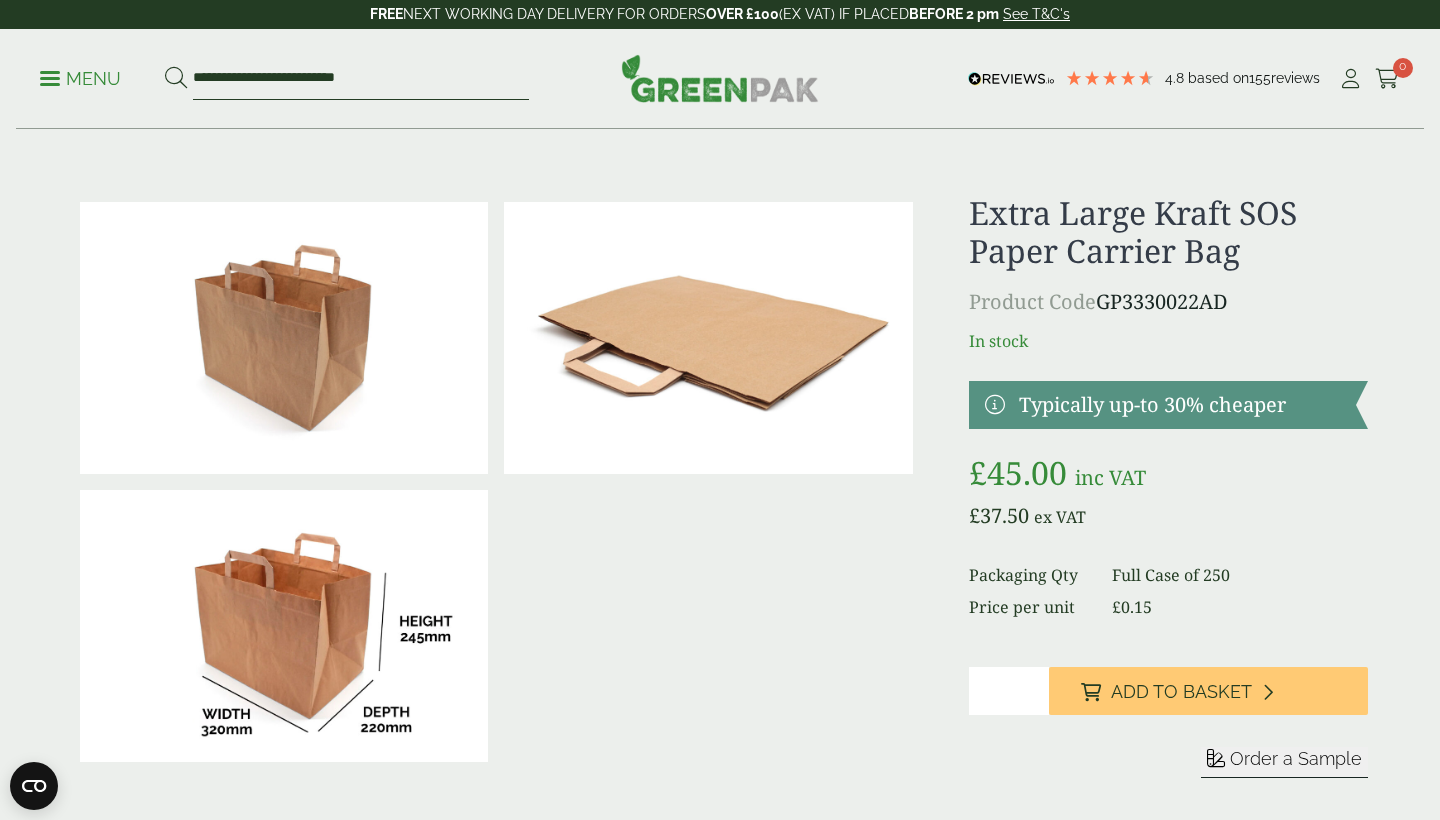 type on "**********" 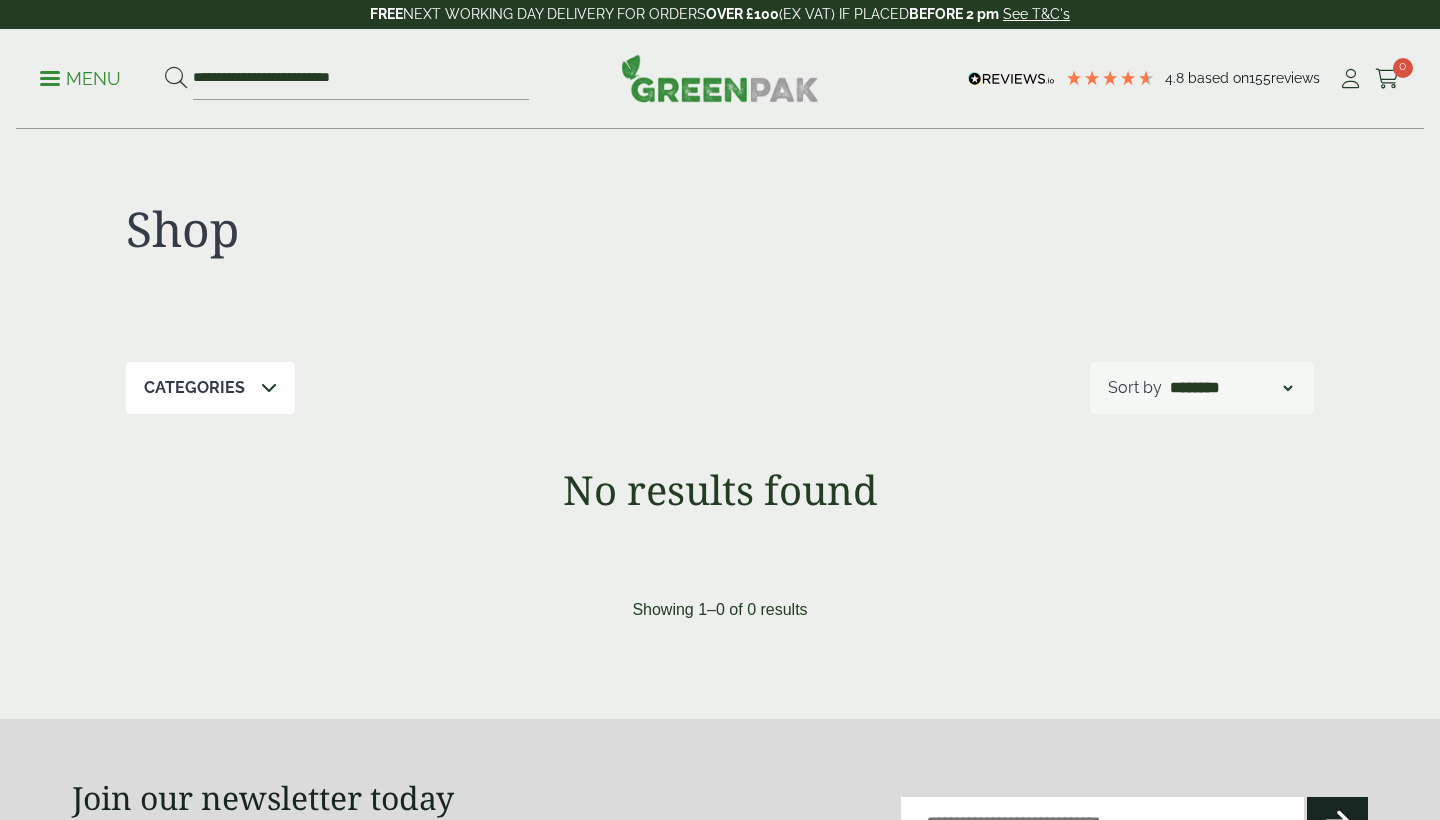 scroll, scrollTop: 0, scrollLeft: 0, axis: both 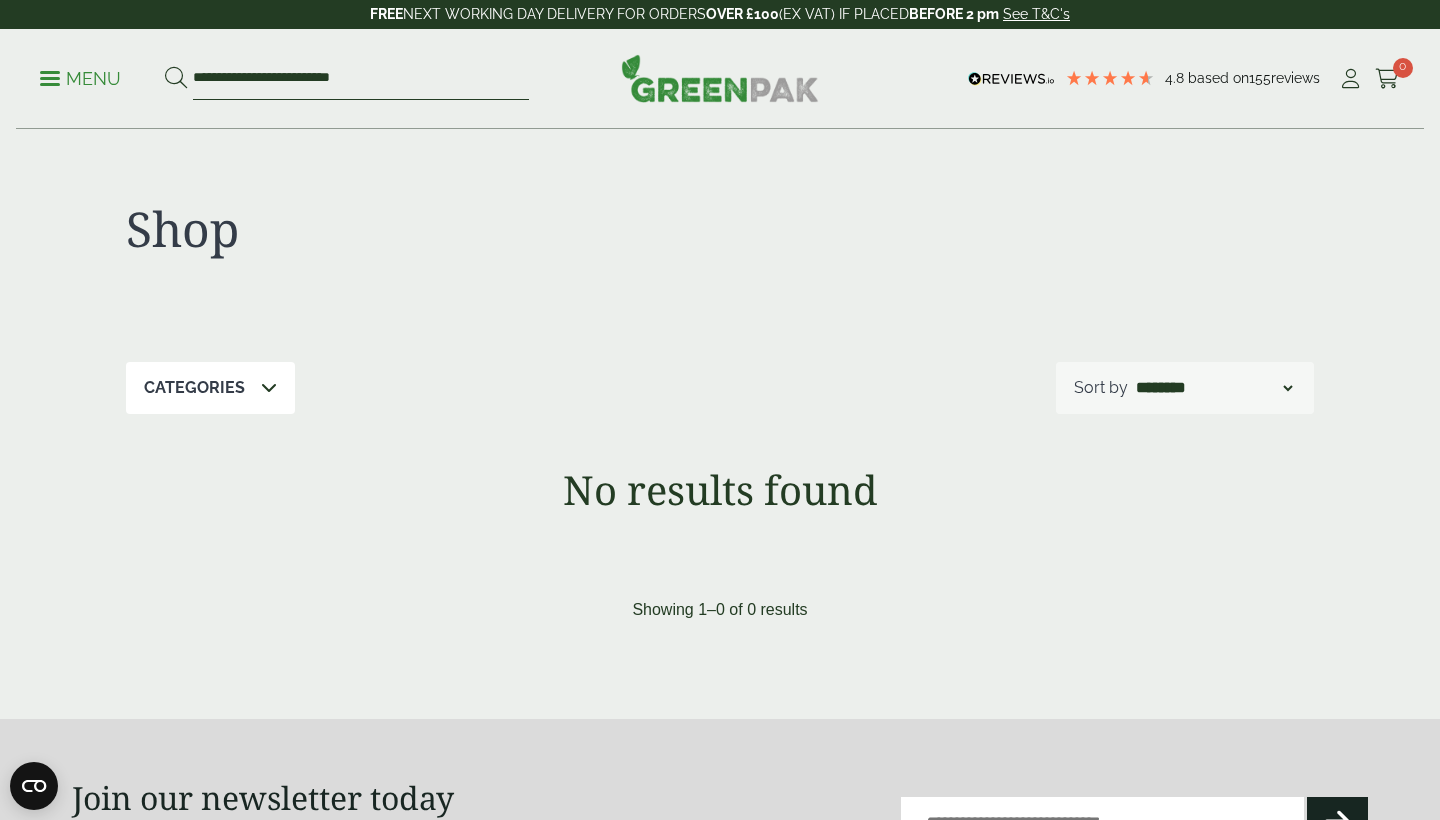 drag, startPoint x: 328, startPoint y: 78, endPoint x: 532, endPoint y: 87, distance: 204.19843 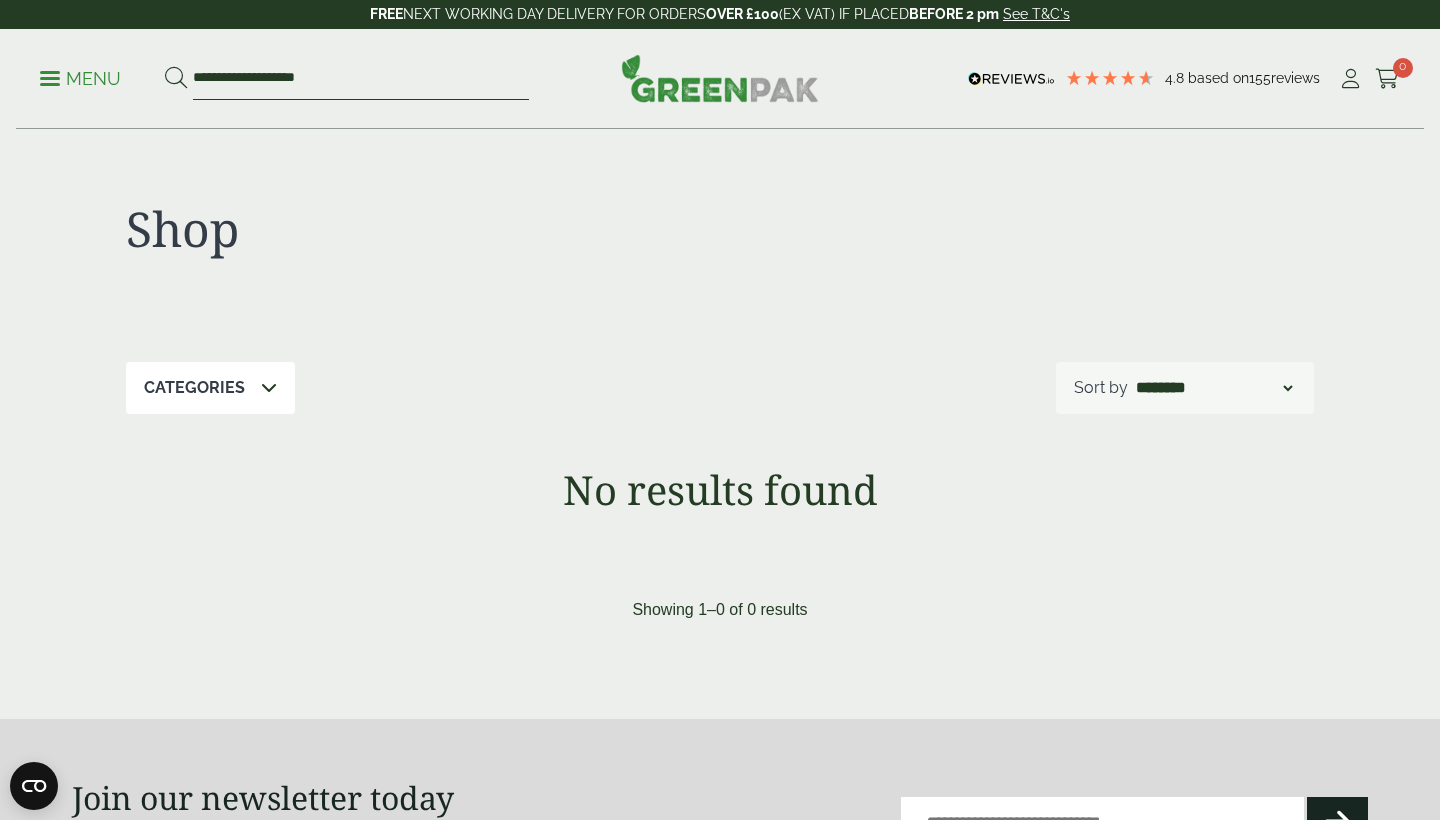 type on "**********" 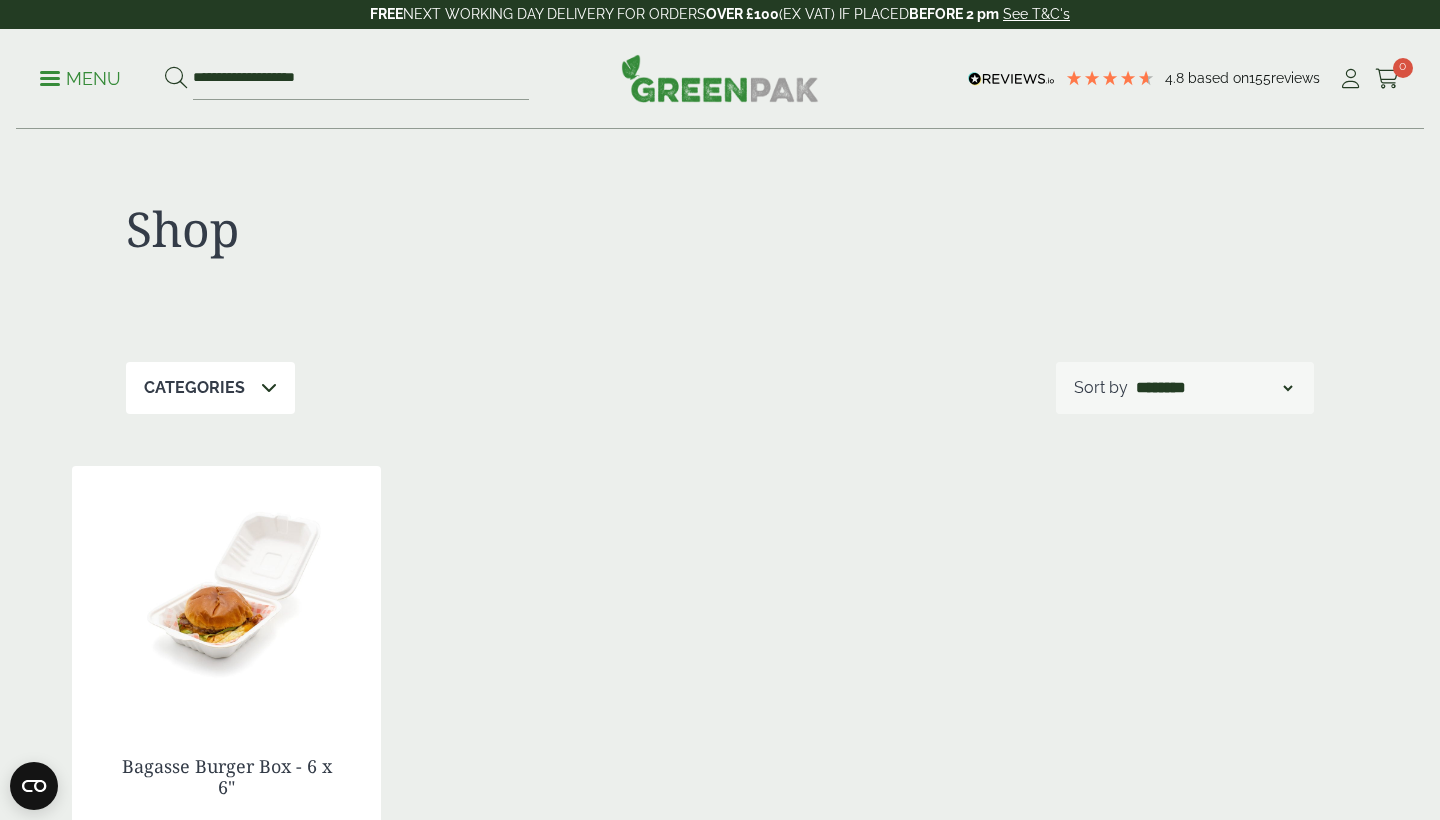 scroll, scrollTop: 0, scrollLeft: 0, axis: both 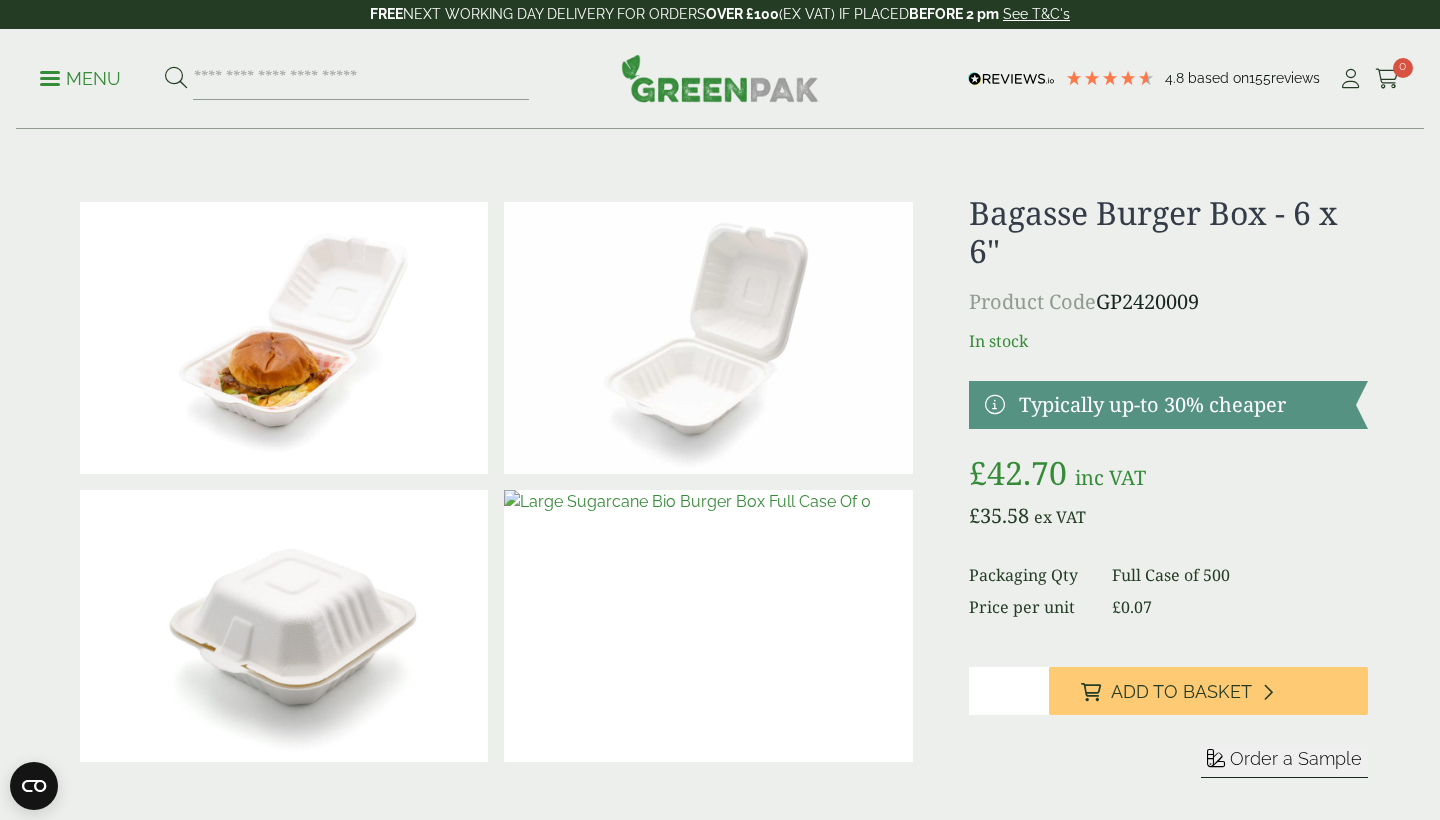 drag, startPoint x: 1220, startPoint y: 302, endPoint x: 1105, endPoint y: 306, distance: 115.06954 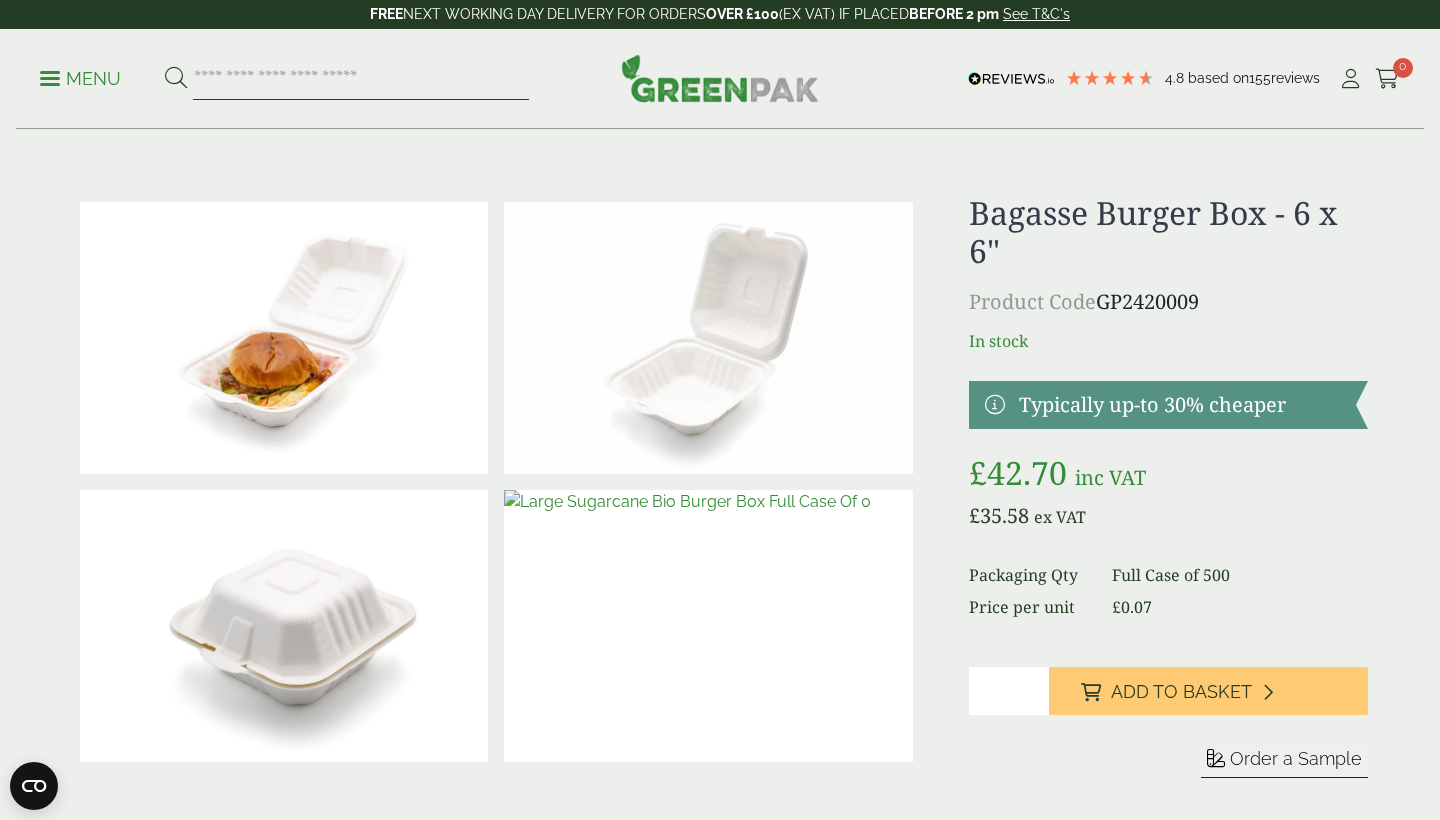 click at bounding box center (361, 79) 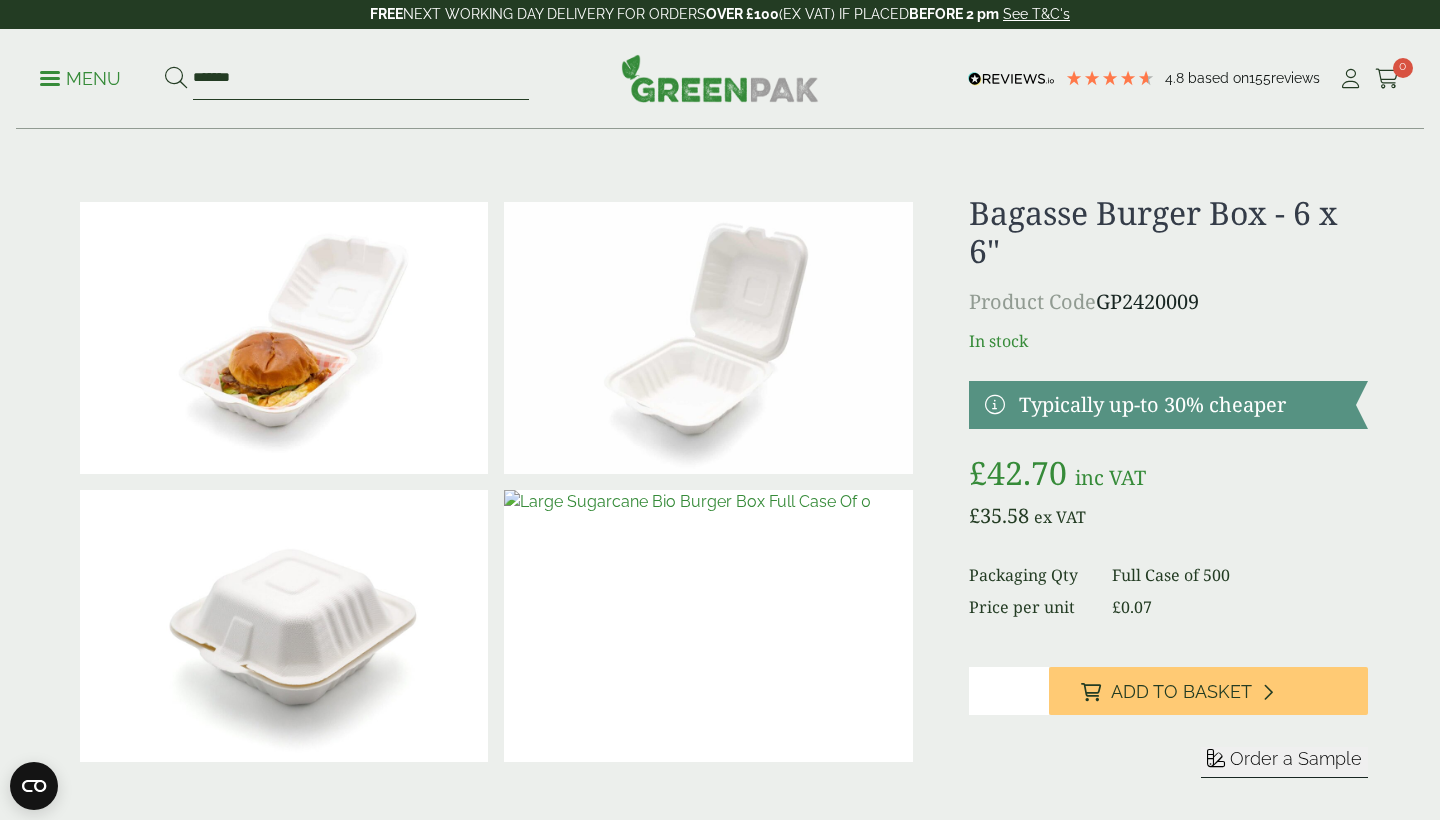 type on "*******" 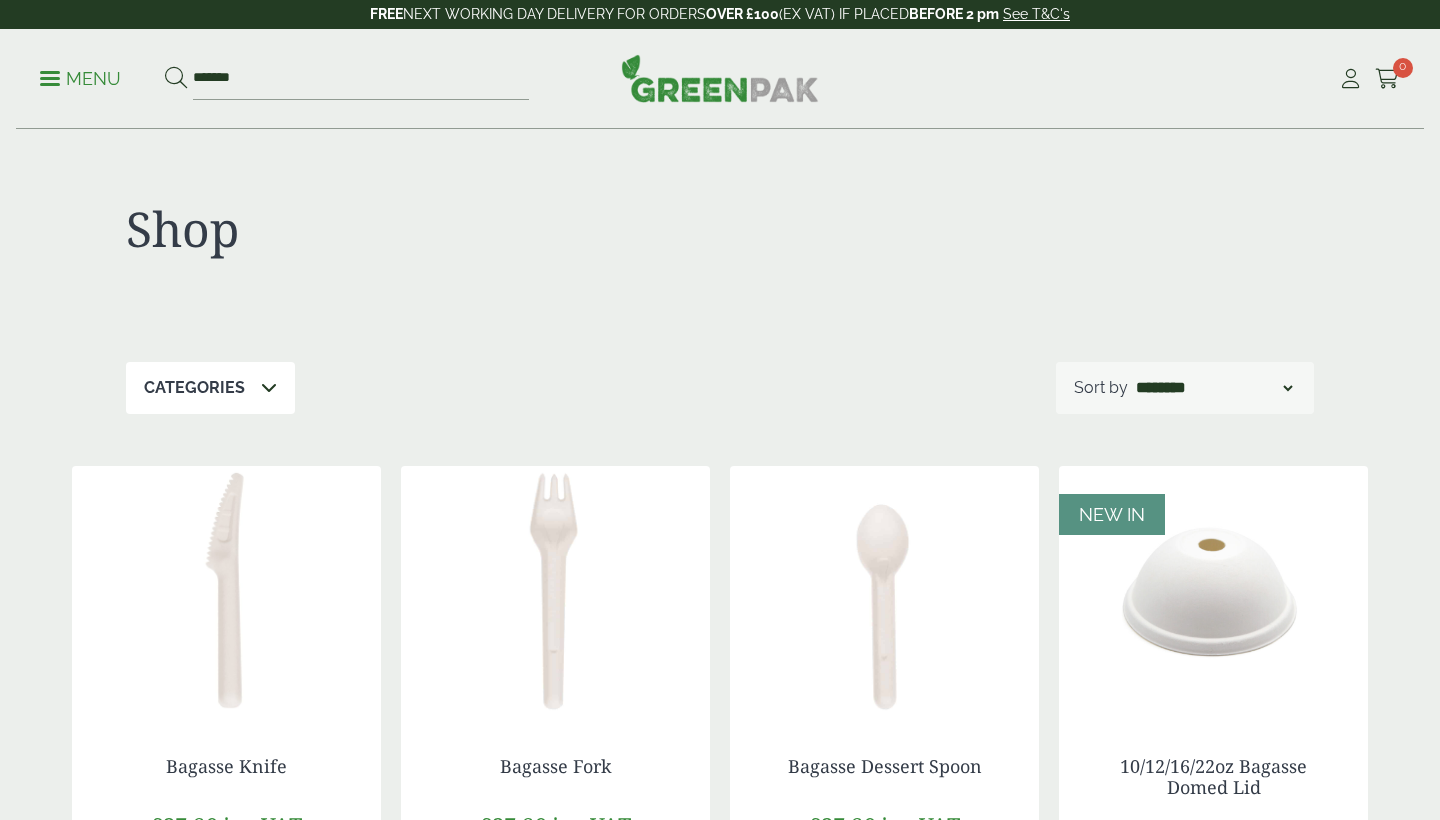 scroll, scrollTop: 0, scrollLeft: 0, axis: both 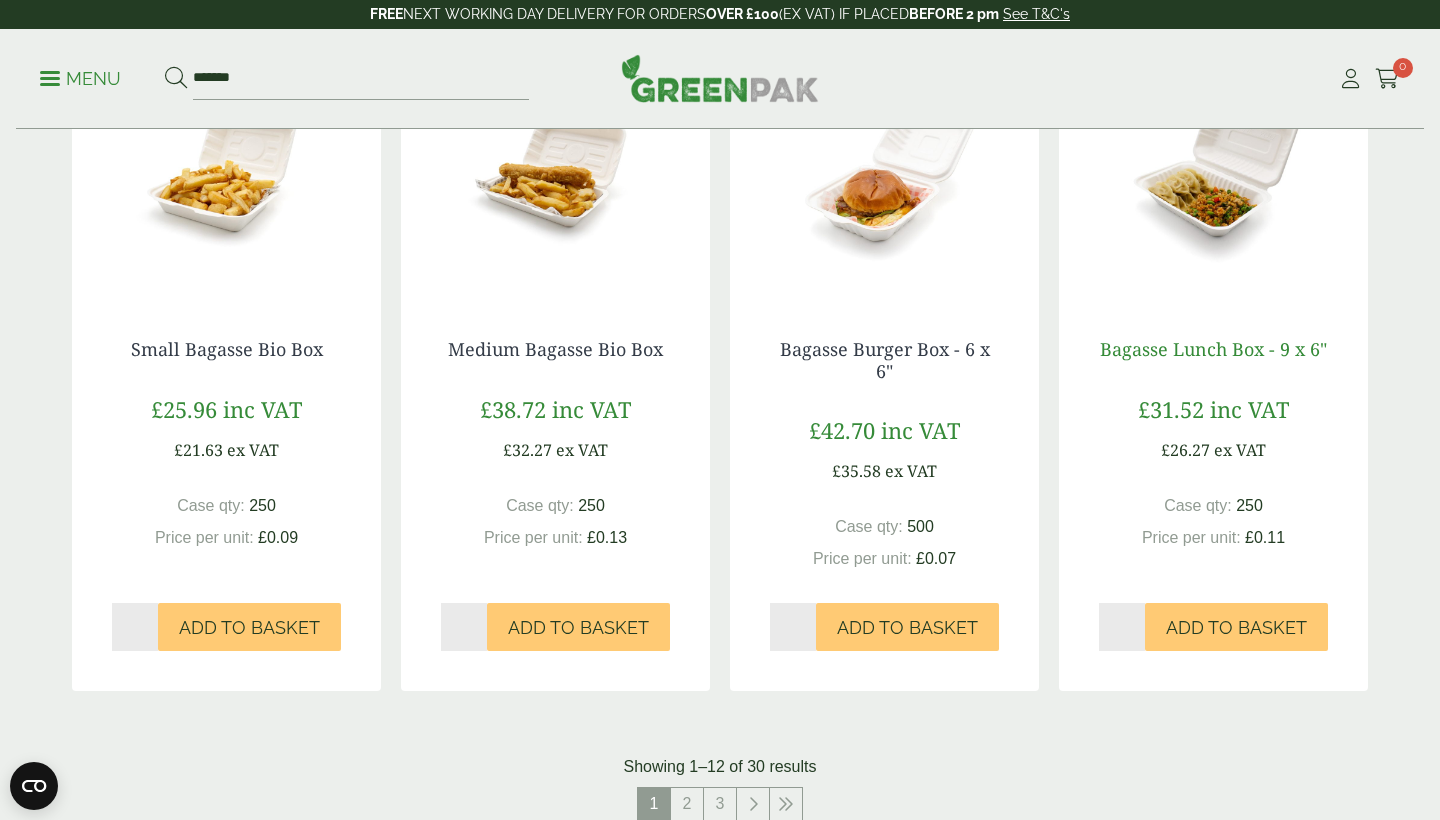 click on "Bagasse Lunch Box - 9 x 6"" at bounding box center (1213, 349) 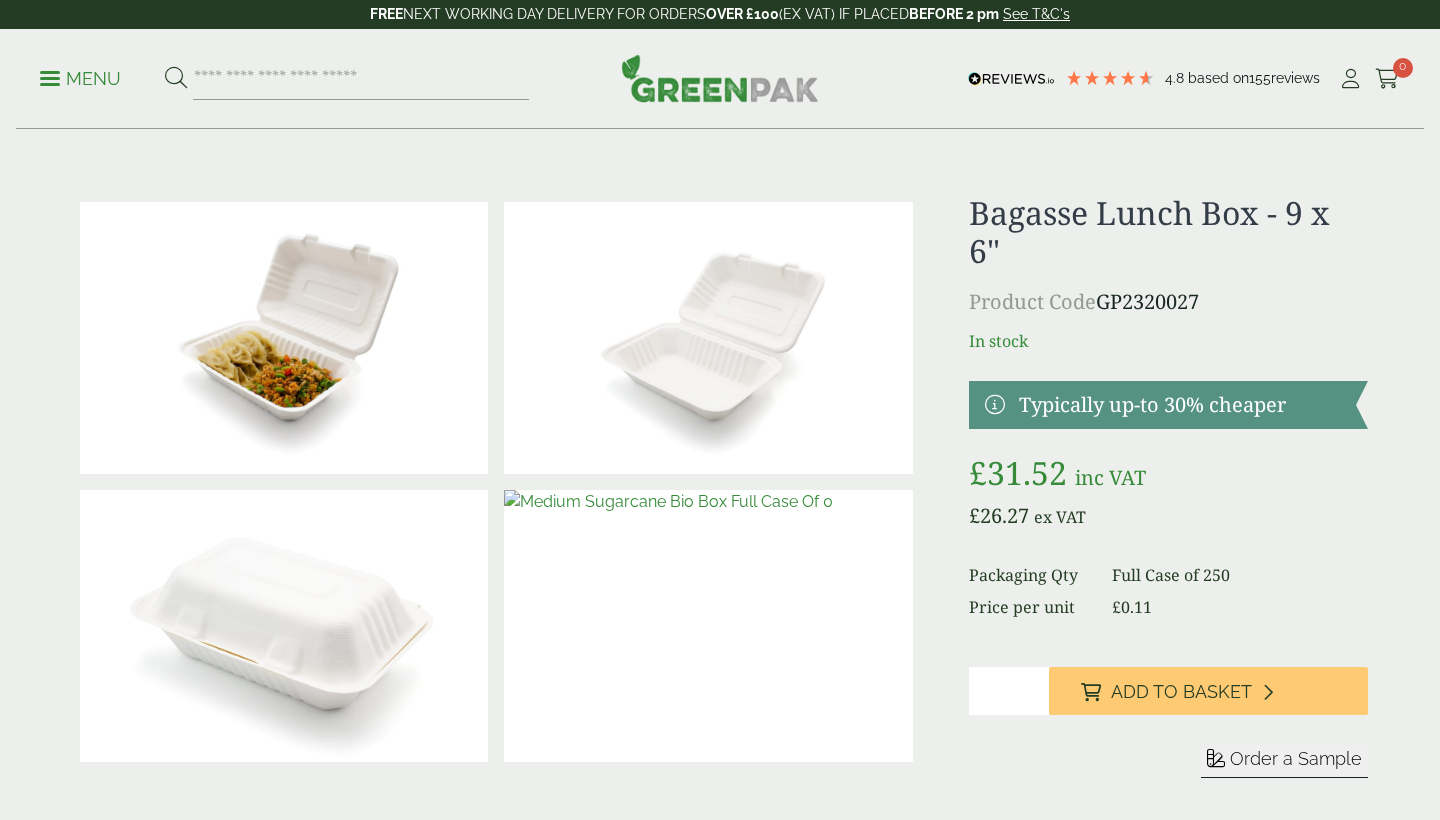 scroll, scrollTop: 0, scrollLeft: 0, axis: both 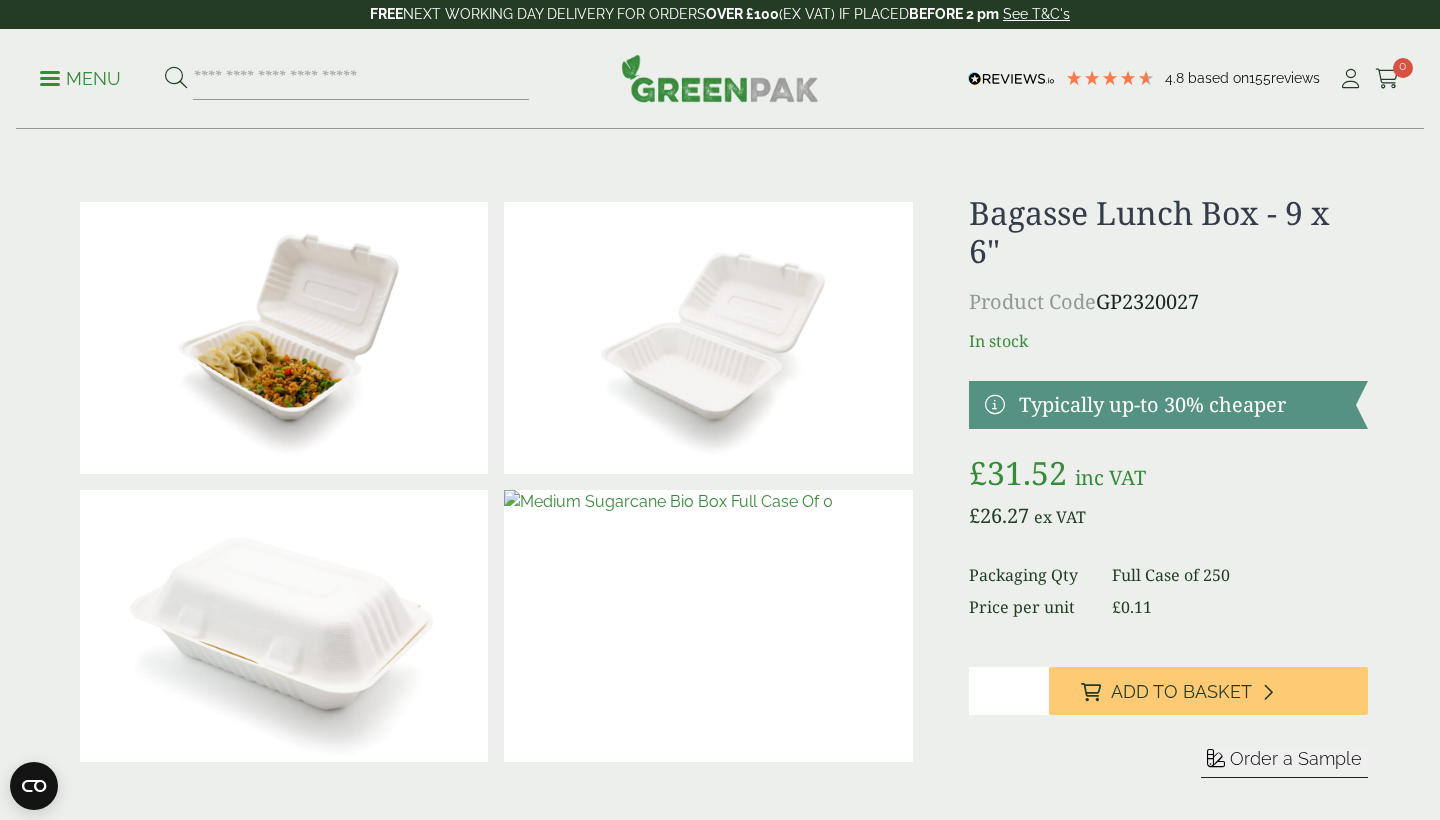 drag, startPoint x: 1214, startPoint y: 301, endPoint x: 1104, endPoint y: 304, distance: 110.0409 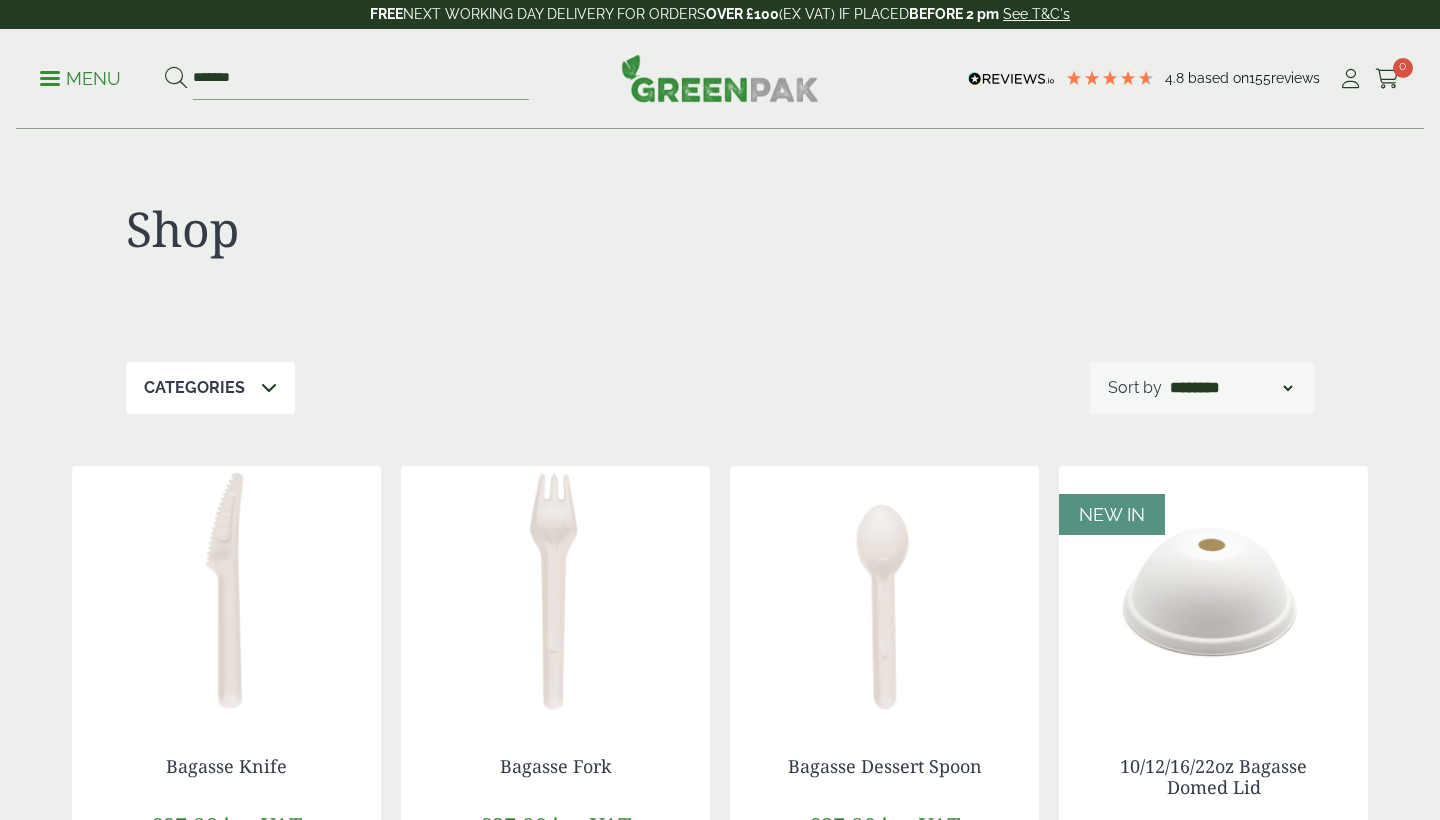 scroll, scrollTop: 394, scrollLeft: 0, axis: vertical 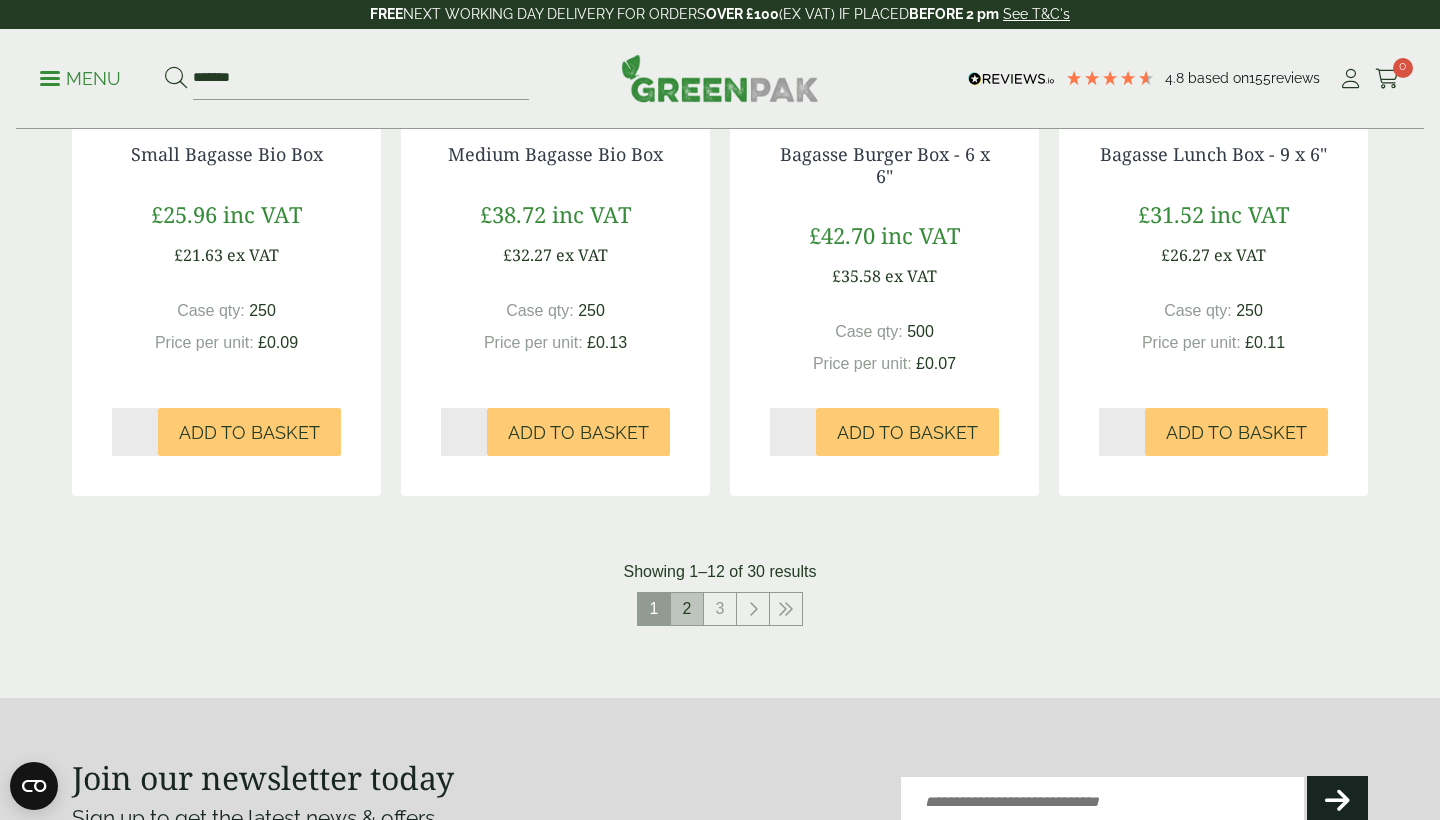 click on "2" at bounding box center [687, 609] 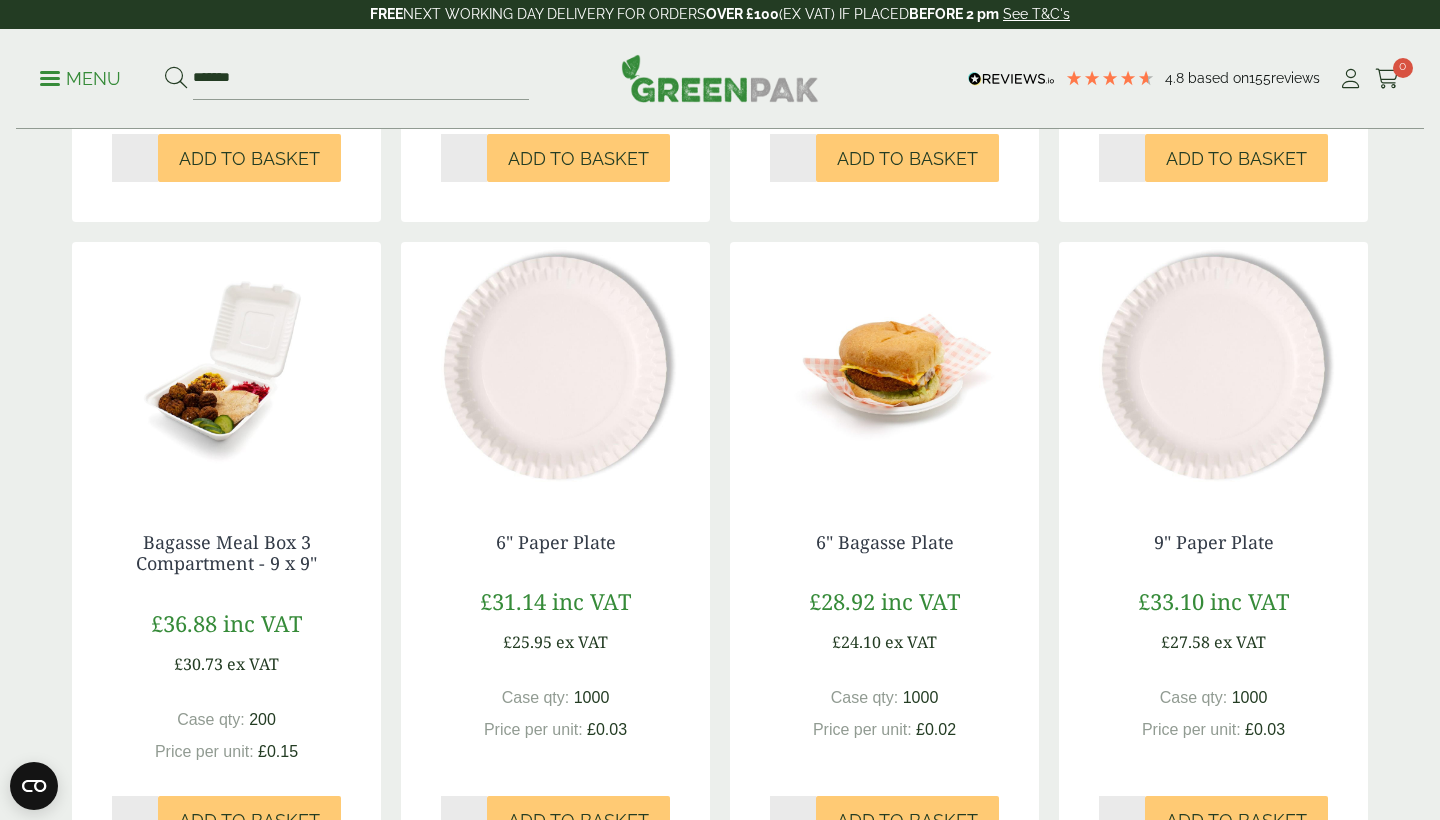 scroll, scrollTop: 892, scrollLeft: 0, axis: vertical 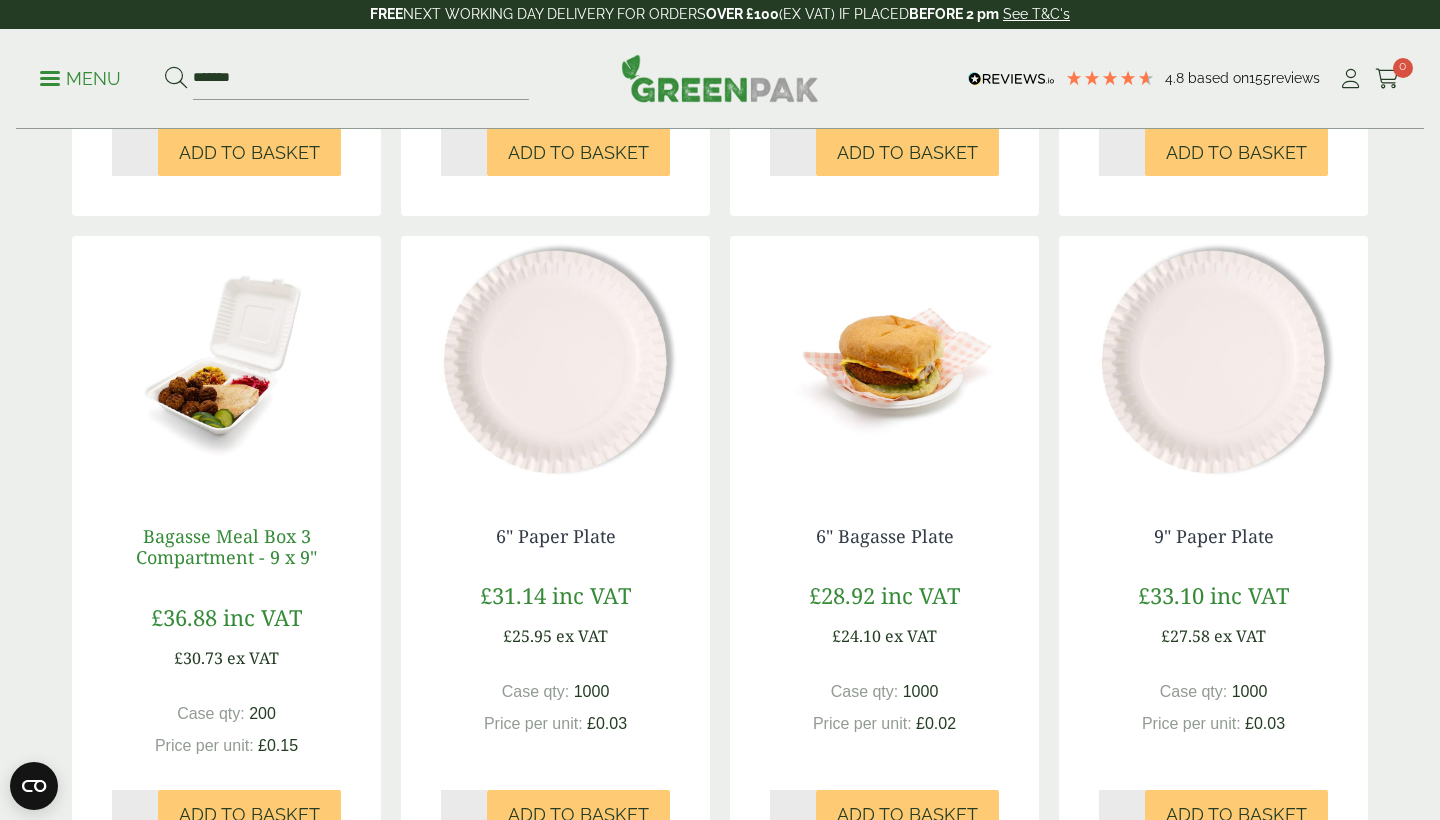 click on "Bagasse Meal Box 3 Compartment - 9 x 9"" at bounding box center [226, 547] 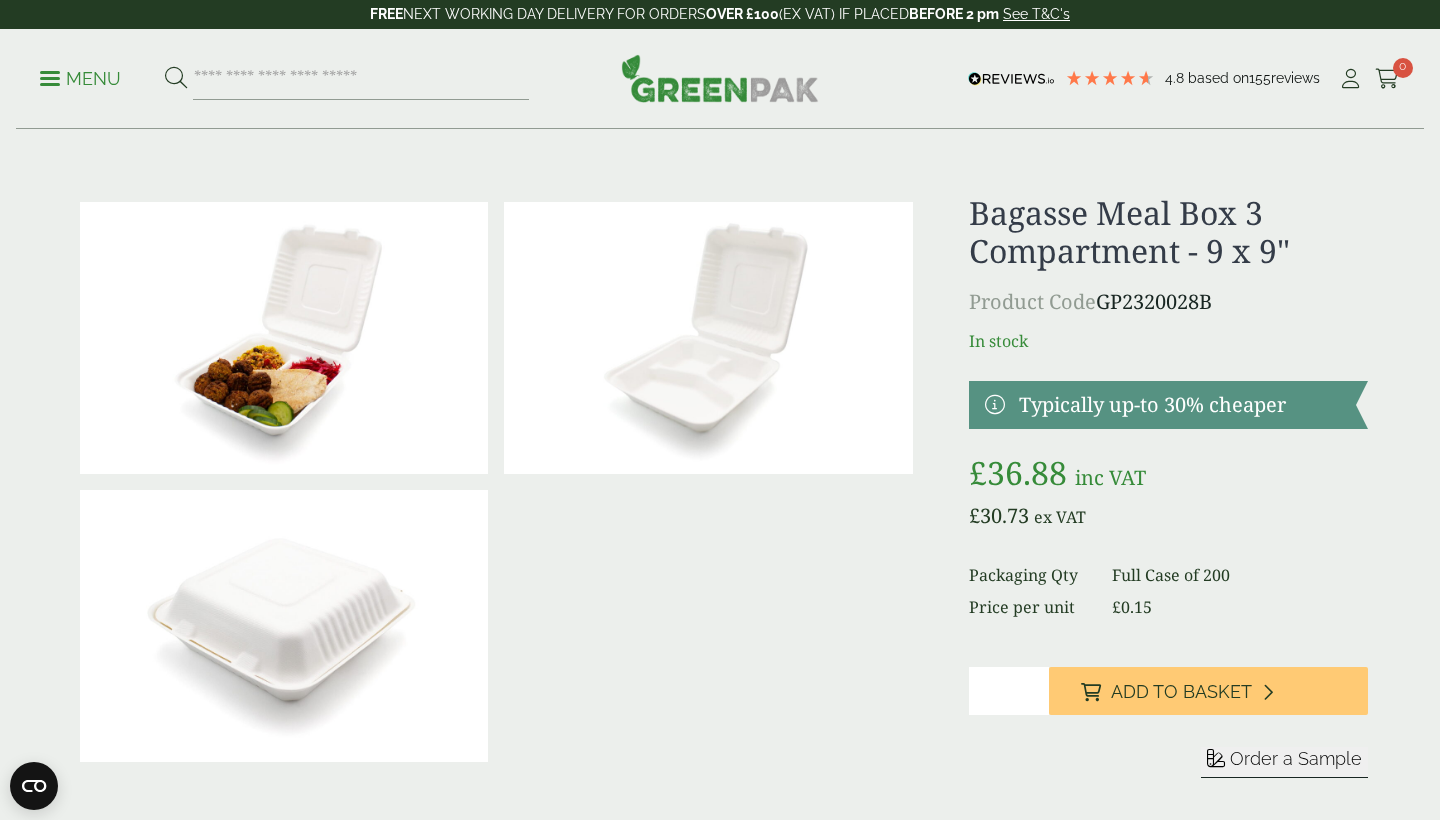 scroll, scrollTop: 0, scrollLeft: 0, axis: both 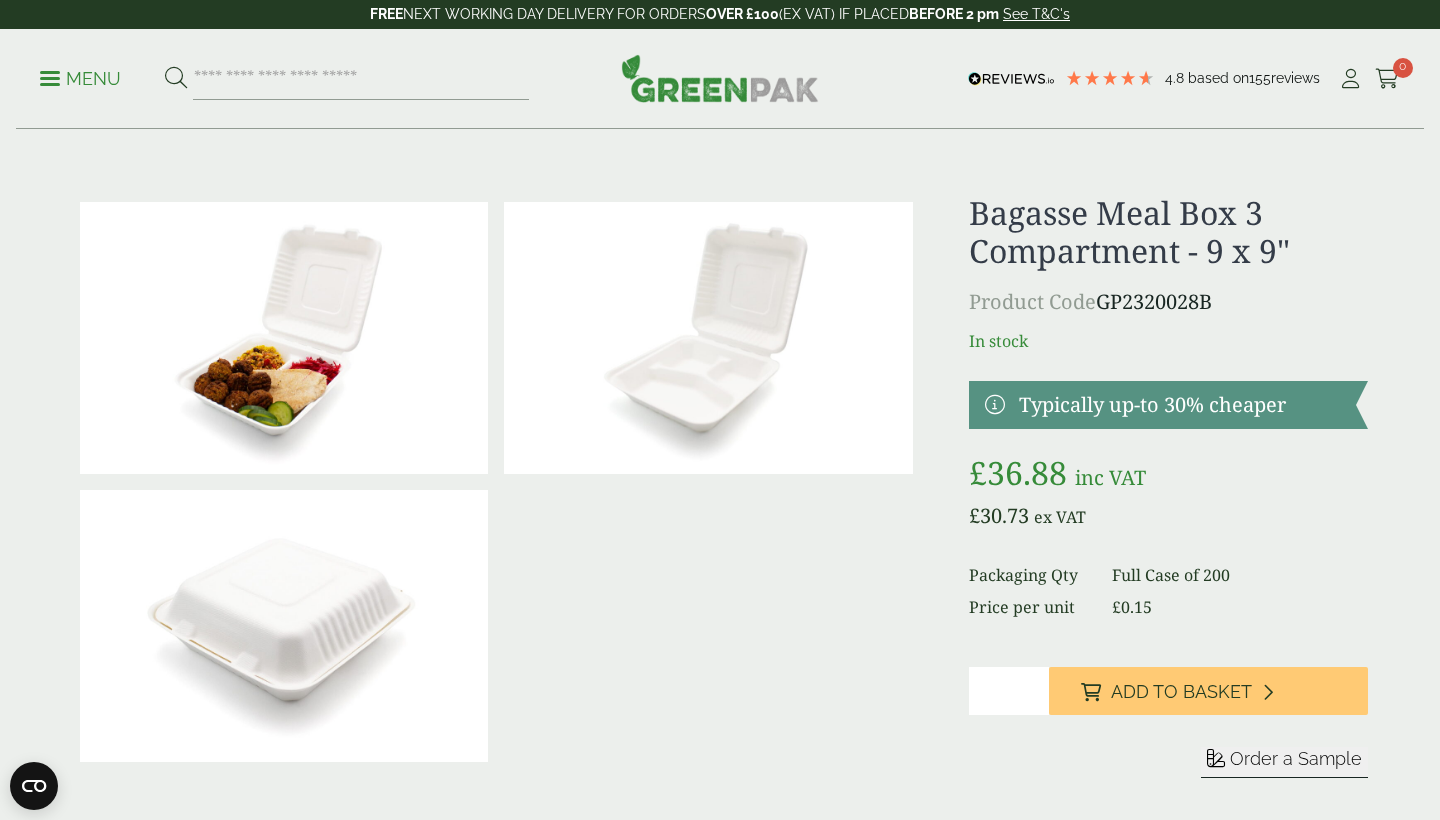 drag, startPoint x: 1224, startPoint y: 297, endPoint x: 1103, endPoint y: 300, distance: 121.037186 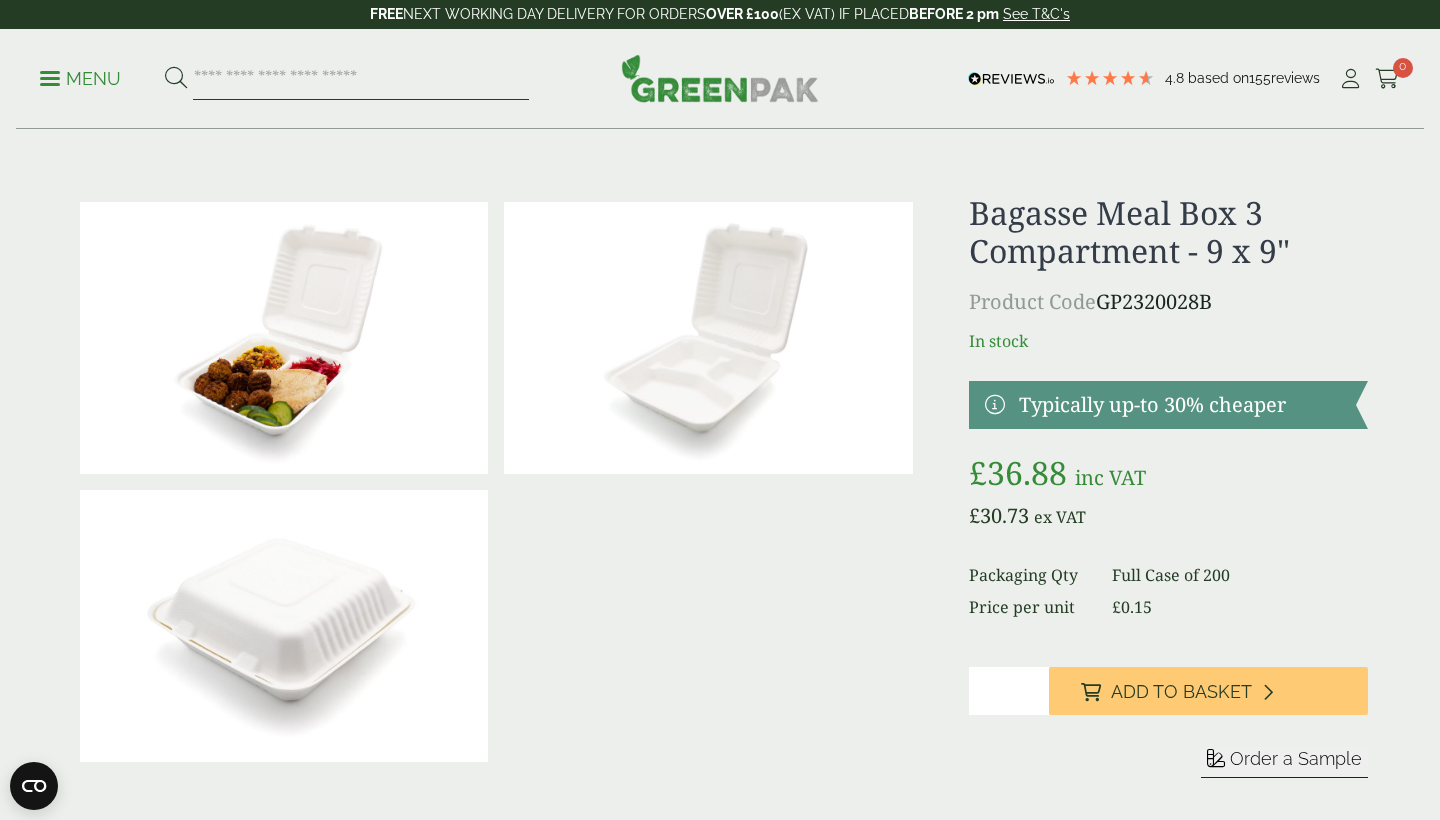 click at bounding box center (361, 79) 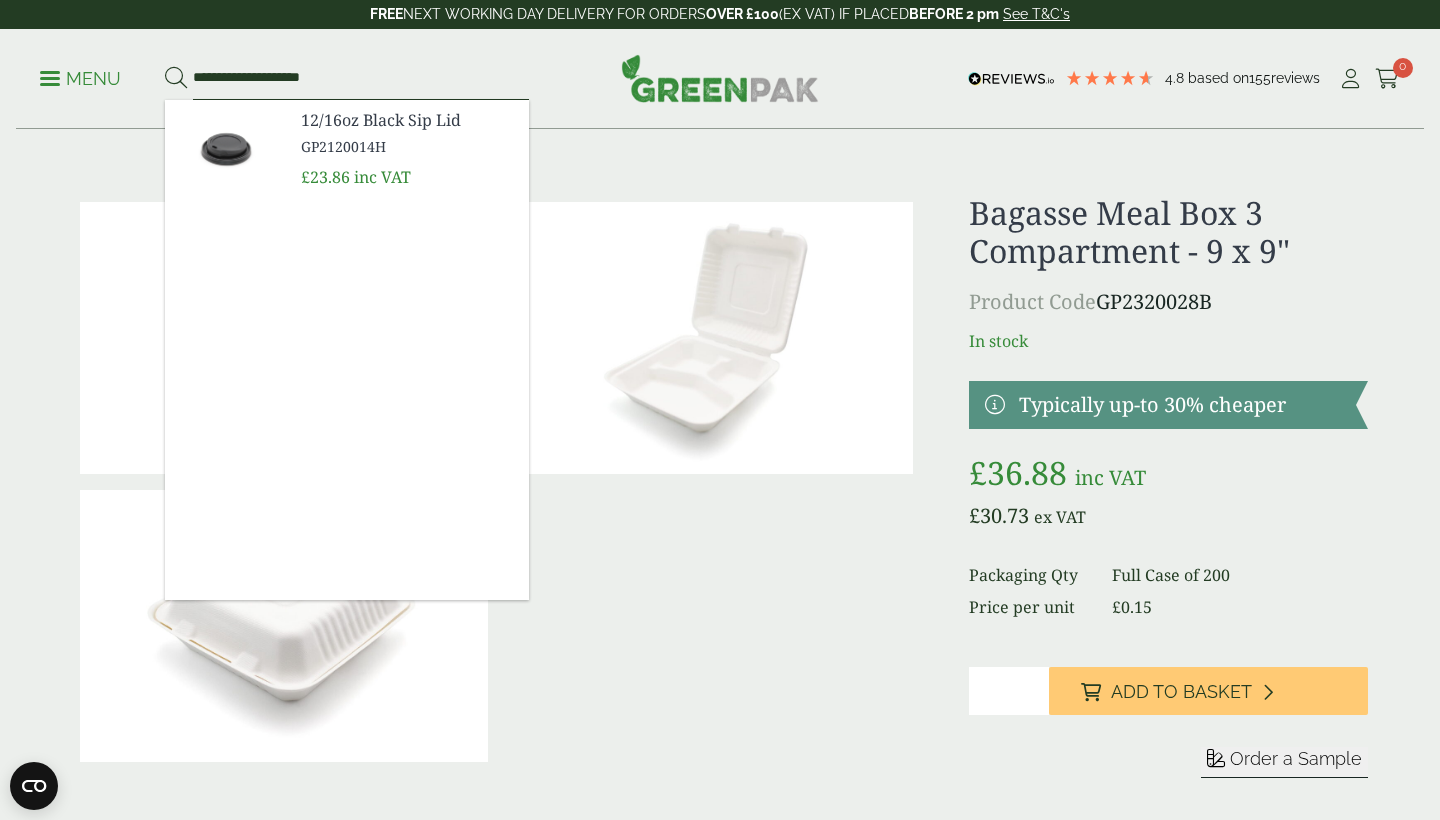 type on "**********" 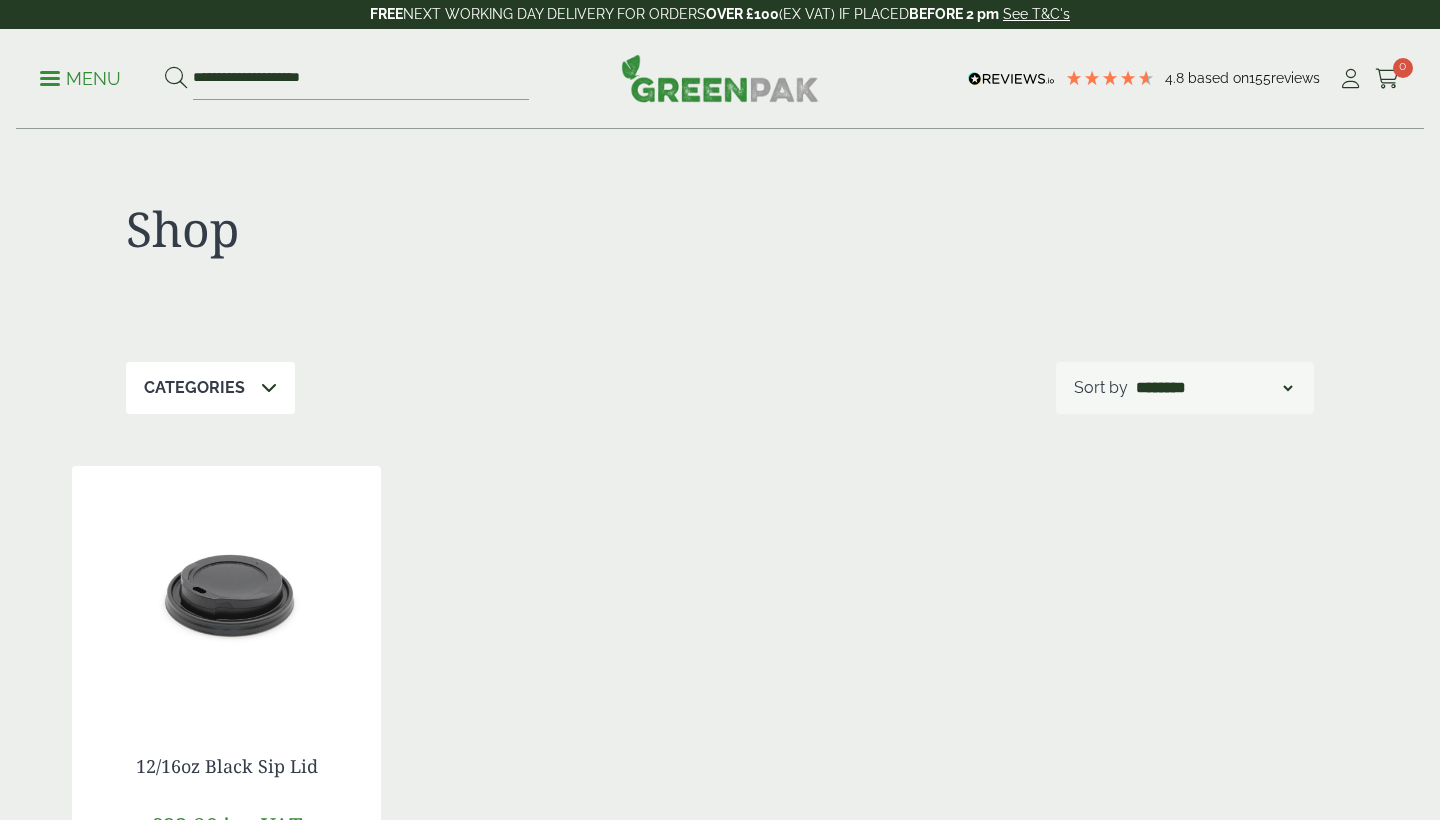 scroll, scrollTop: 0, scrollLeft: 0, axis: both 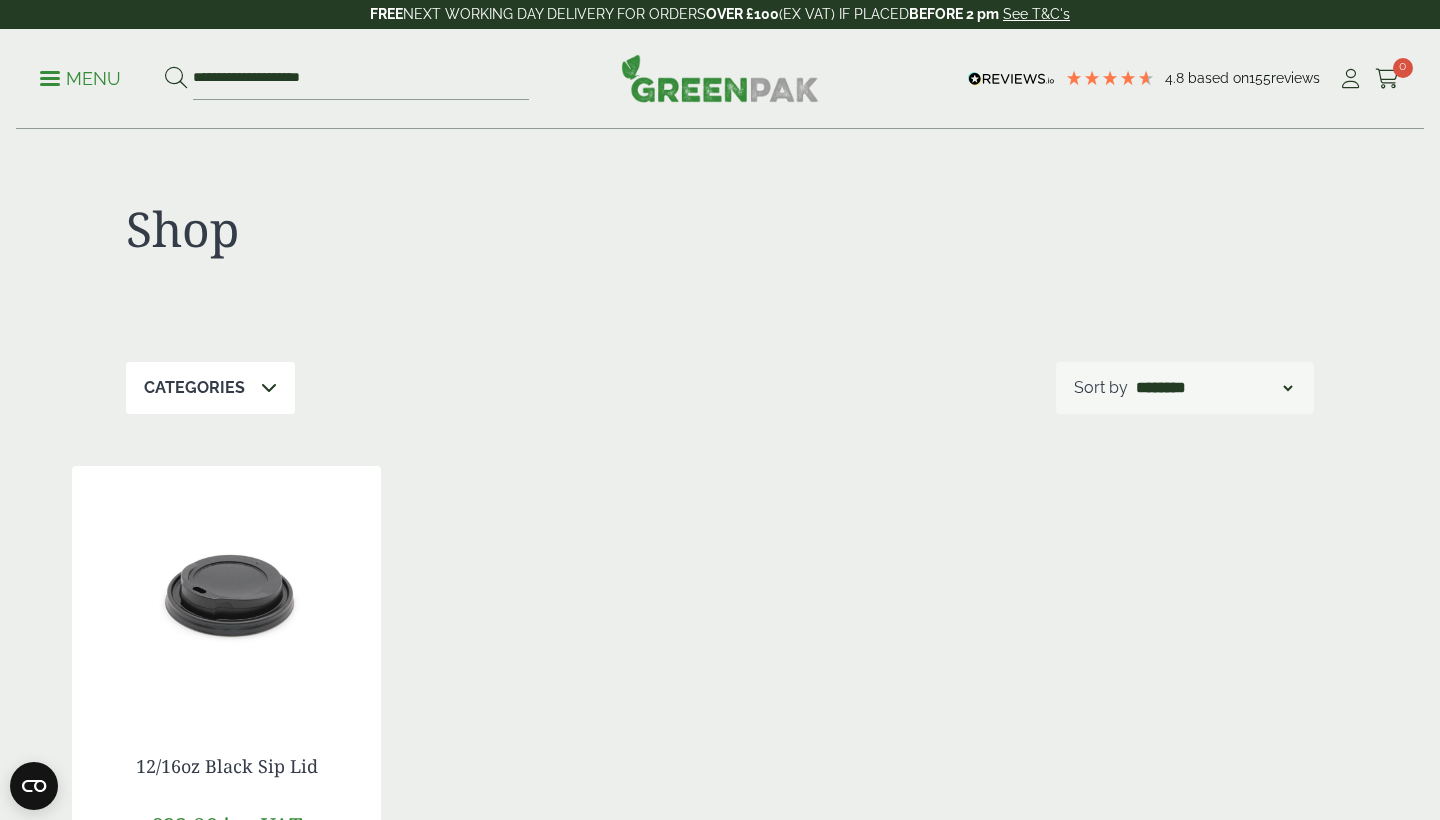 click at bounding box center (226, 591) 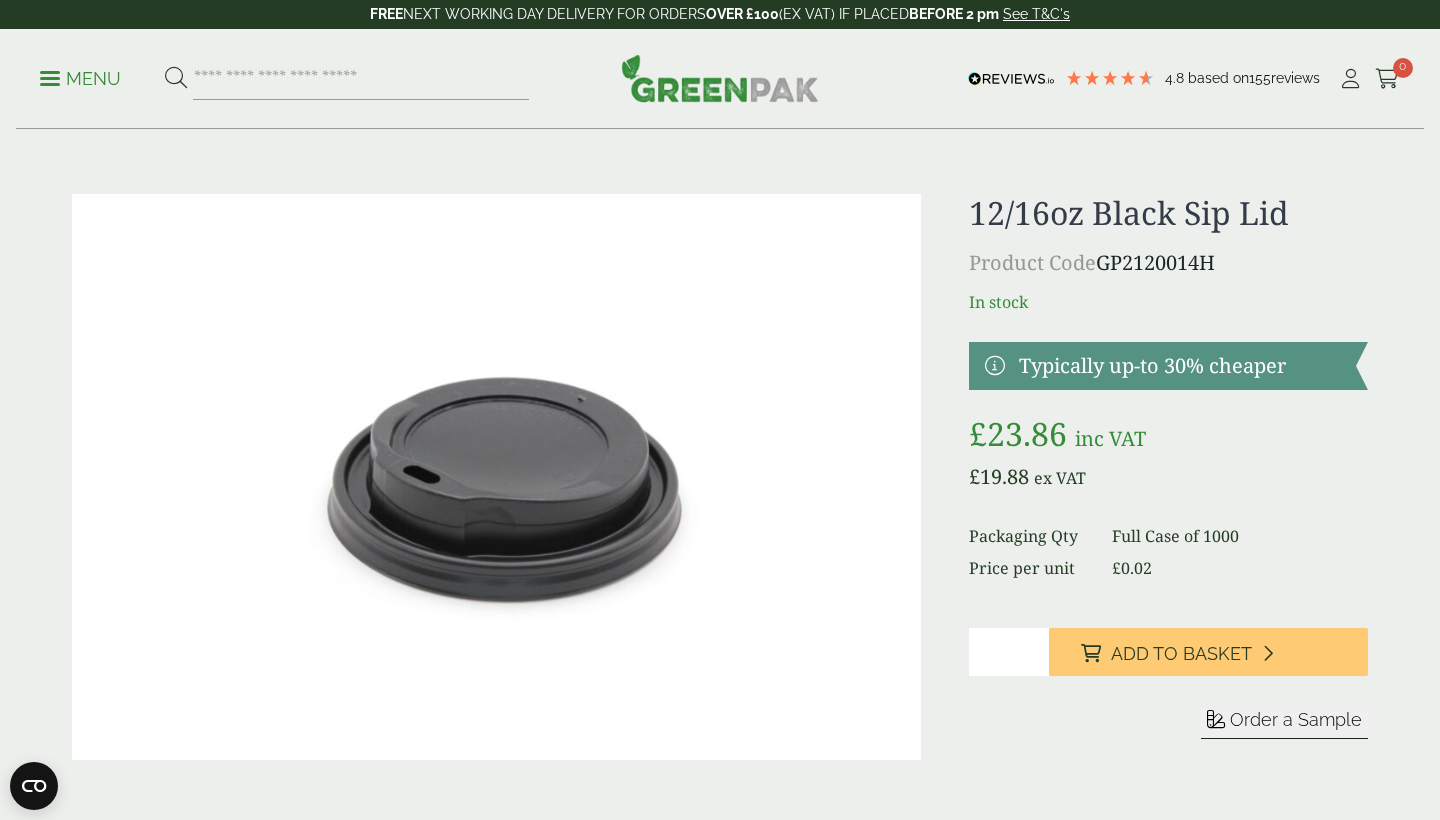 scroll, scrollTop: 0, scrollLeft: 0, axis: both 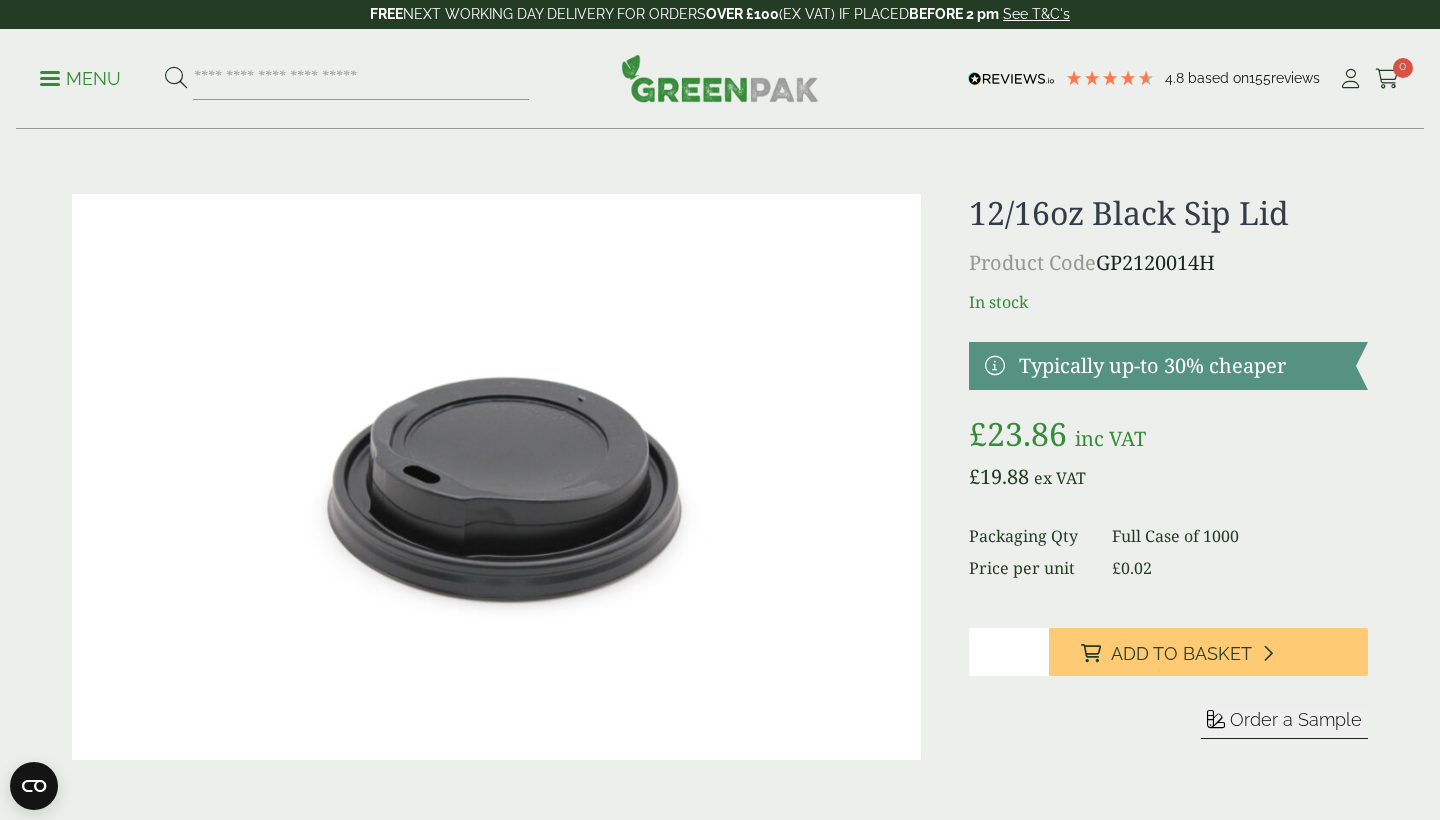 drag, startPoint x: 1246, startPoint y: 257, endPoint x: 1103, endPoint y: 256, distance: 143.0035 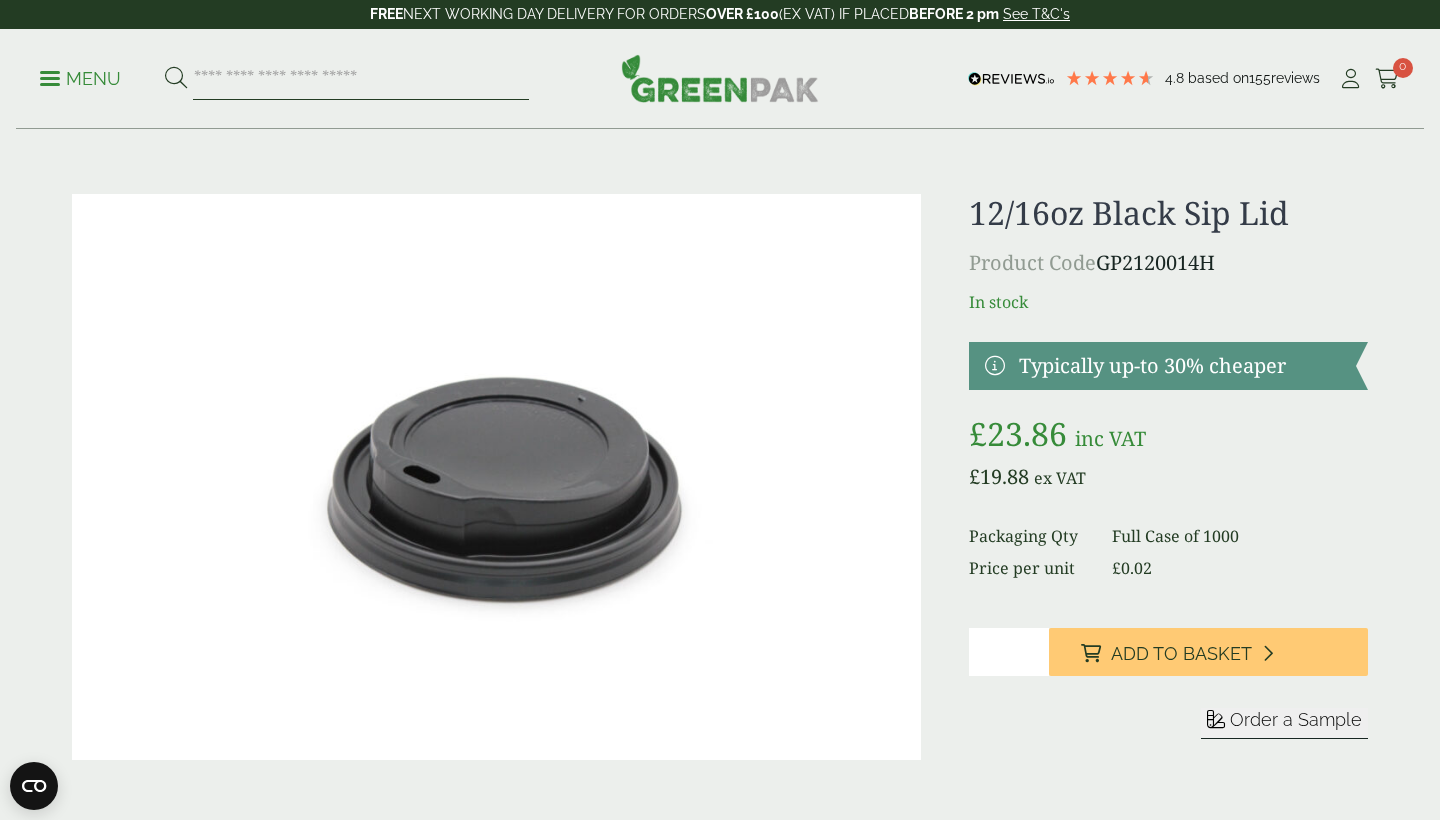 click at bounding box center (361, 79) 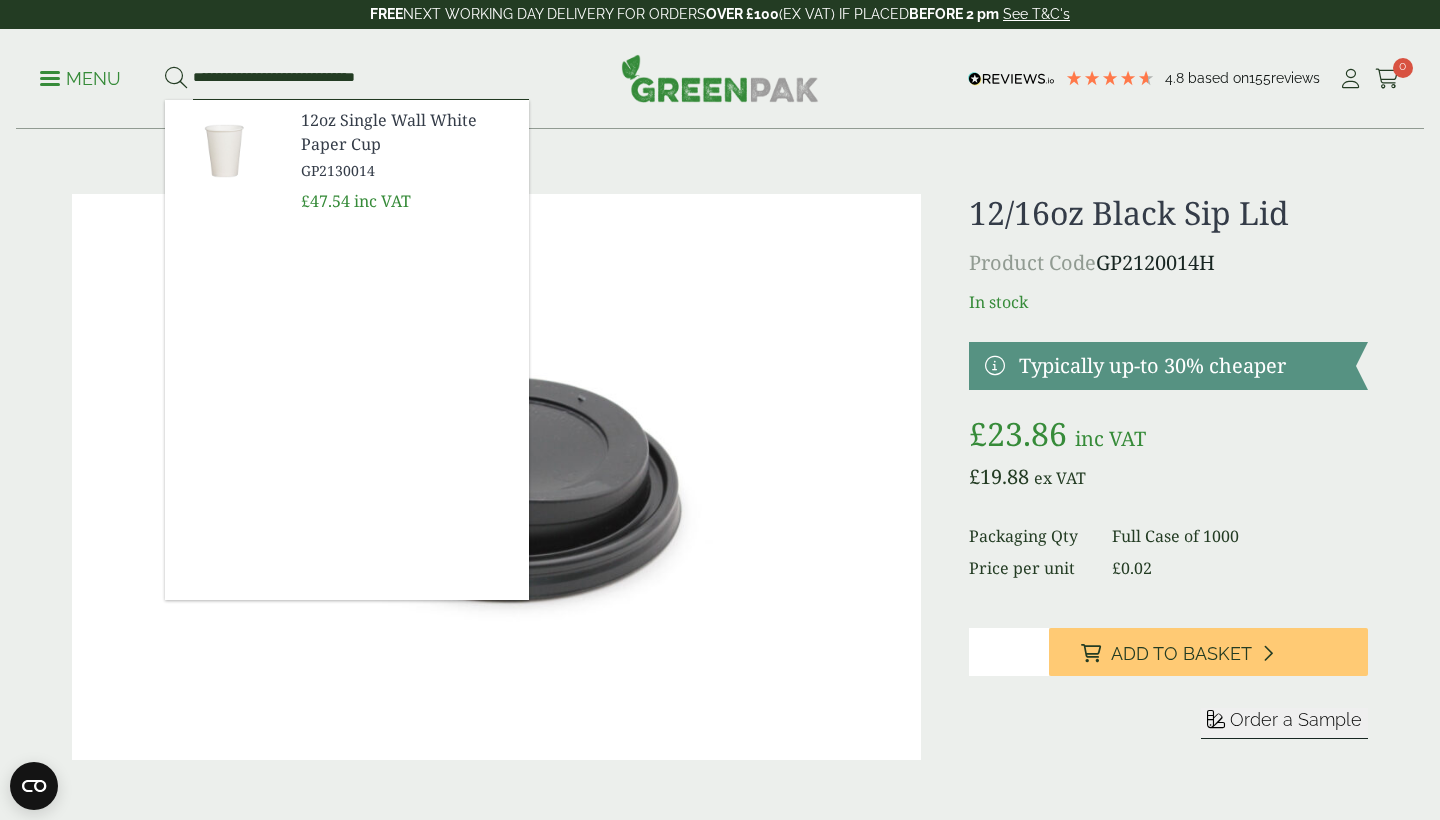 type on "**********" 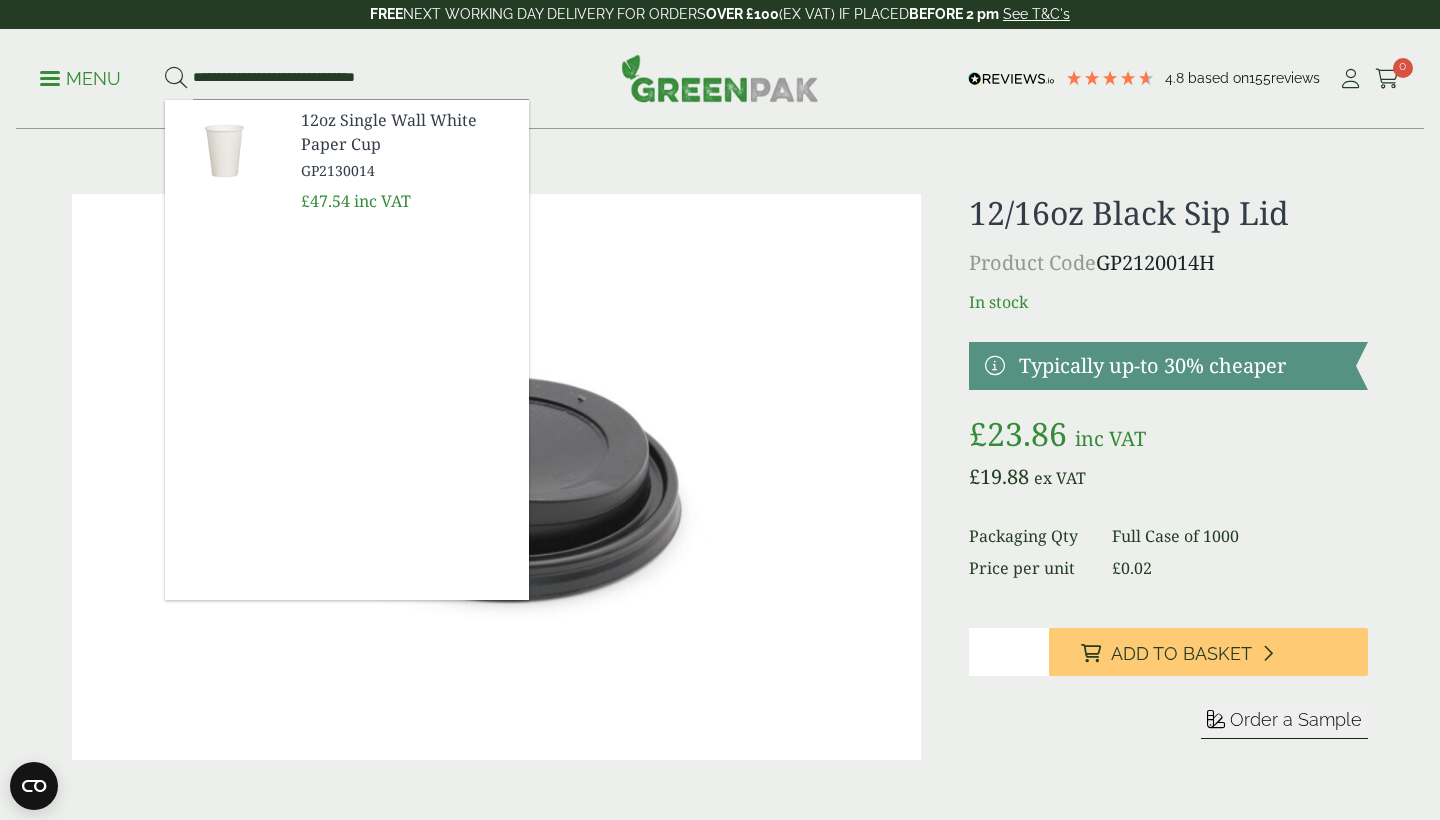 click on "12oz Single Wall White Paper Cup" at bounding box center (407, 132) 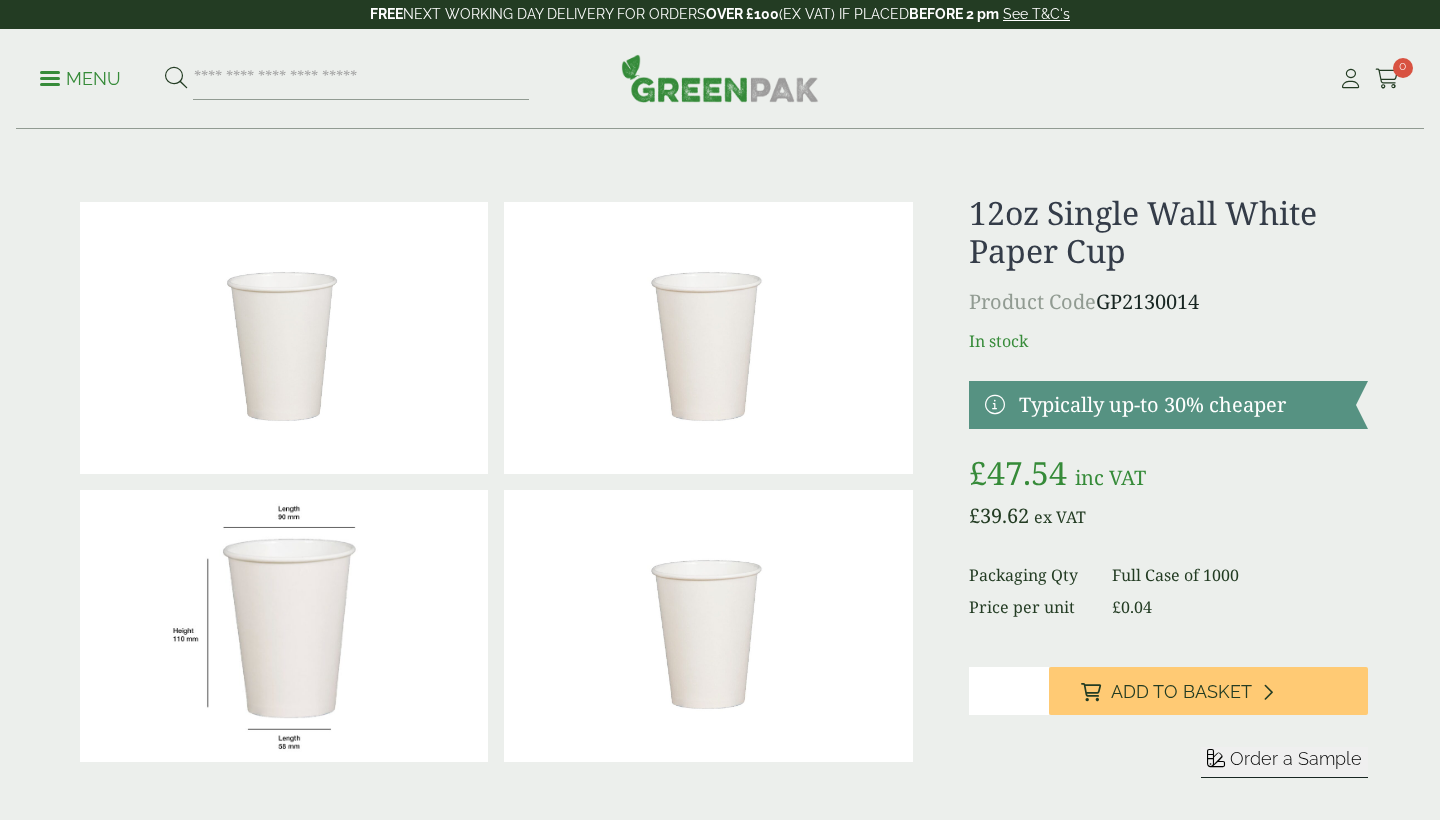 scroll, scrollTop: 0, scrollLeft: 0, axis: both 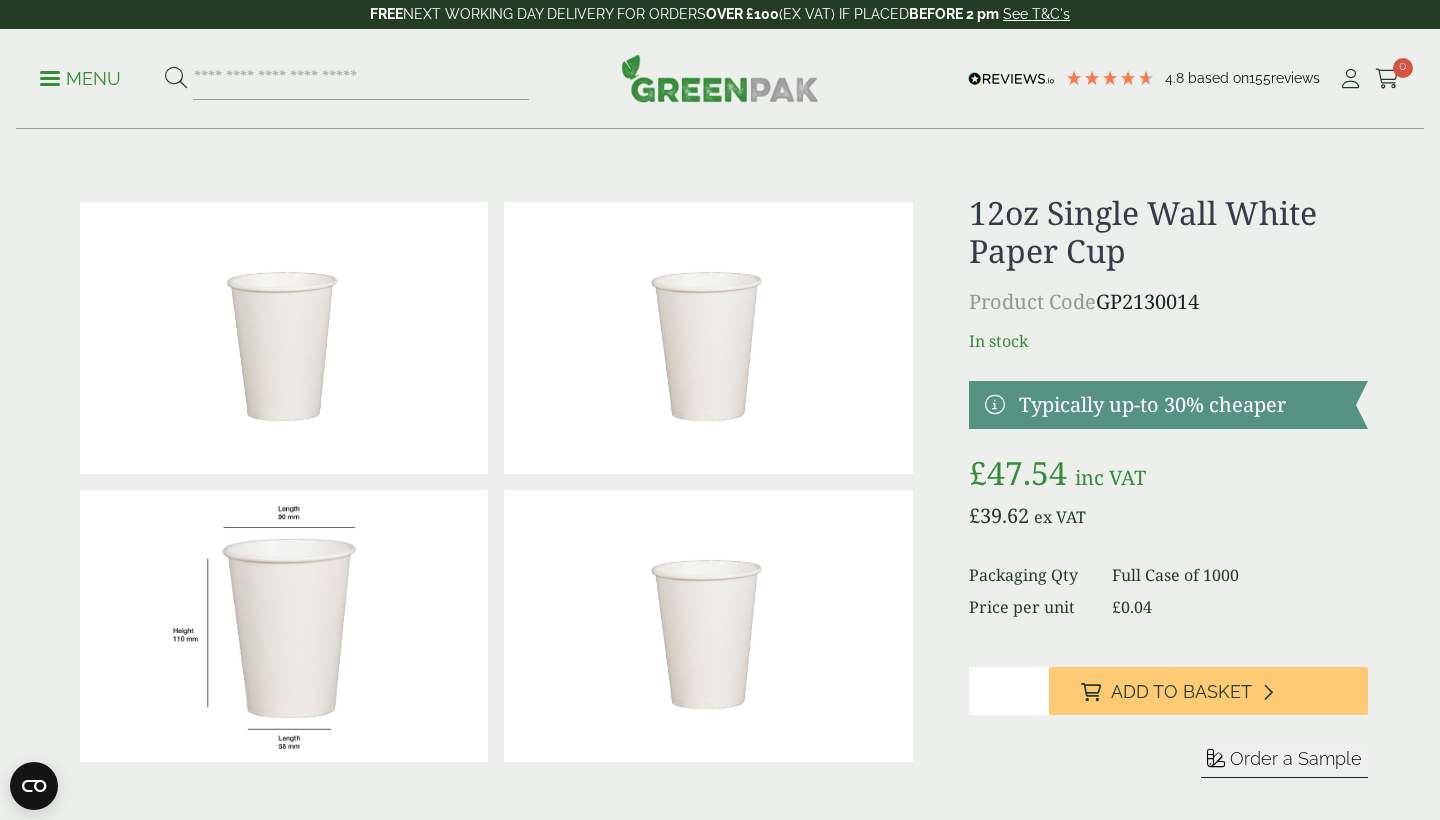 click on "Product Code  GP2130014" at bounding box center (1168, 302) 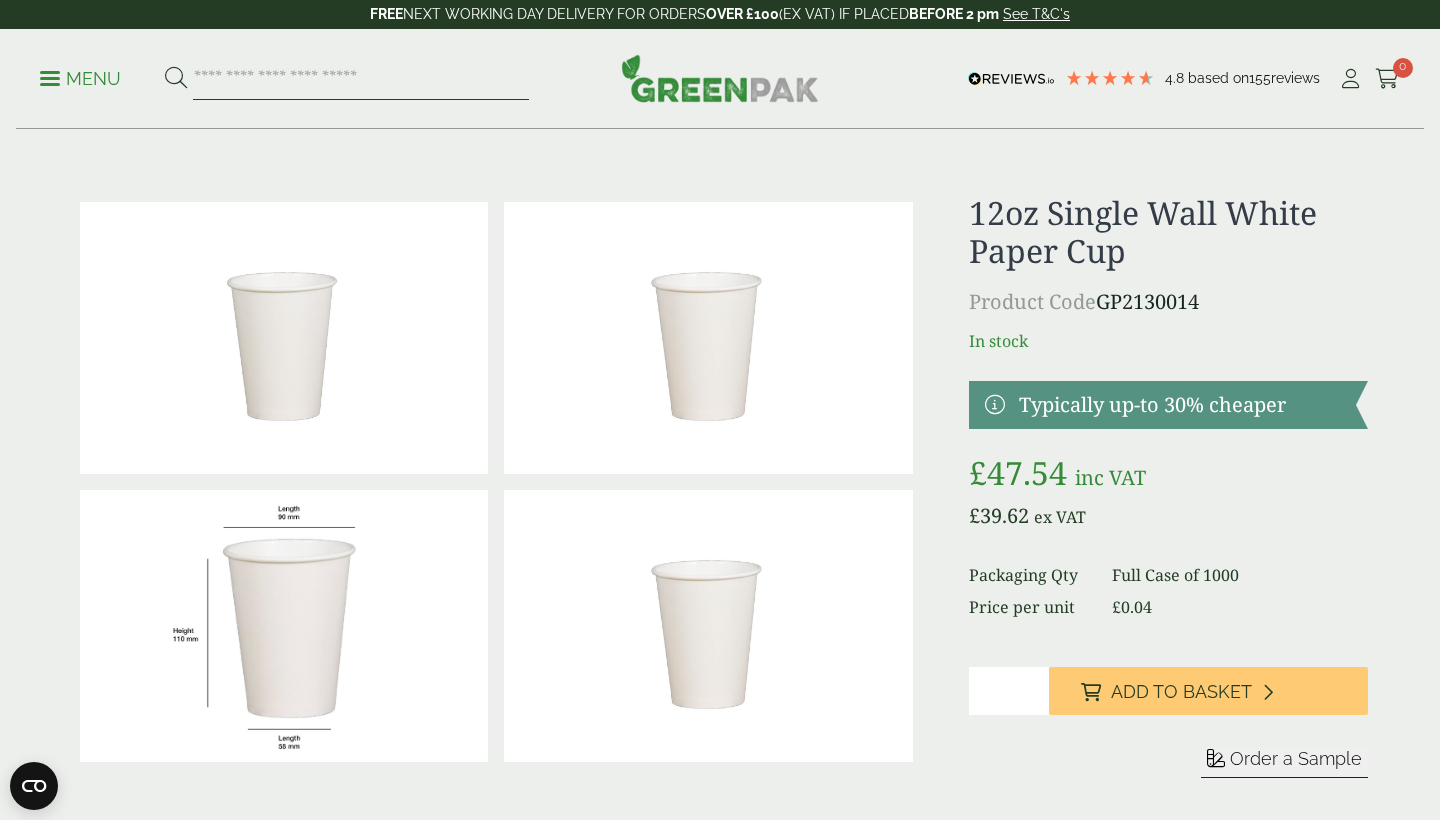 click at bounding box center [361, 79] 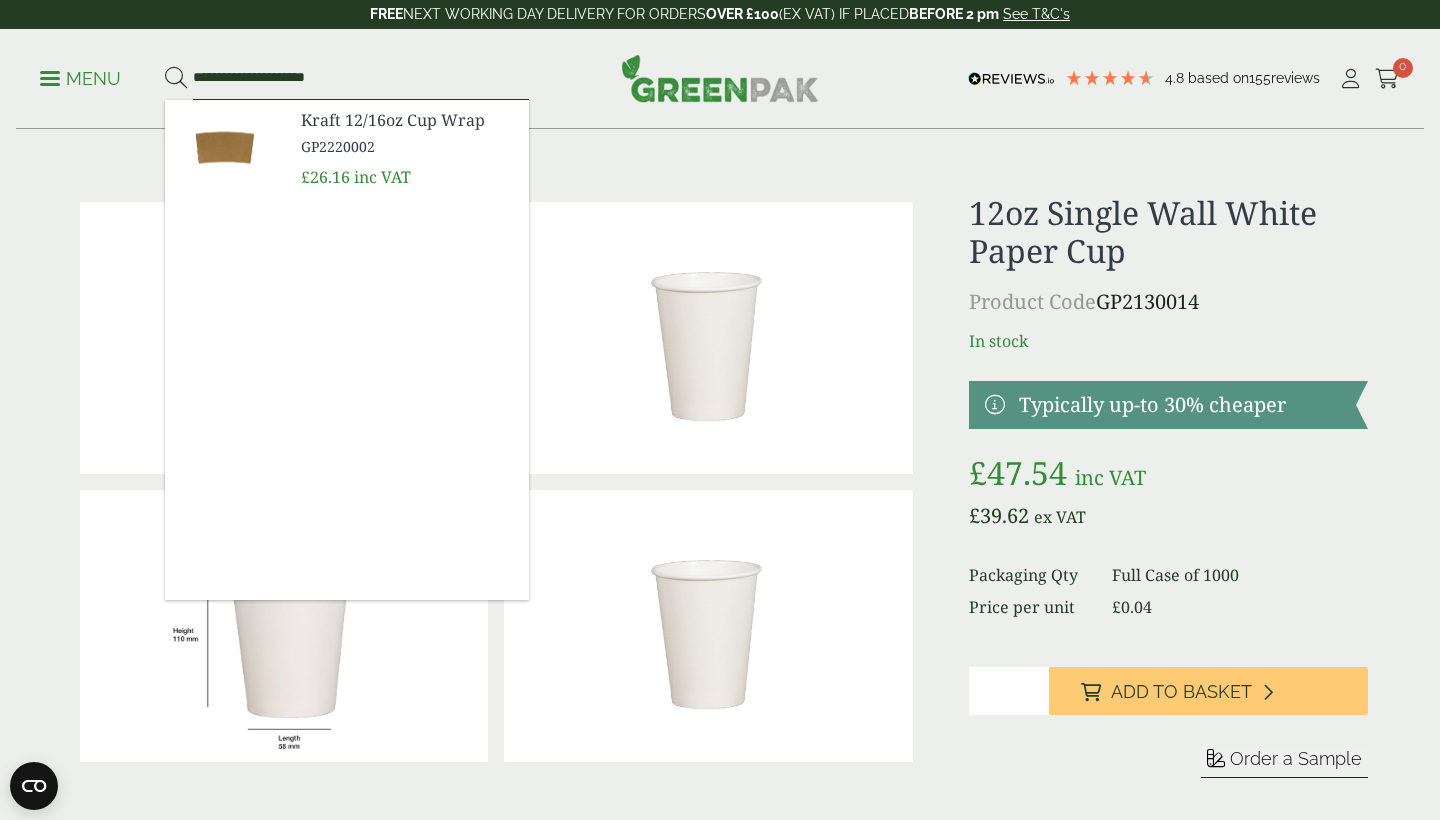 type on "**********" 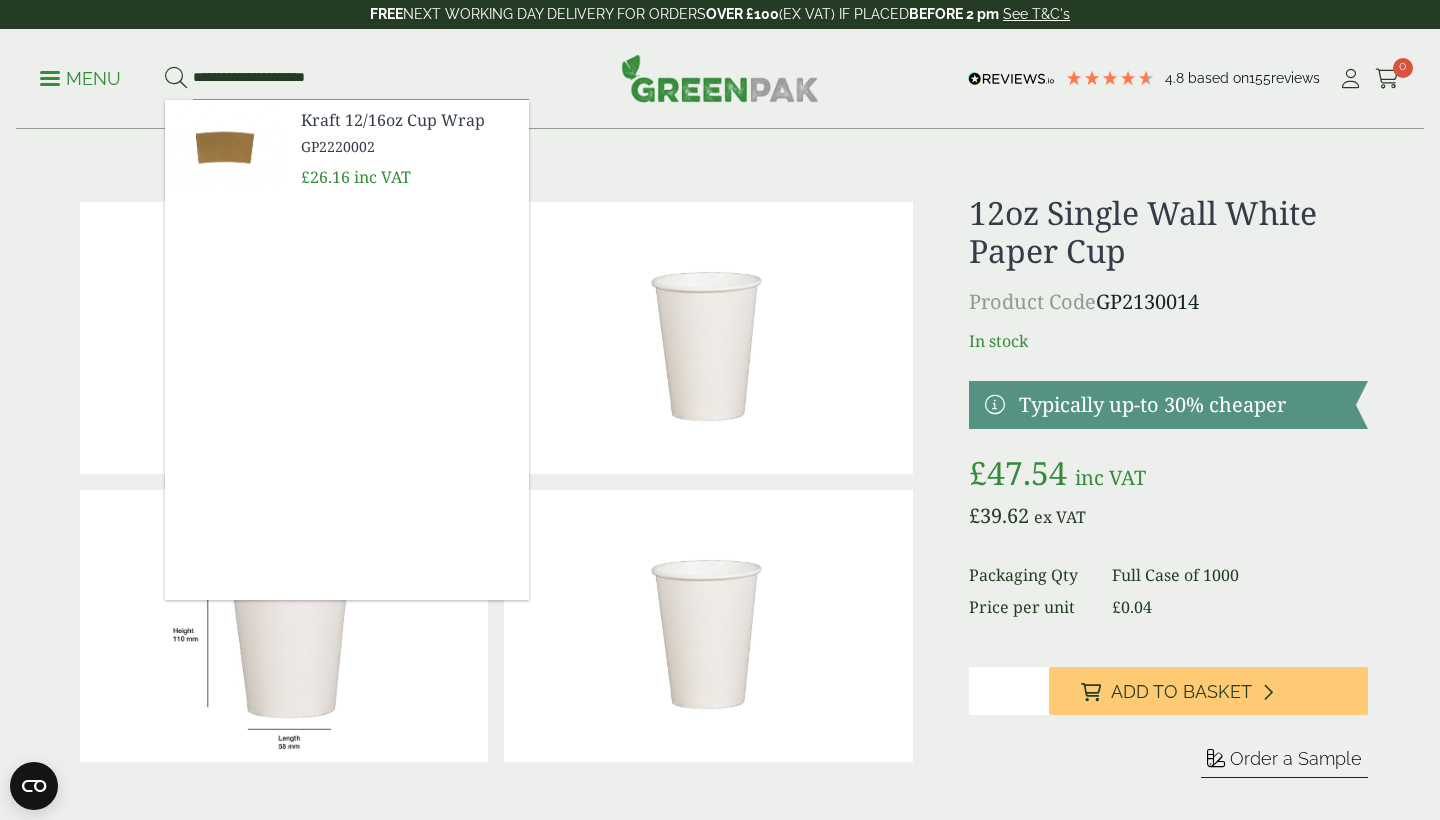 click on "Kraft 12/16oz Cup Wrap
GP2220002
£26.16
inc VAT" at bounding box center [407, 148] 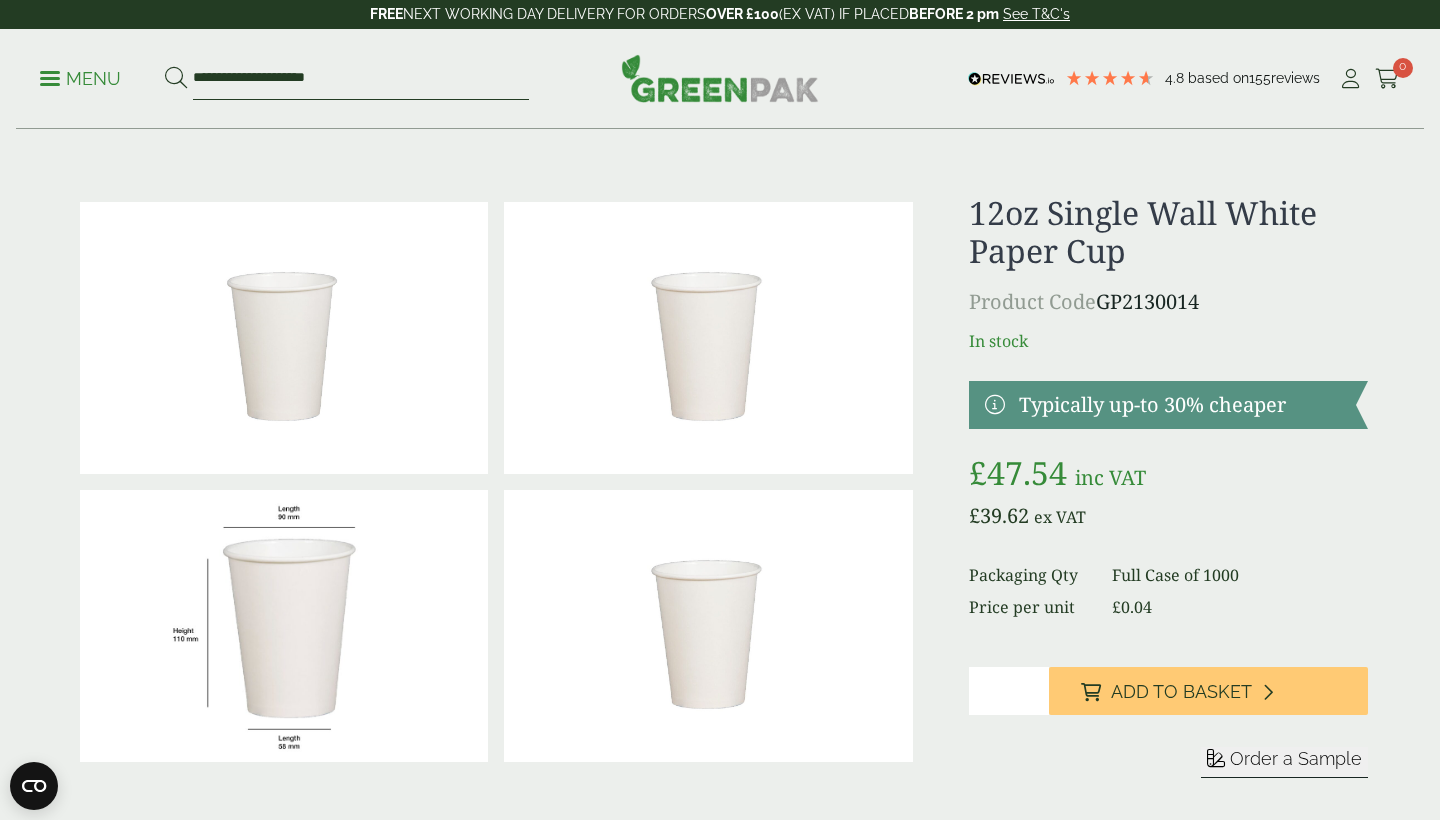 click on "**********" at bounding box center (361, 79) 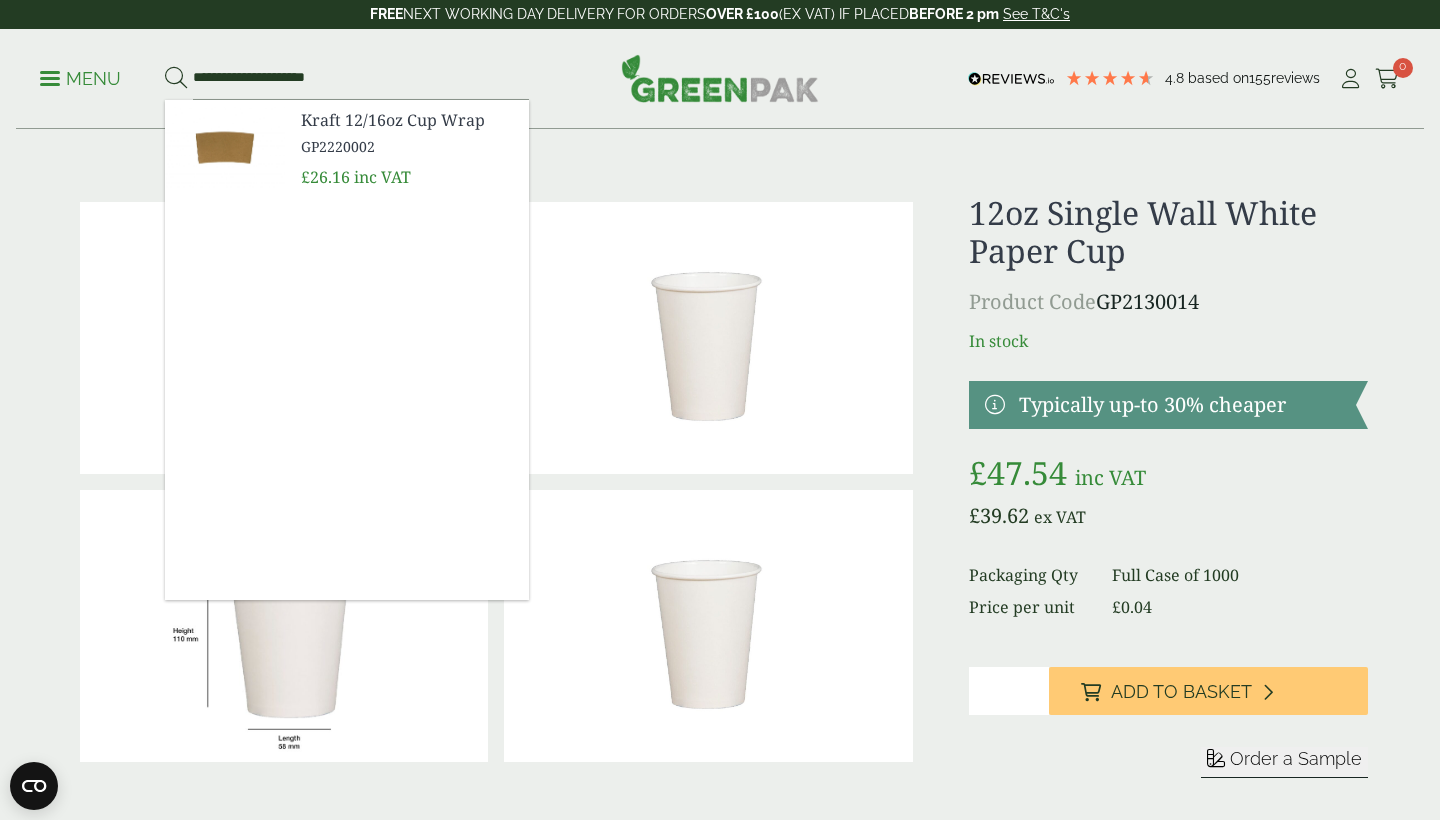 click on "Kraft 12/16oz Cup Wrap" at bounding box center (407, 120) 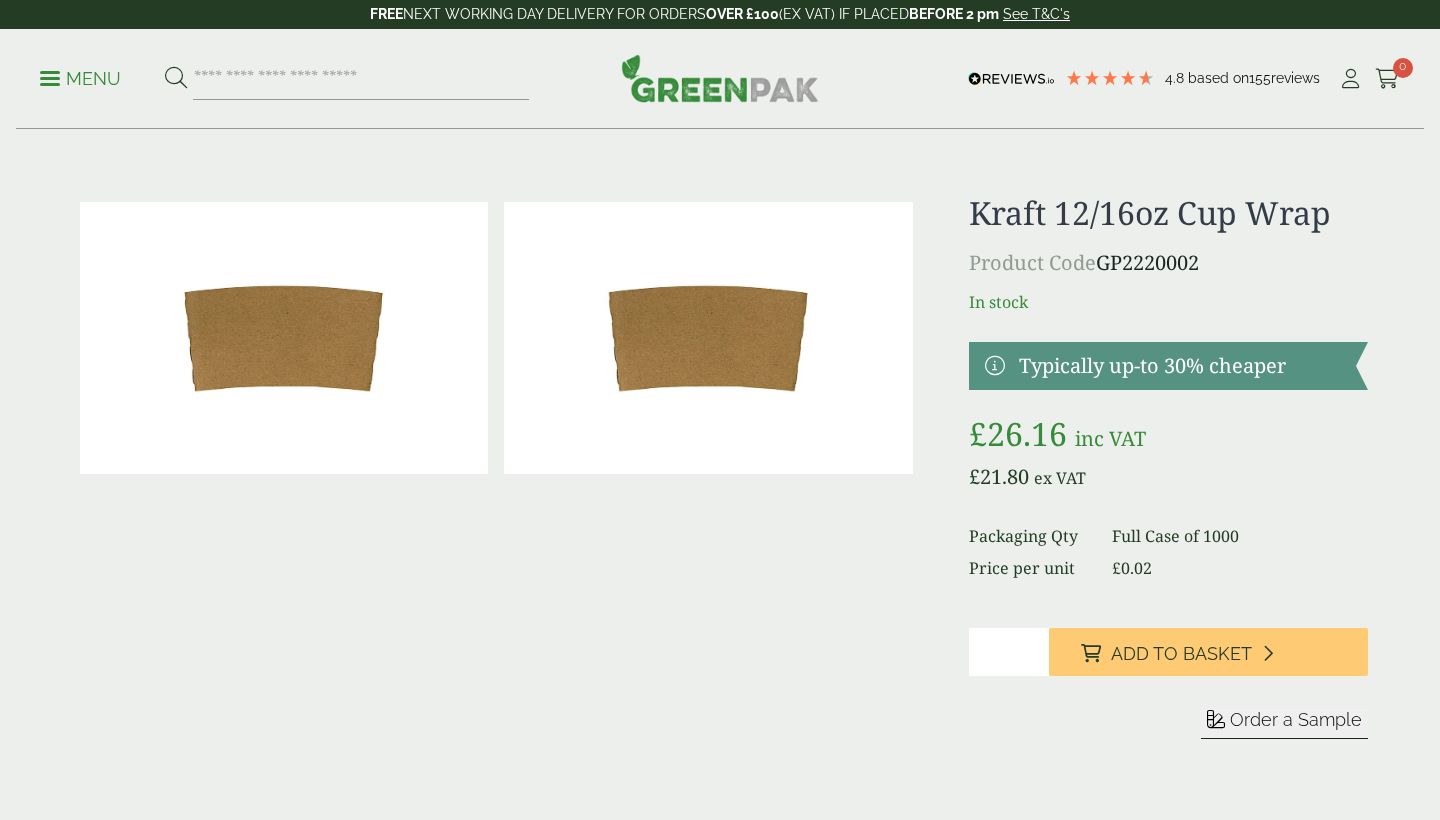 scroll, scrollTop: 0, scrollLeft: 0, axis: both 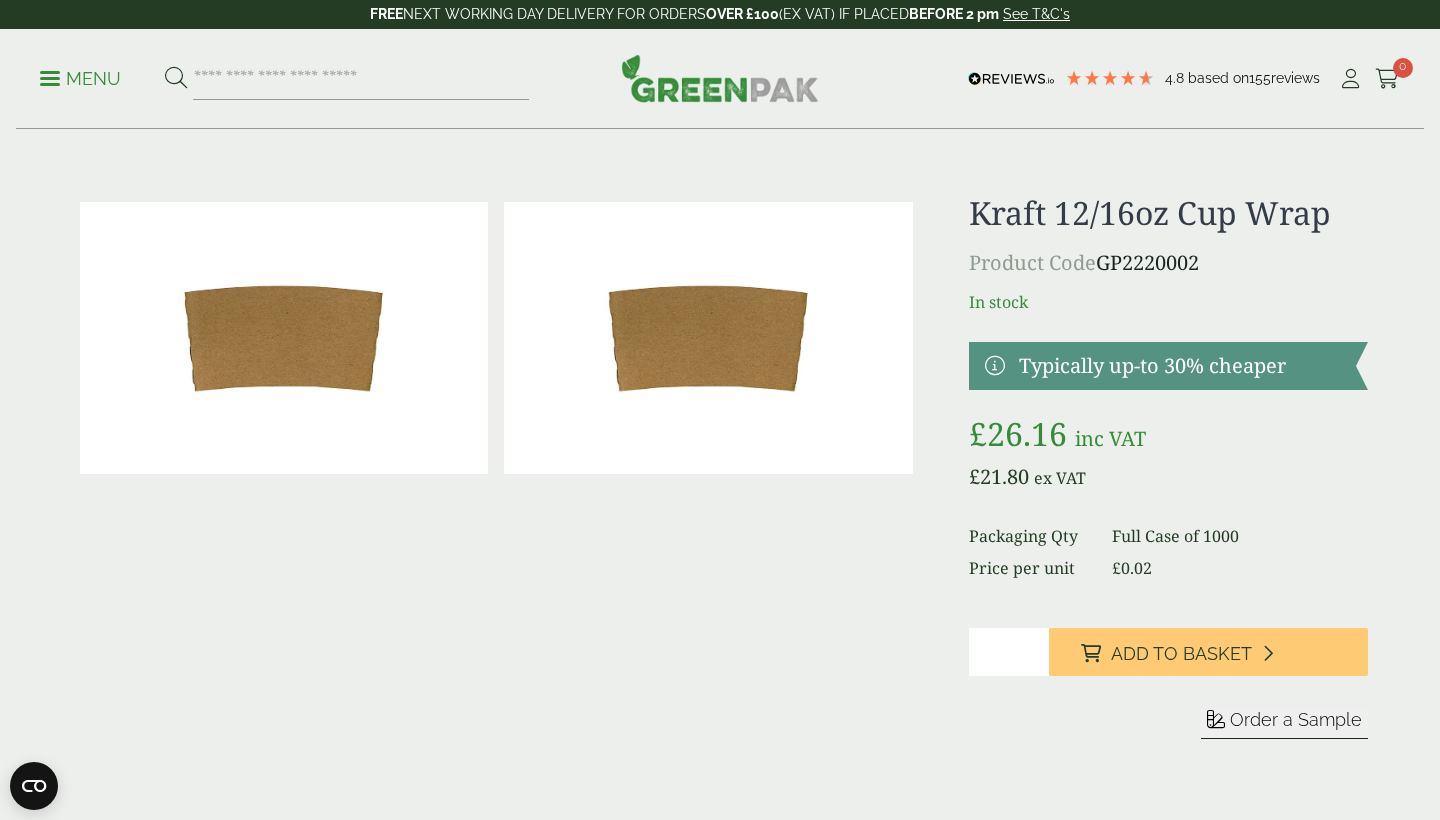 click on "Product Code  GP2220002" at bounding box center (1168, 263) 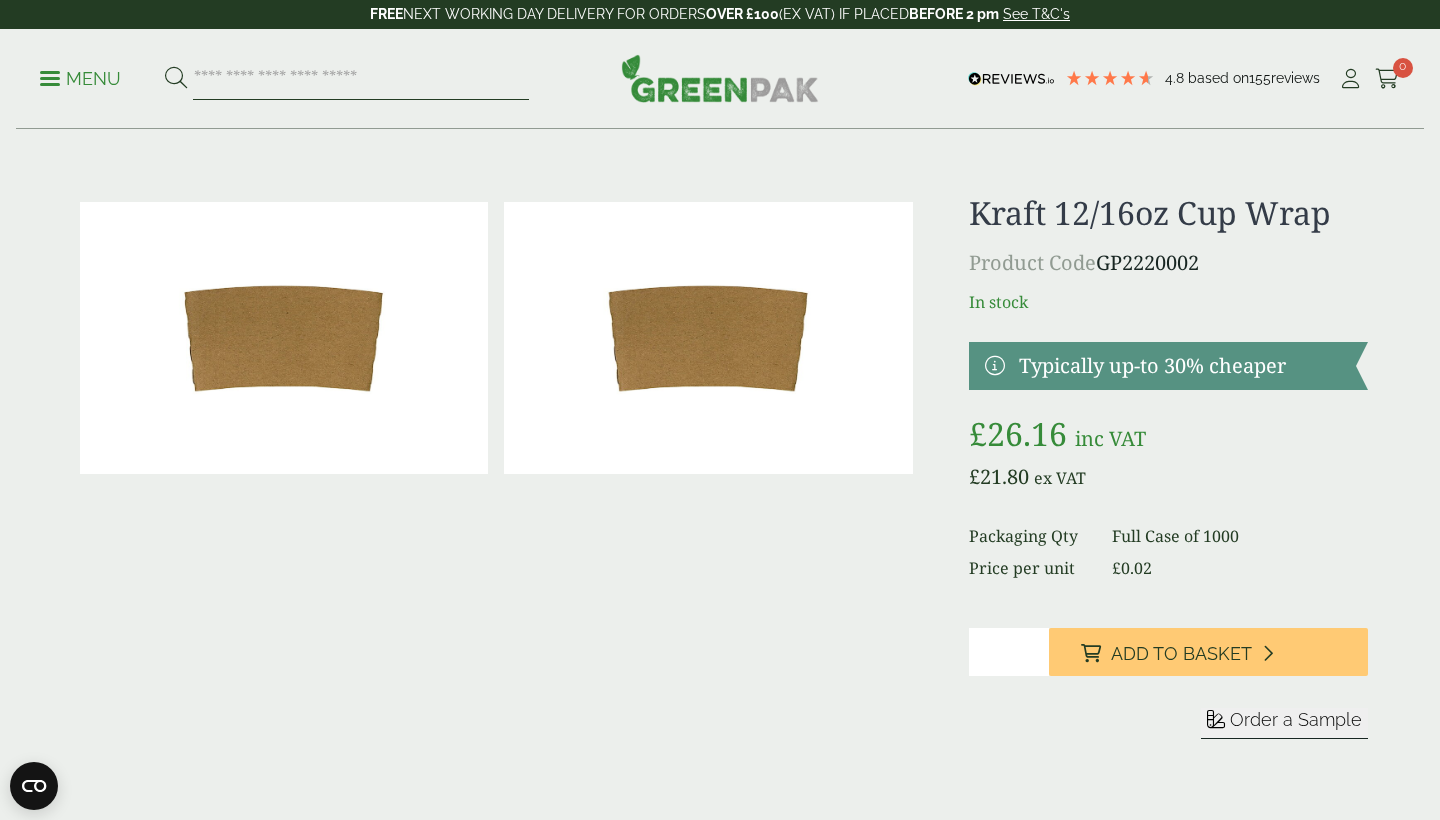 click at bounding box center (361, 79) 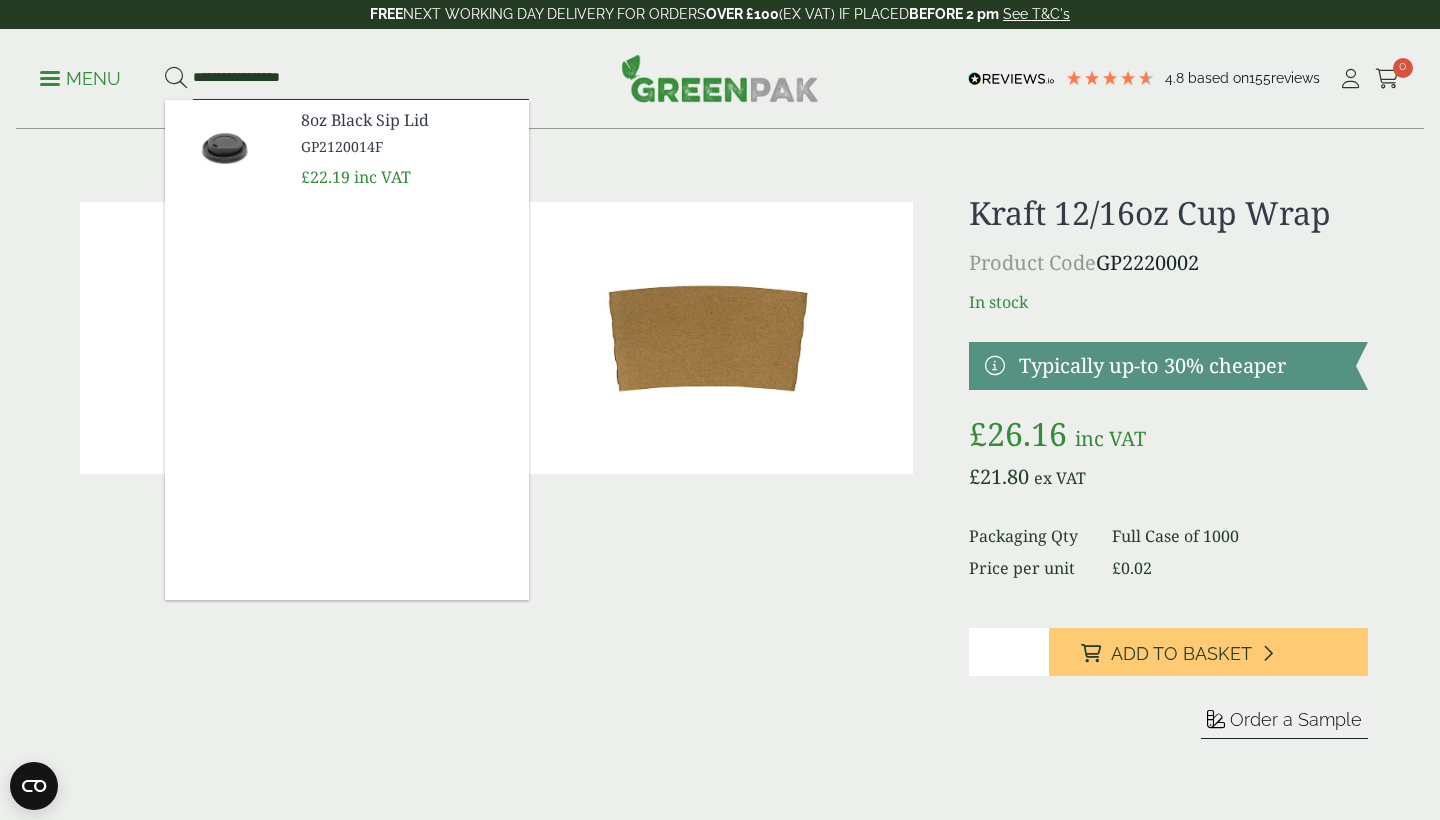 type on "**********" 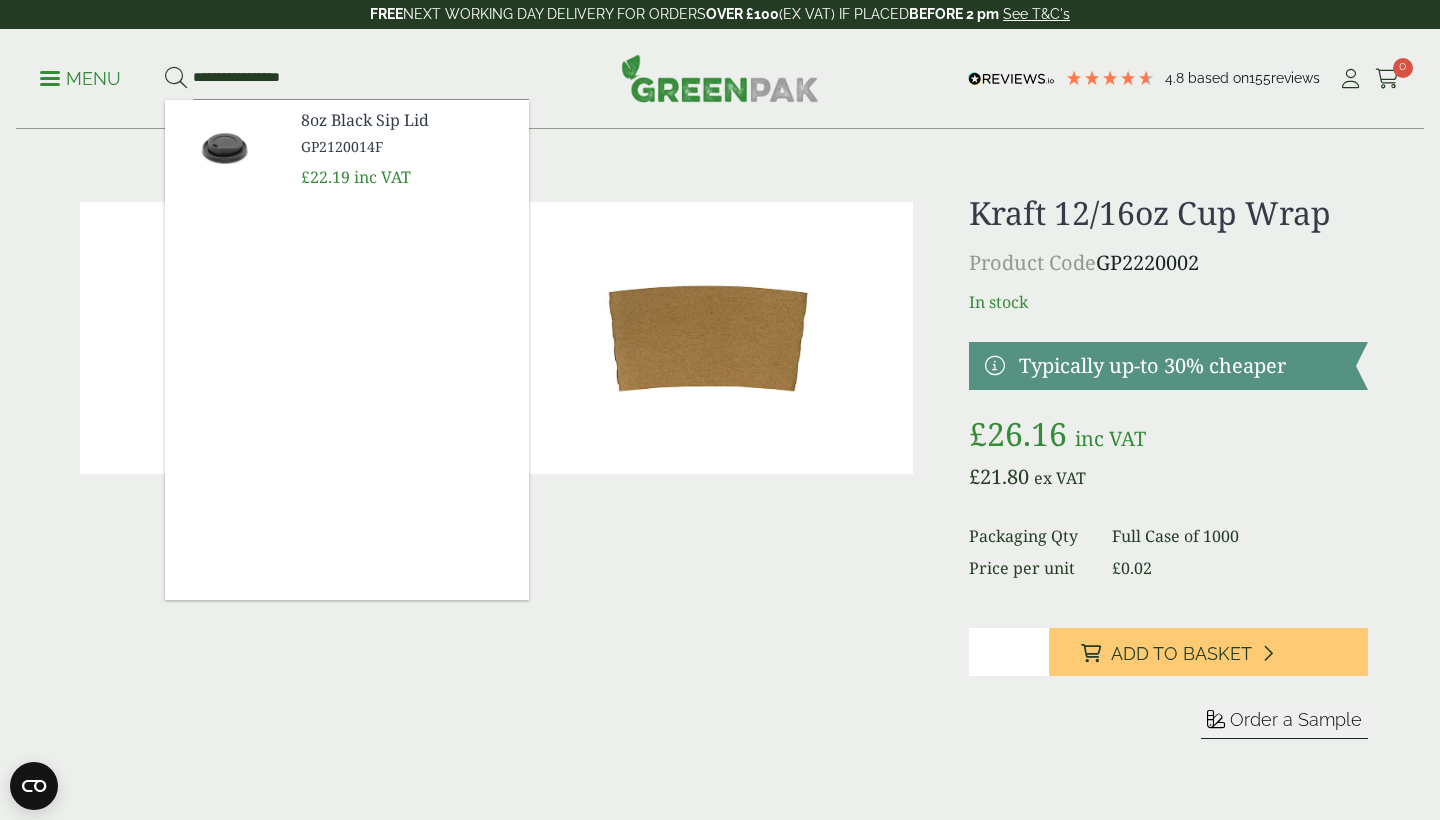 click on "£22.19" at bounding box center [325, 177] 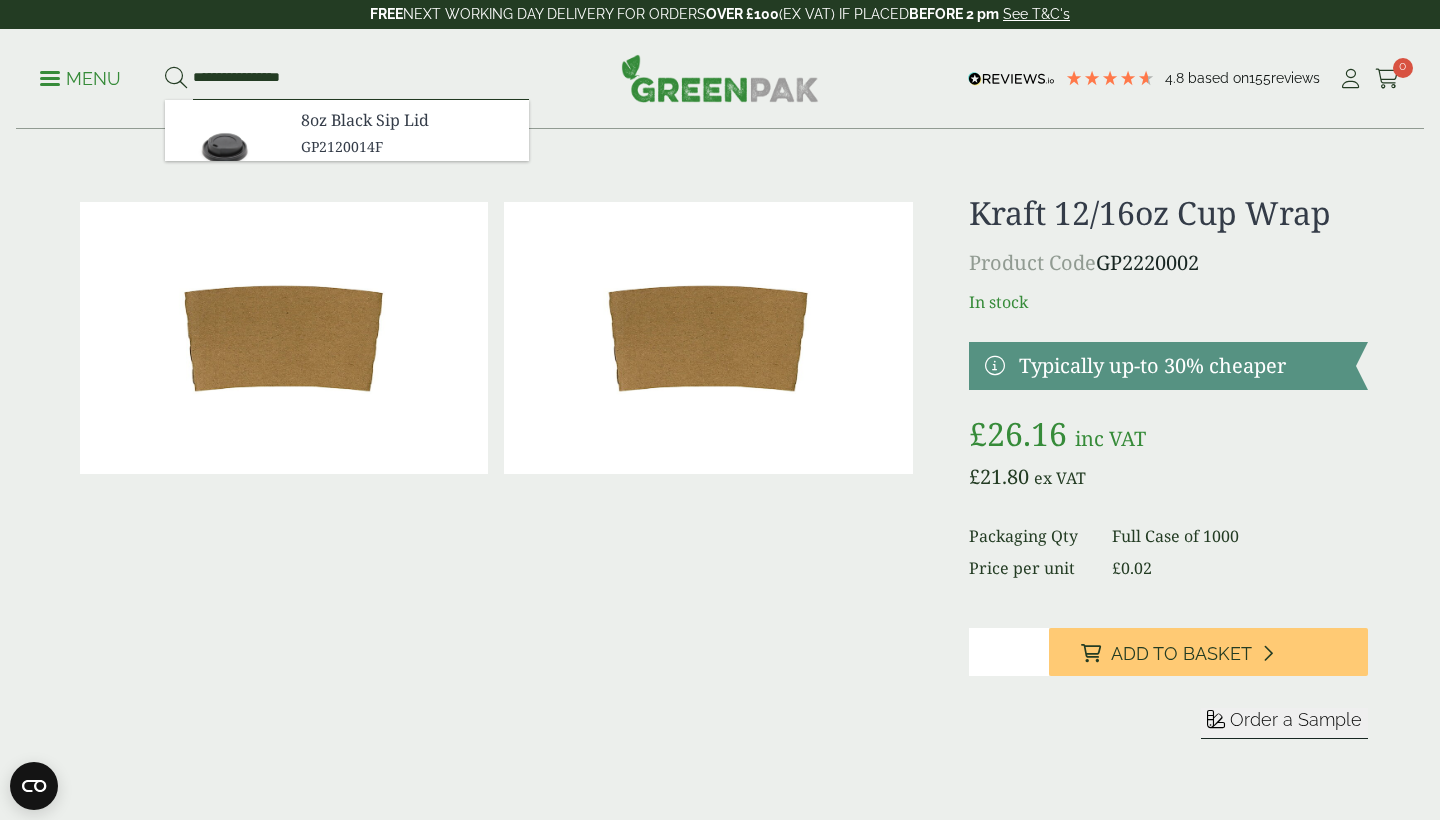 click on "**********" at bounding box center [361, 79] 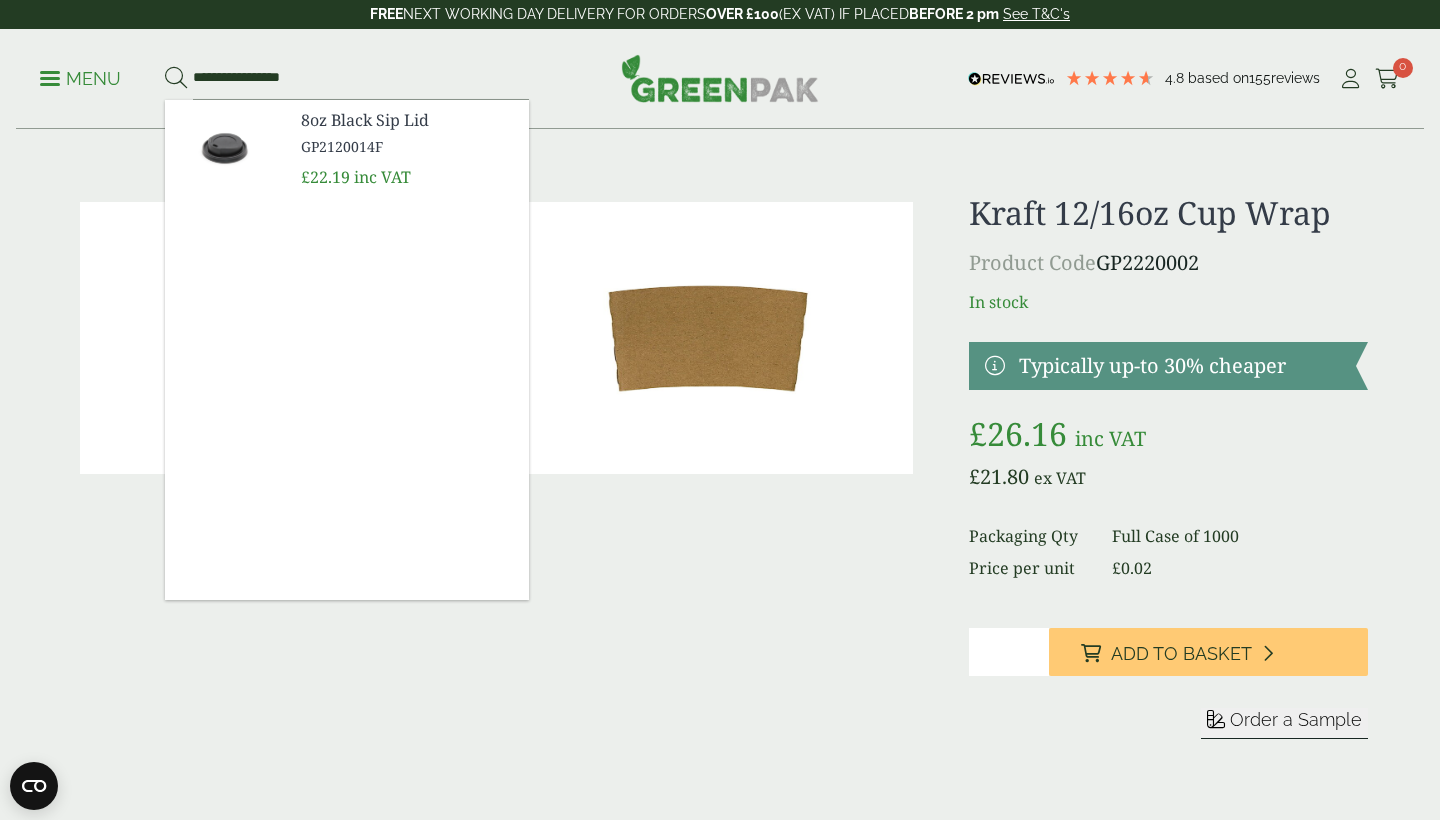 click on "GP2120014F" at bounding box center (407, 146) 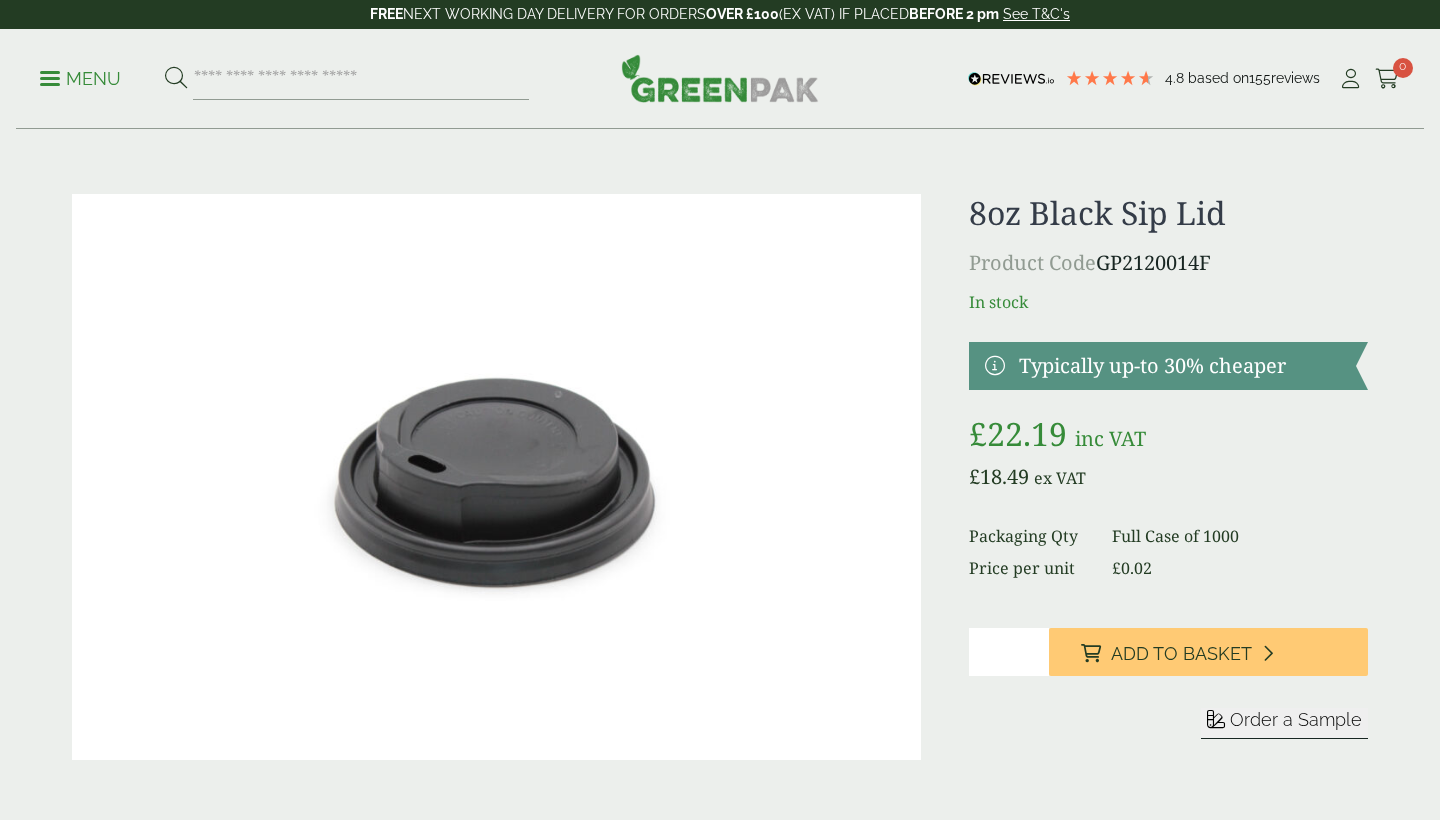 scroll, scrollTop: 0, scrollLeft: 0, axis: both 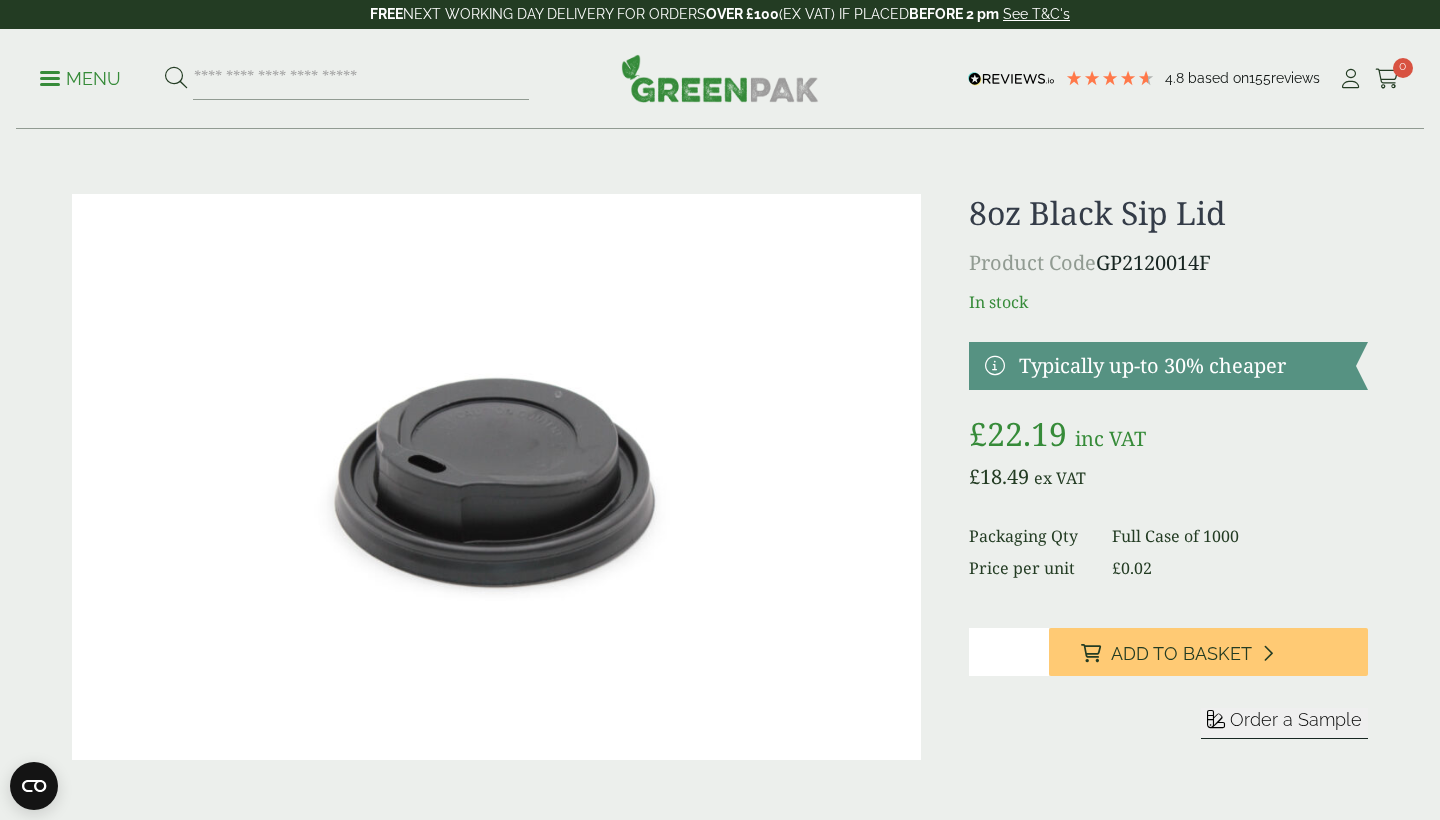 click on "Product Code  GP2120014F" at bounding box center [1168, 263] 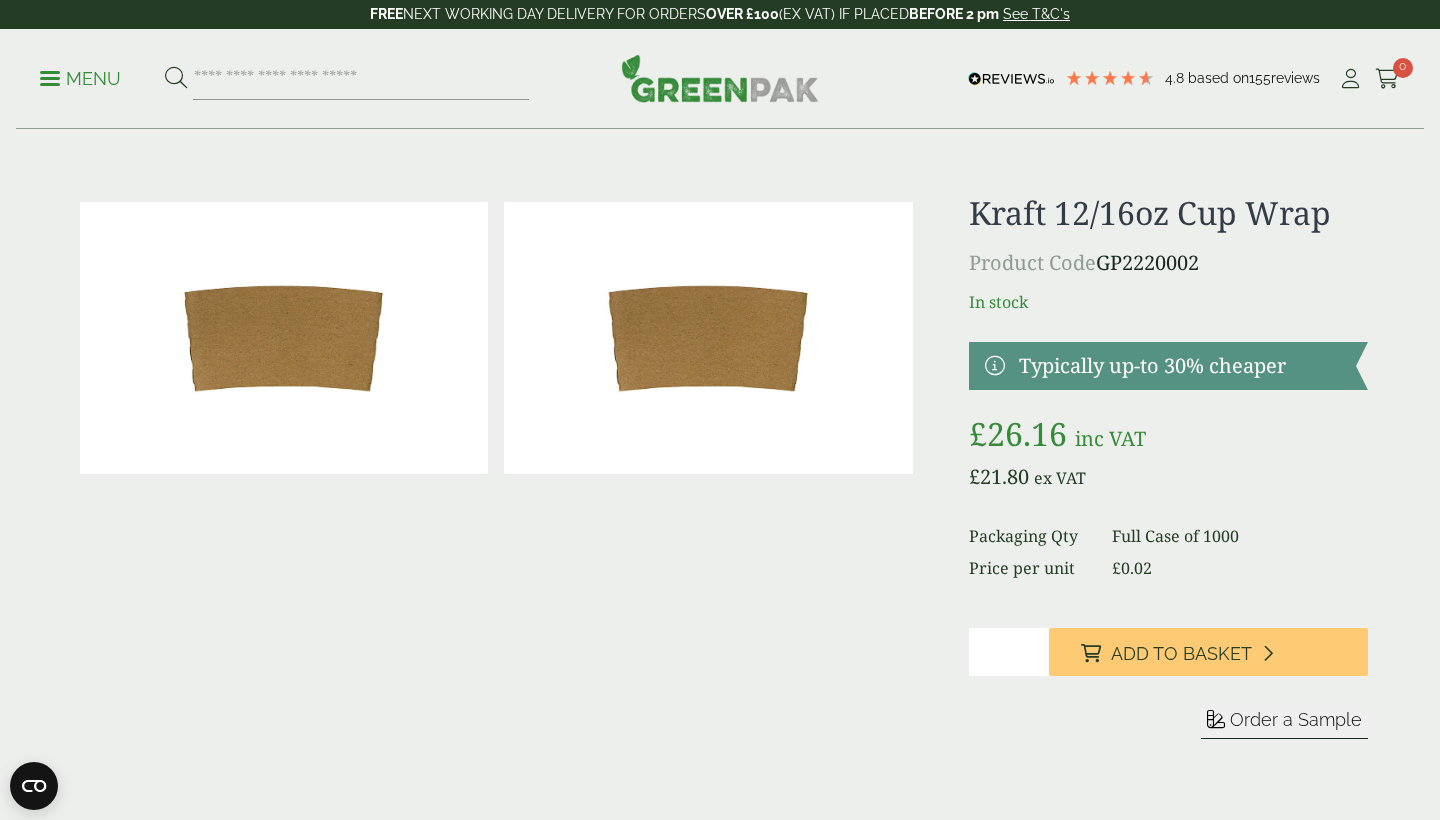 scroll, scrollTop: 0, scrollLeft: 0, axis: both 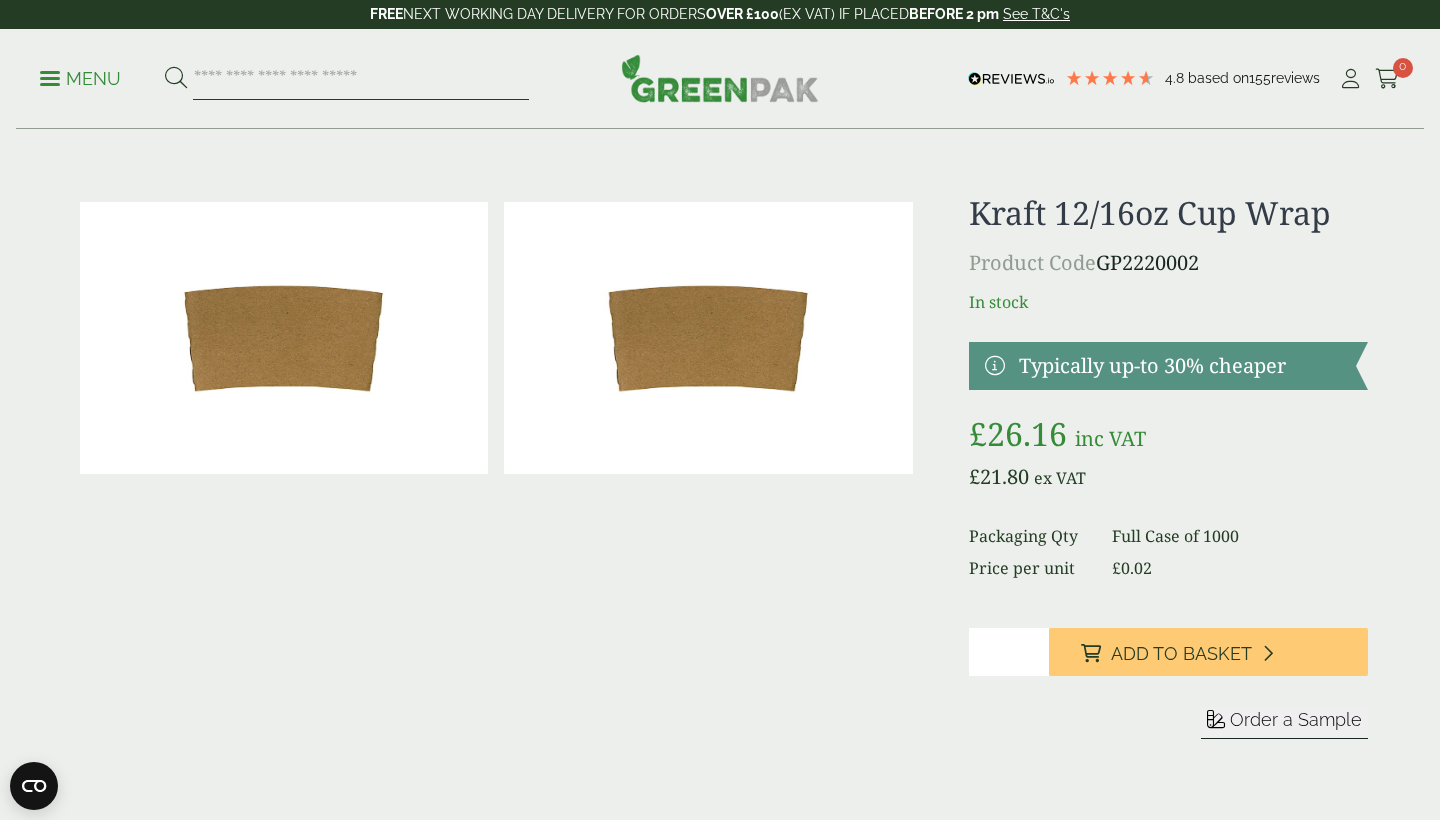 click at bounding box center (361, 79) 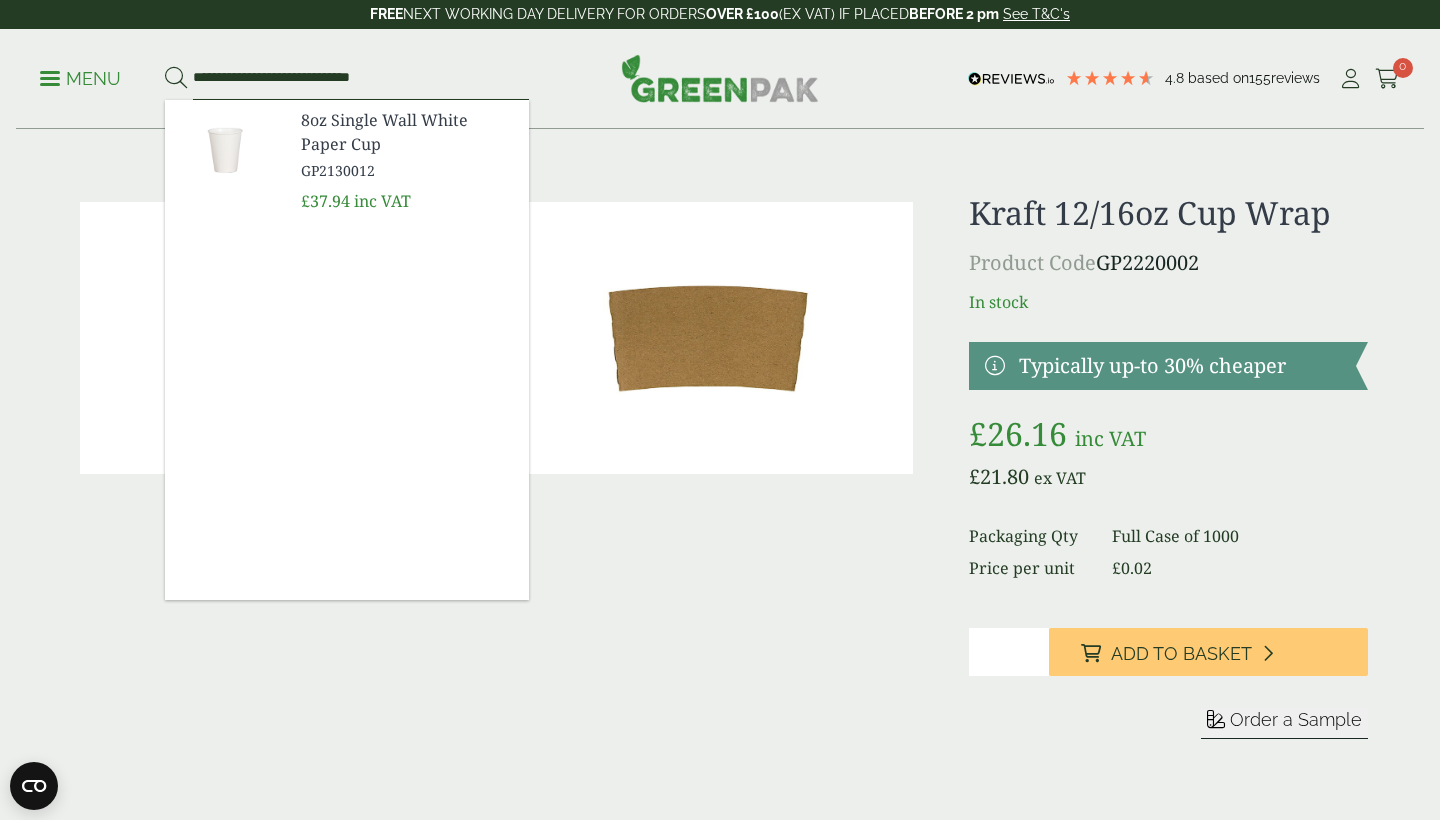 type on "**********" 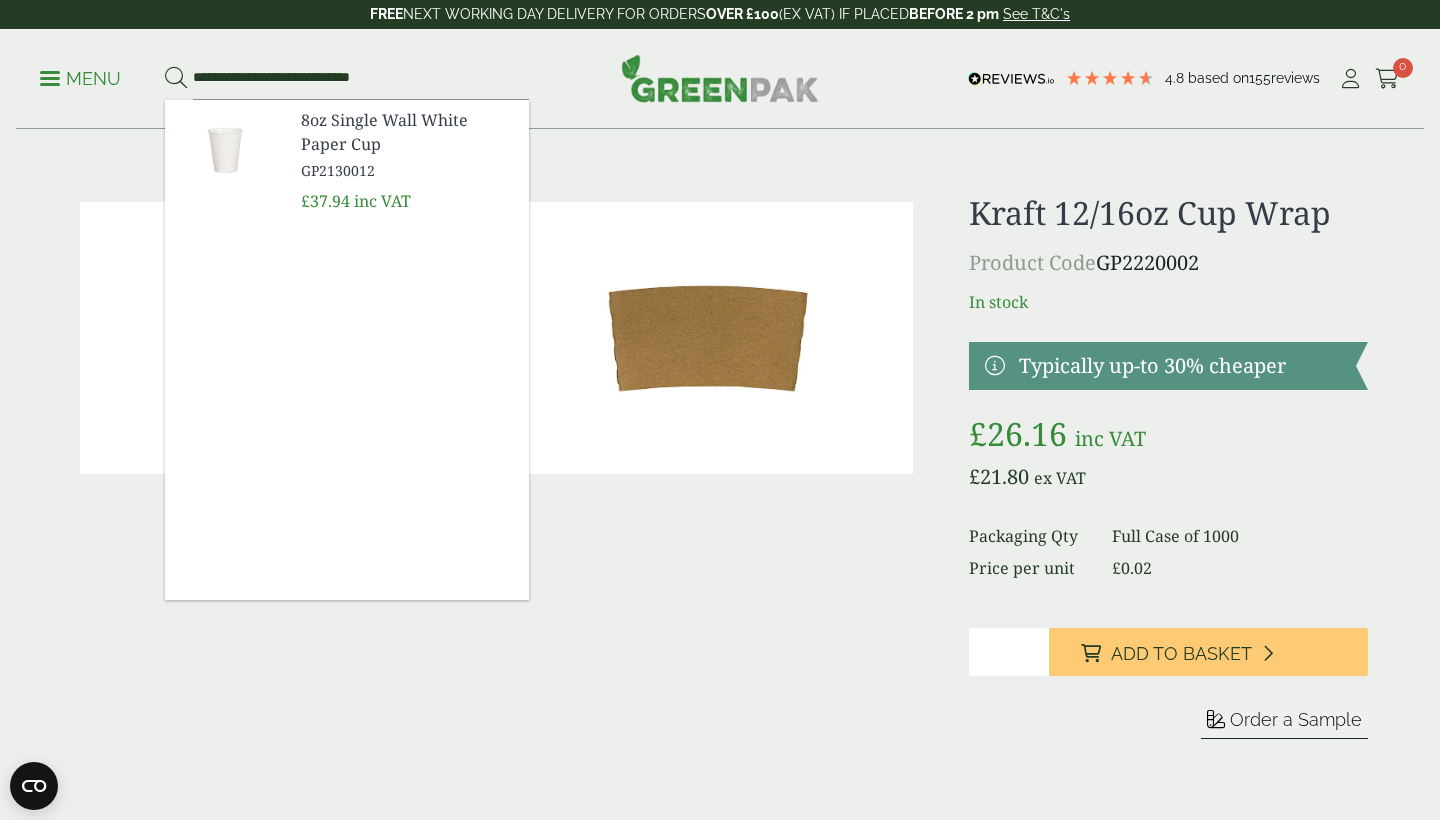 click on "8oz Single Wall White Paper Cup" at bounding box center [407, 132] 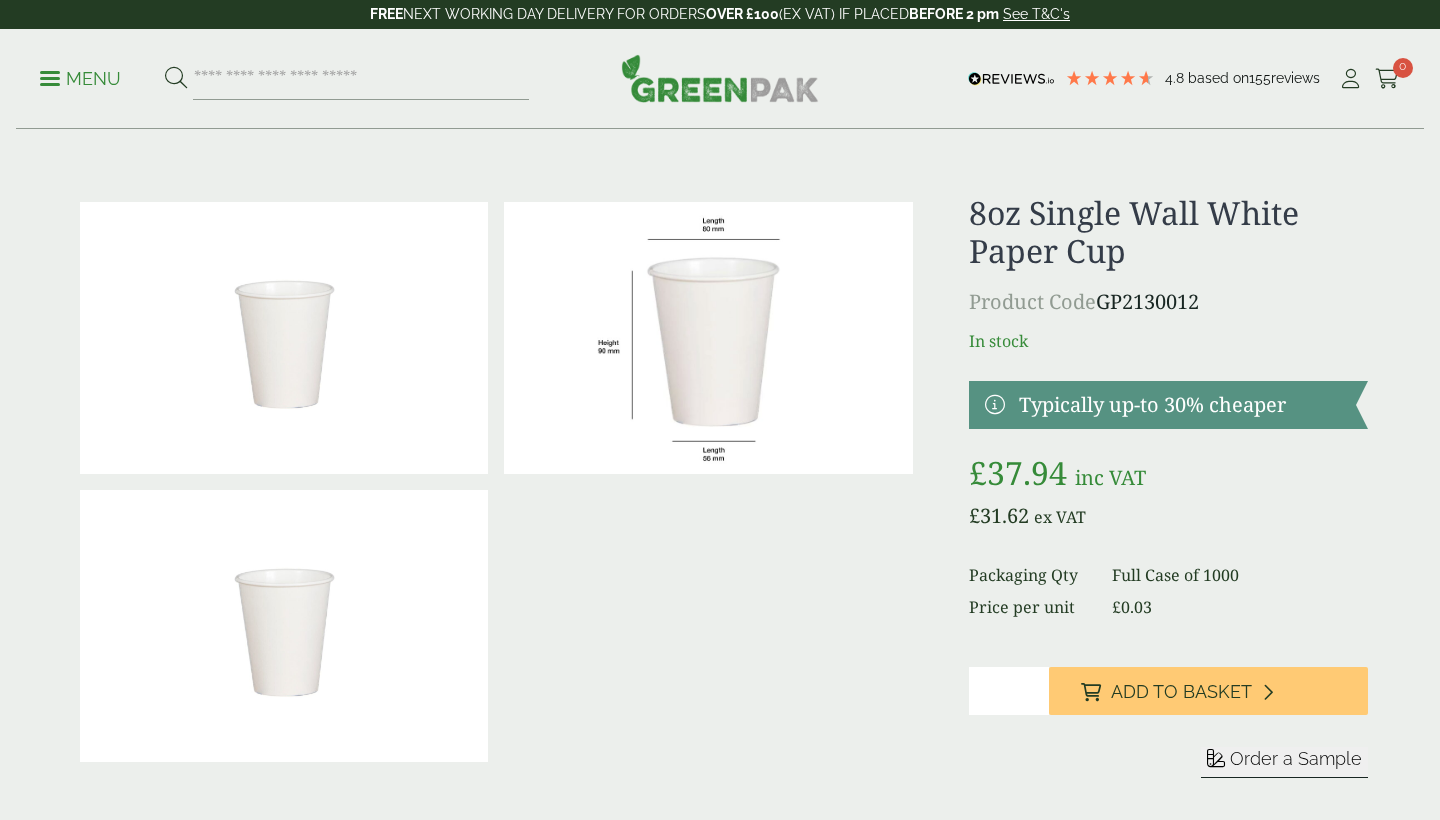 scroll, scrollTop: 0, scrollLeft: 0, axis: both 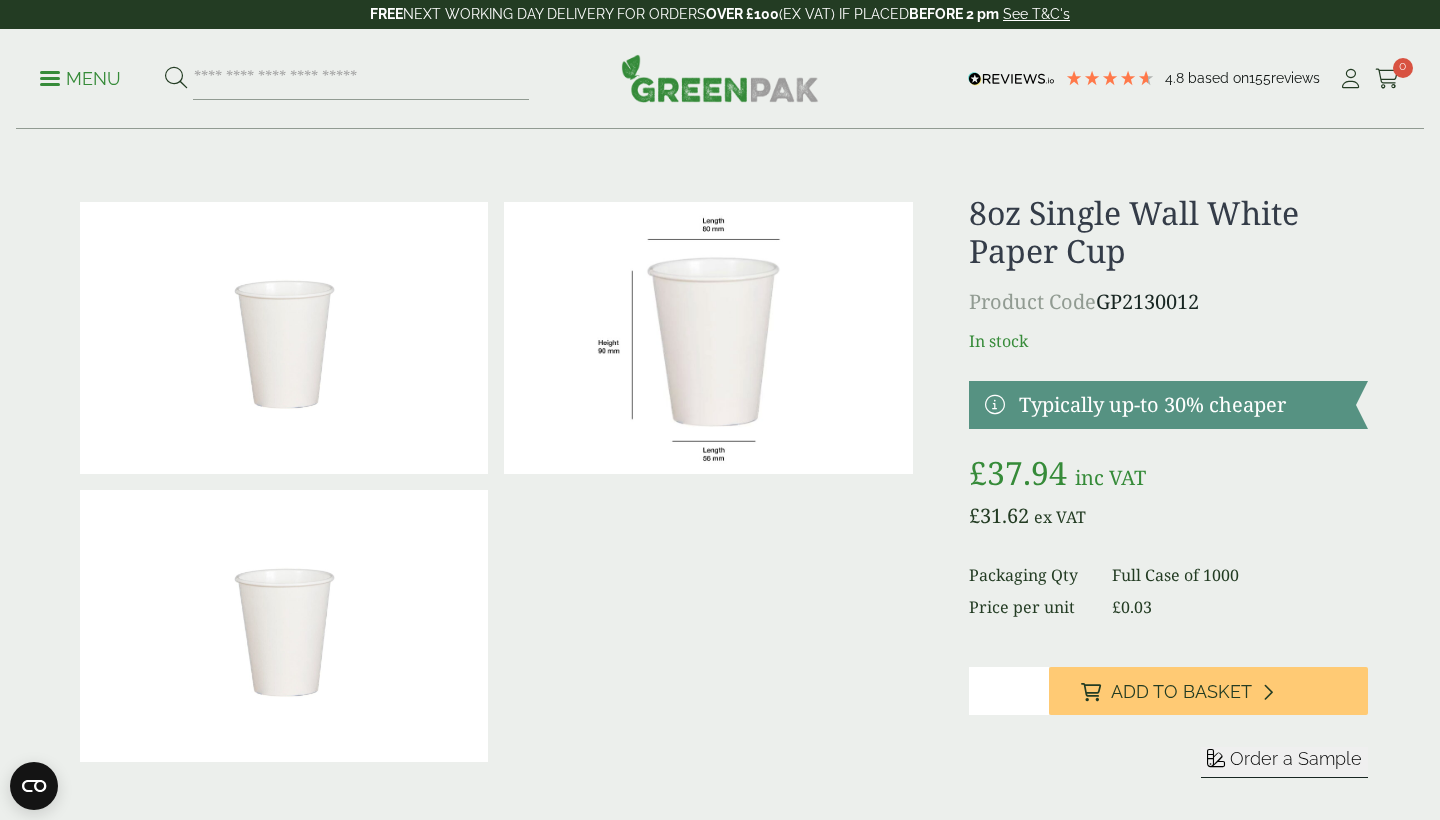 click on "Product Code  GP2130012" at bounding box center [1168, 302] 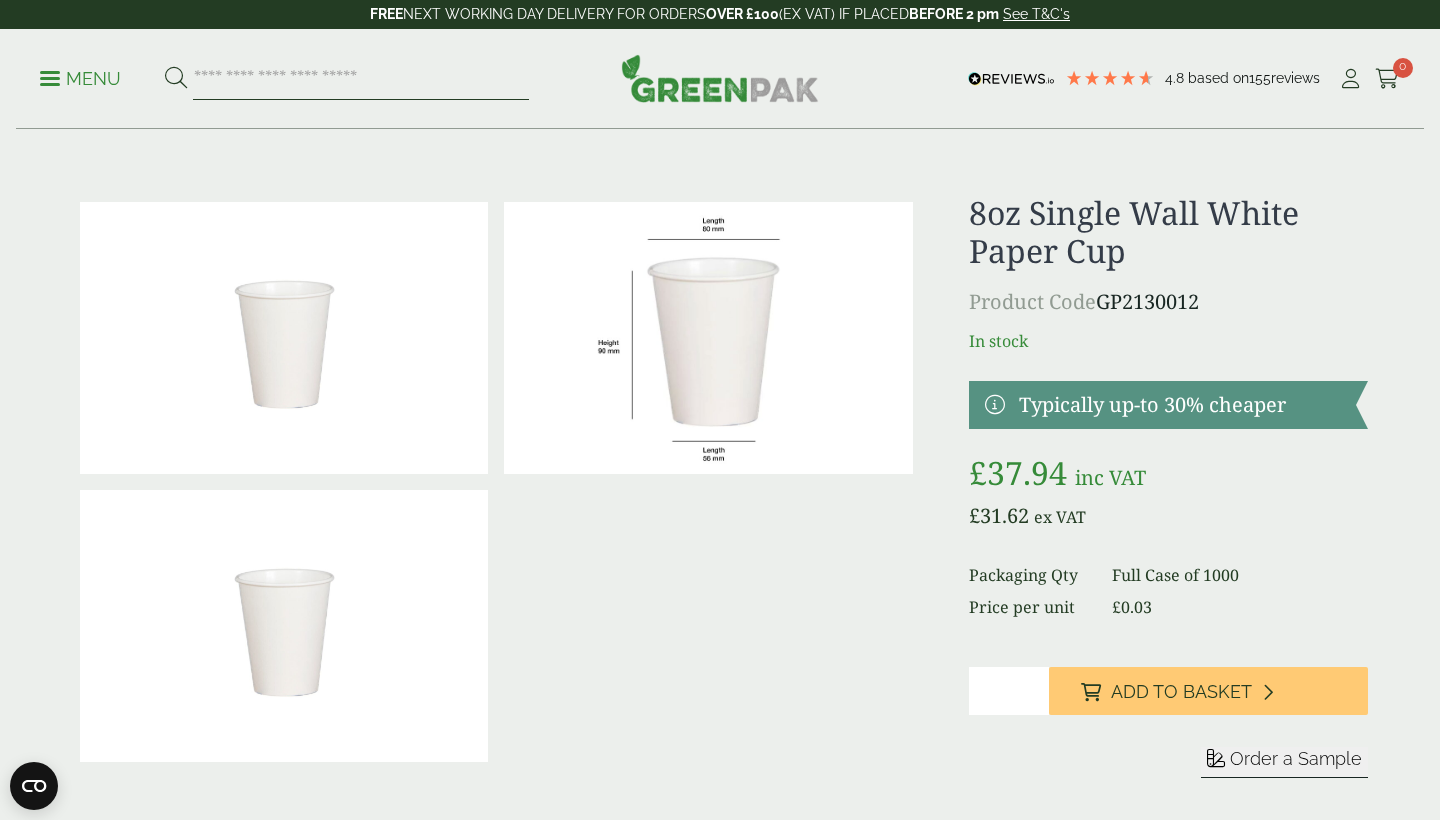 click at bounding box center [361, 79] 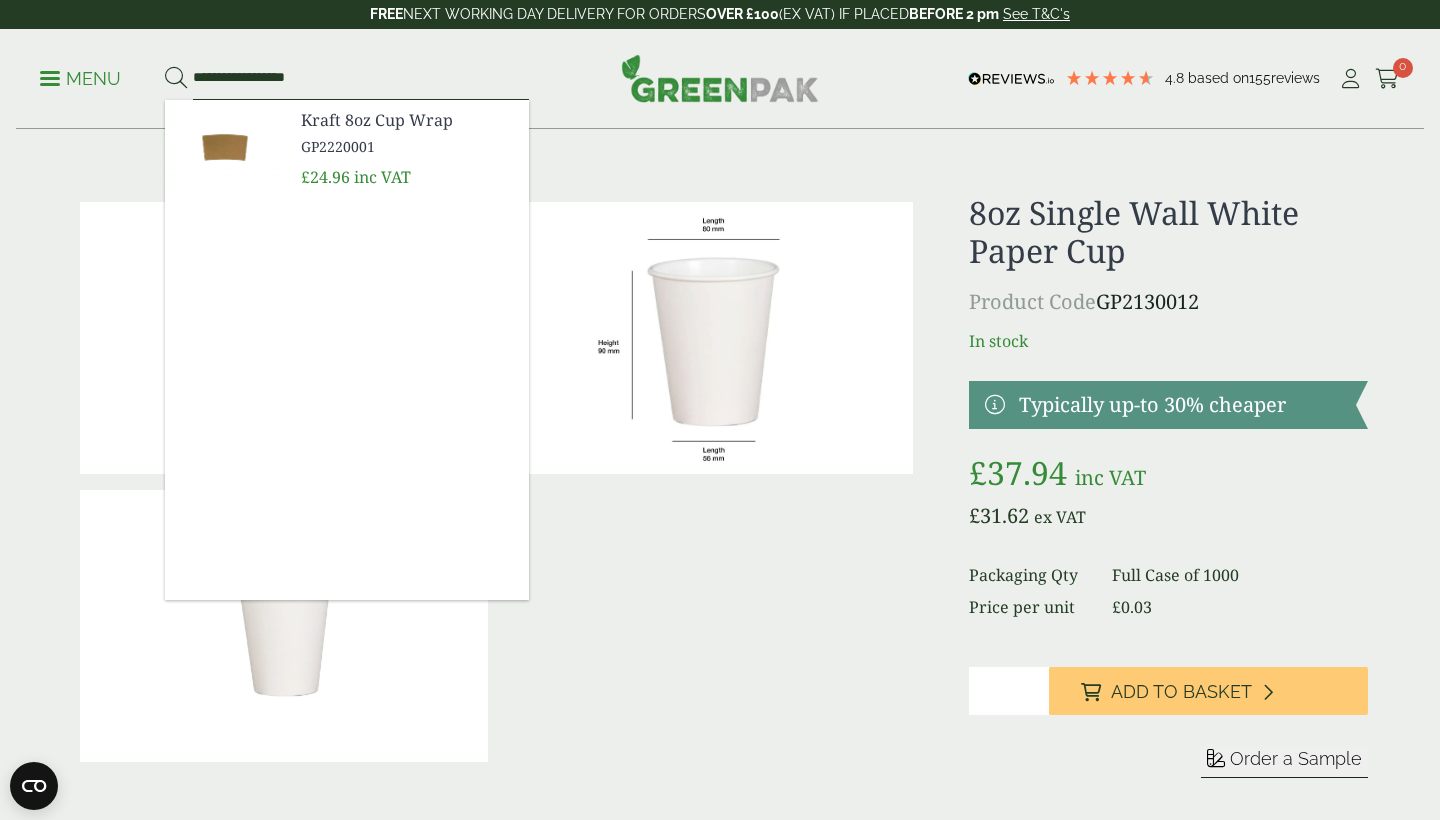 type on "**********" 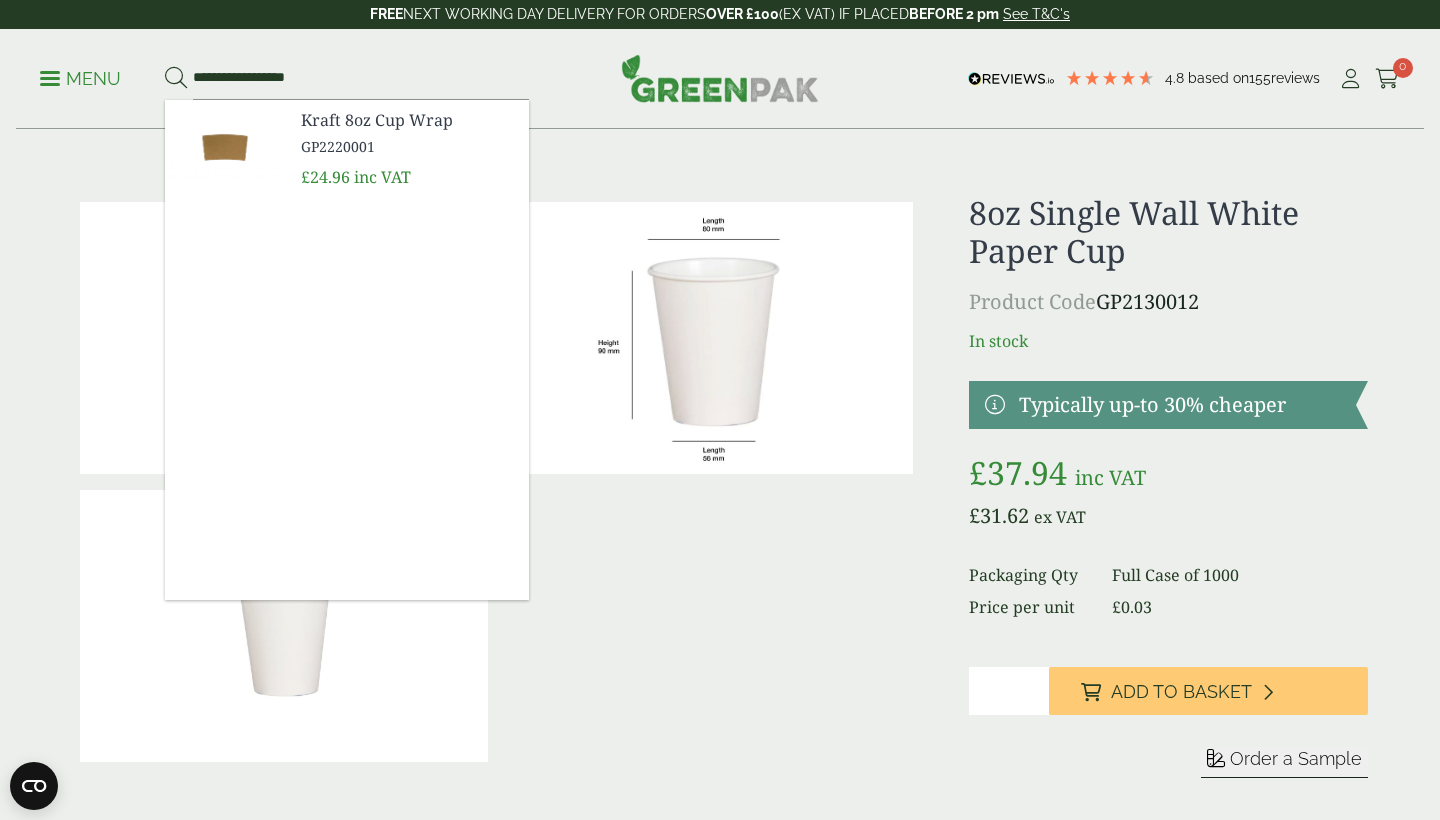 click on "Kraft 8oz Cup Wrap" at bounding box center (407, 120) 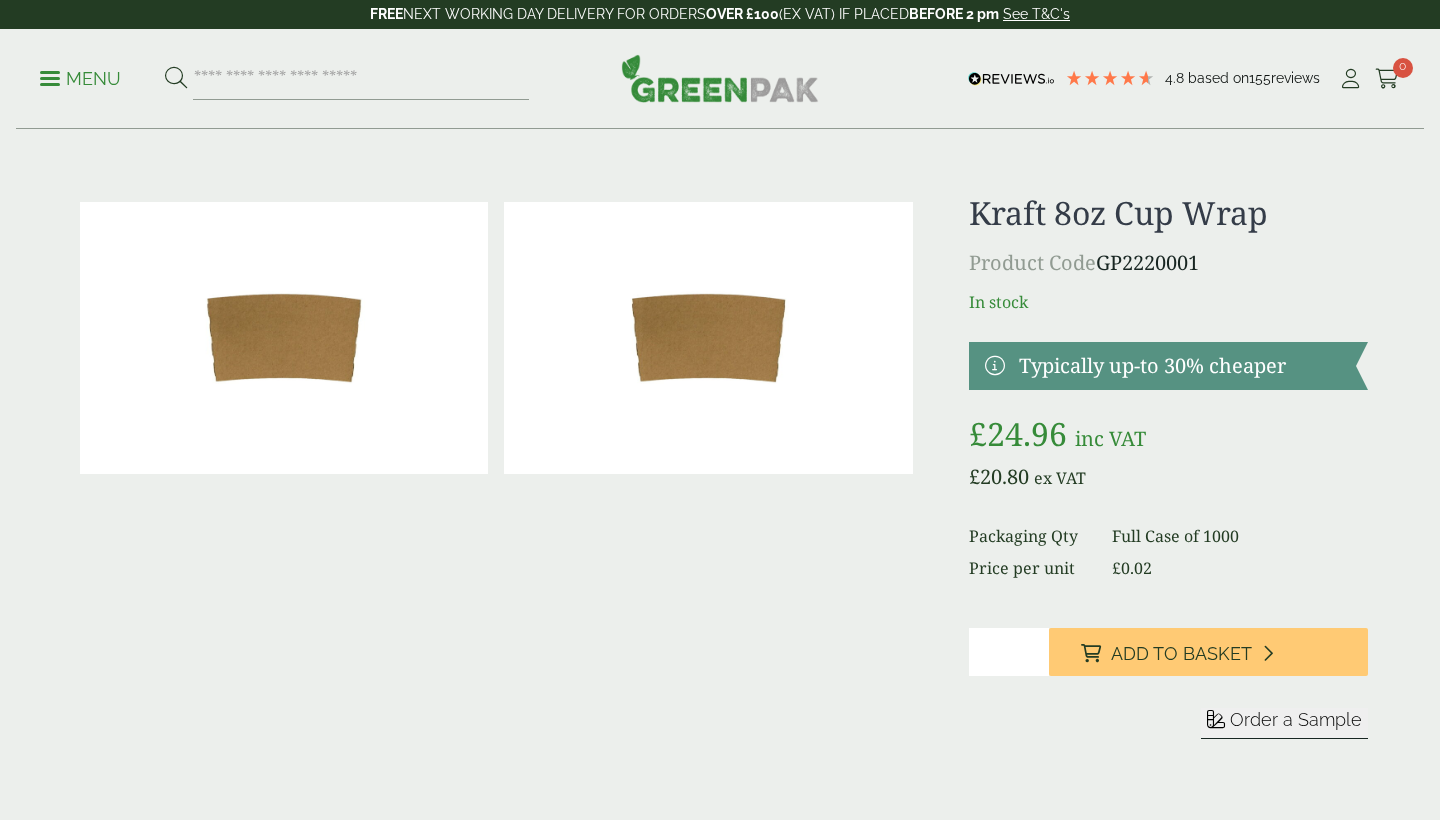 scroll, scrollTop: 0, scrollLeft: 0, axis: both 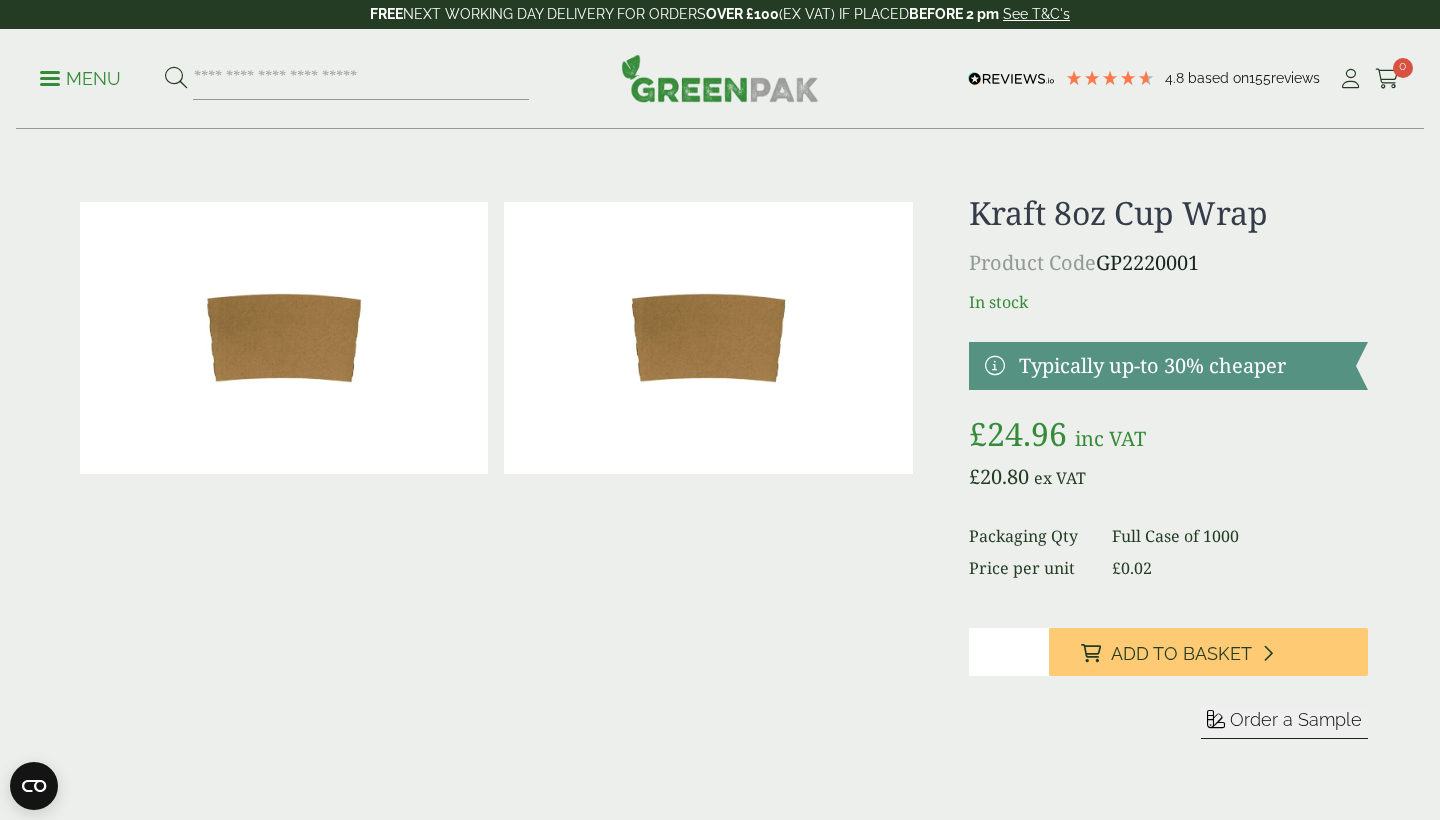 click on "Product Code  GP2220001" at bounding box center [1168, 263] 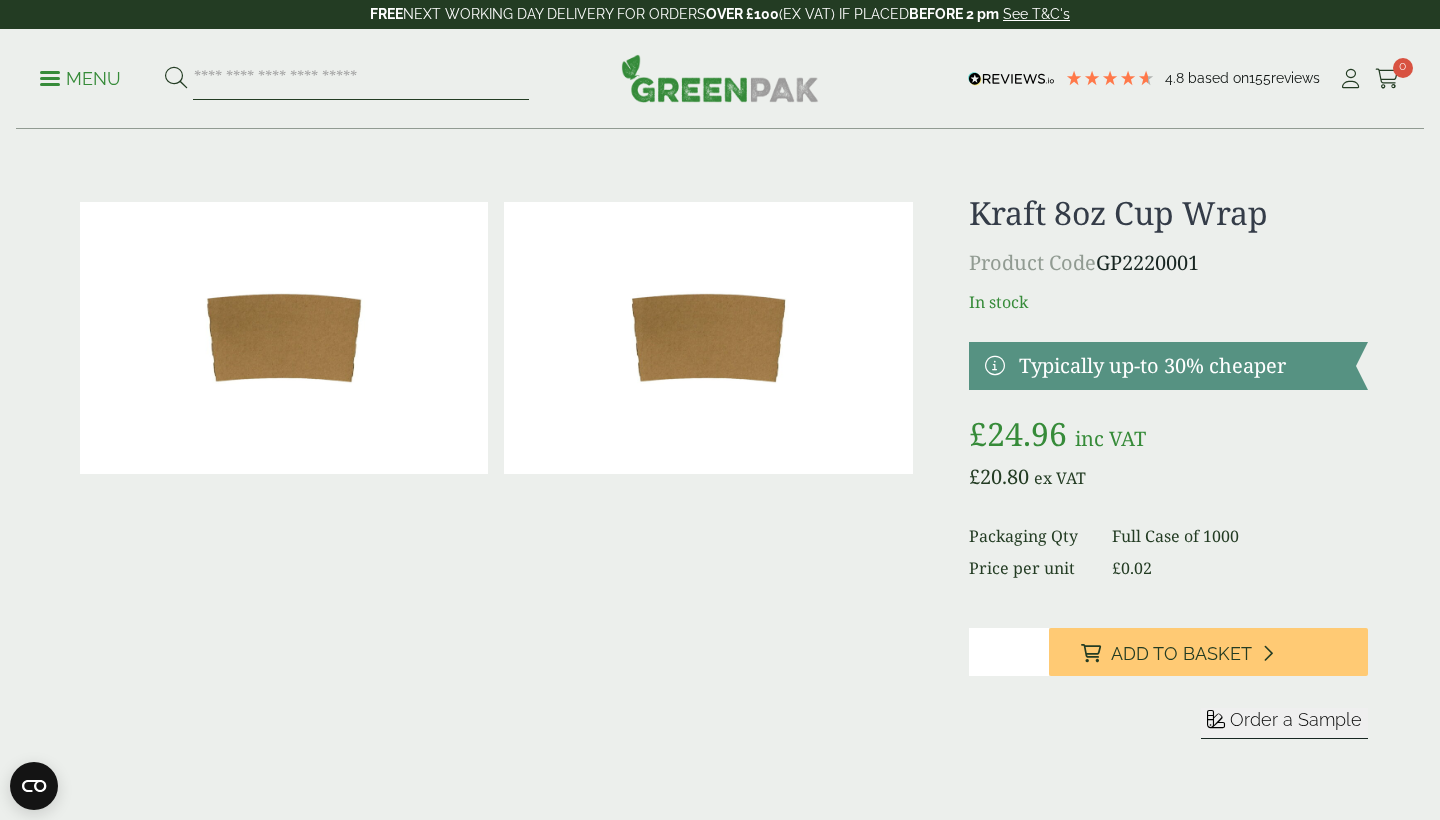 click at bounding box center (361, 79) 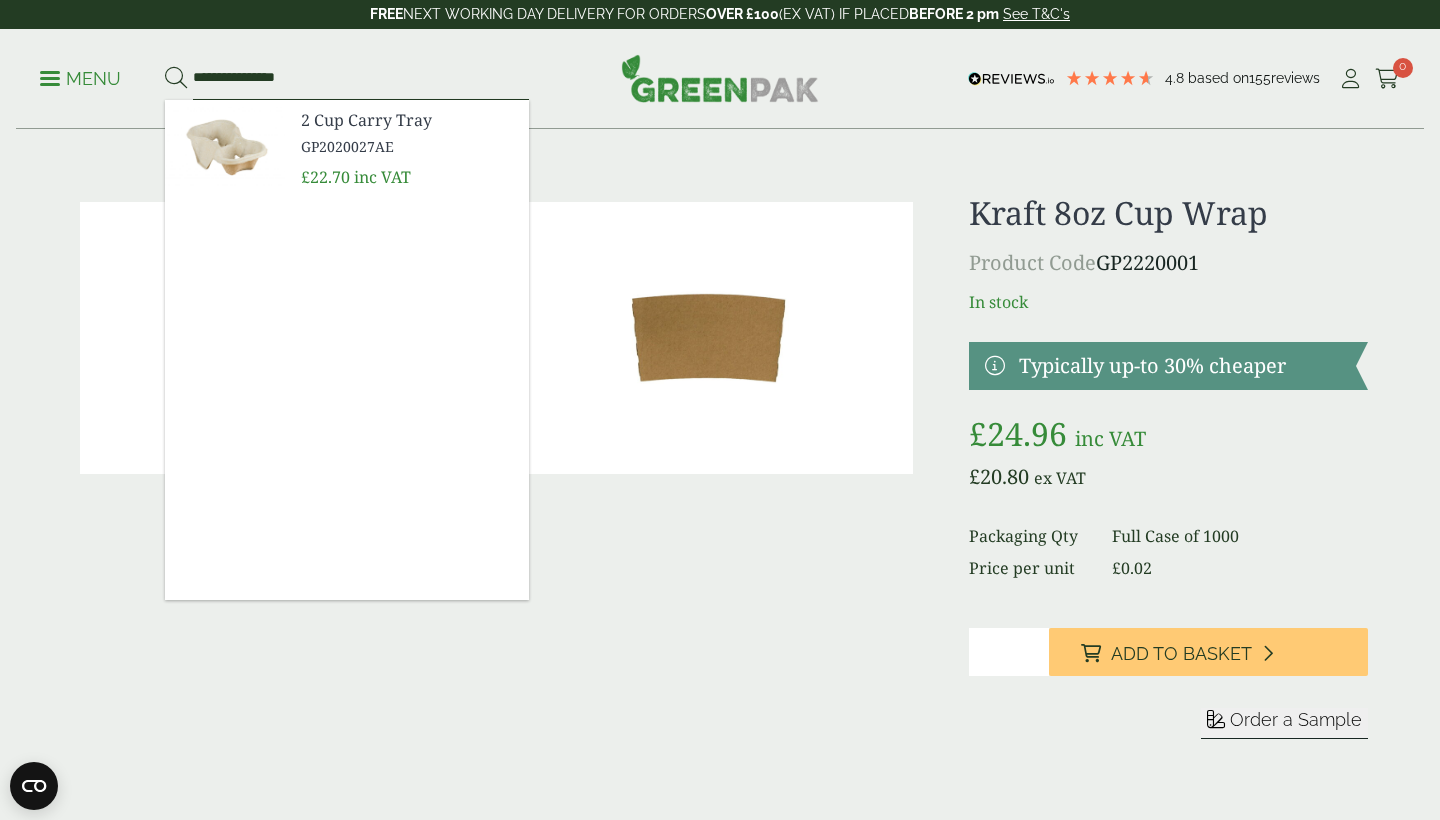 type on "**********" 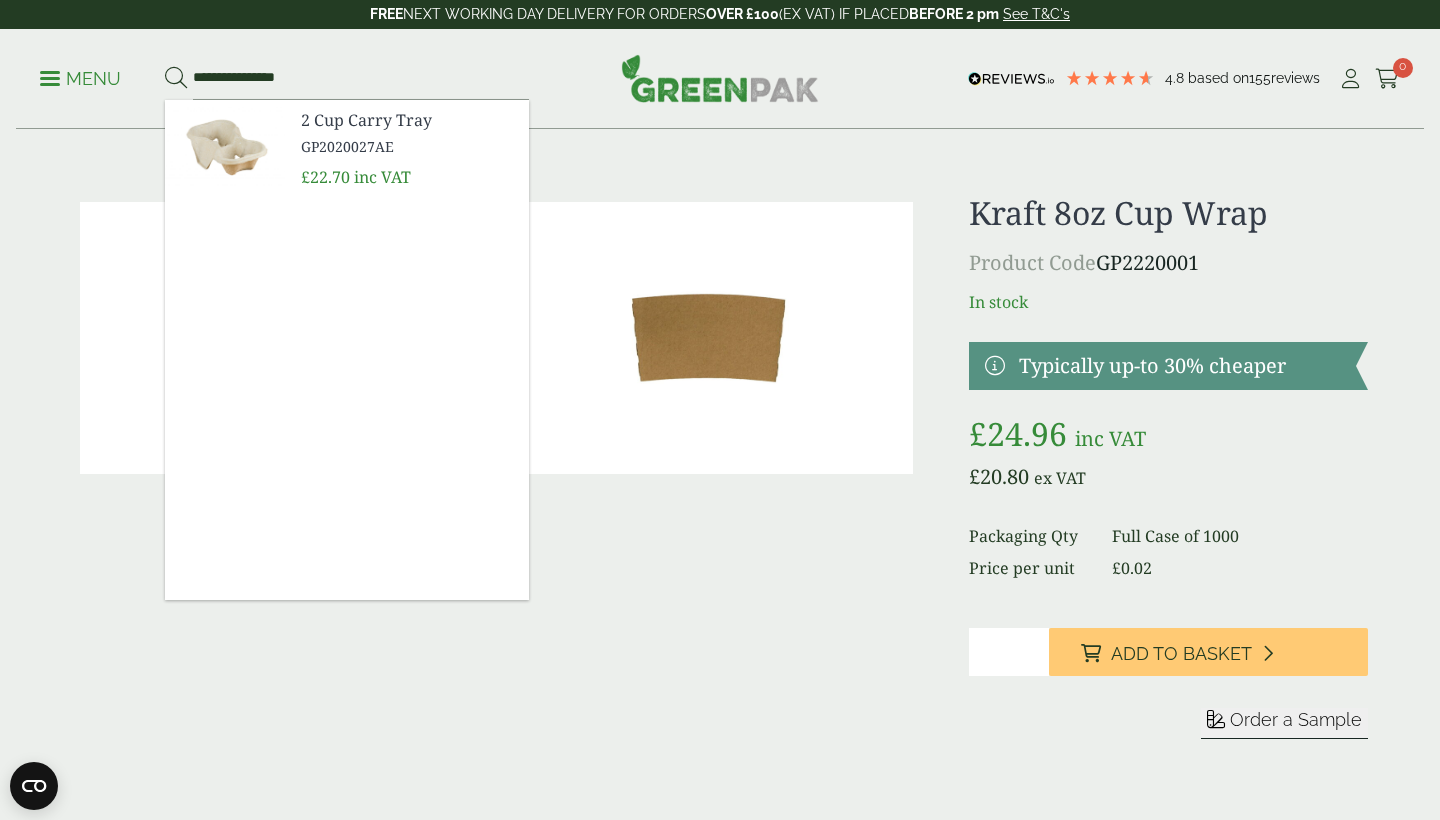 click on "GP2020027AE" at bounding box center (407, 146) 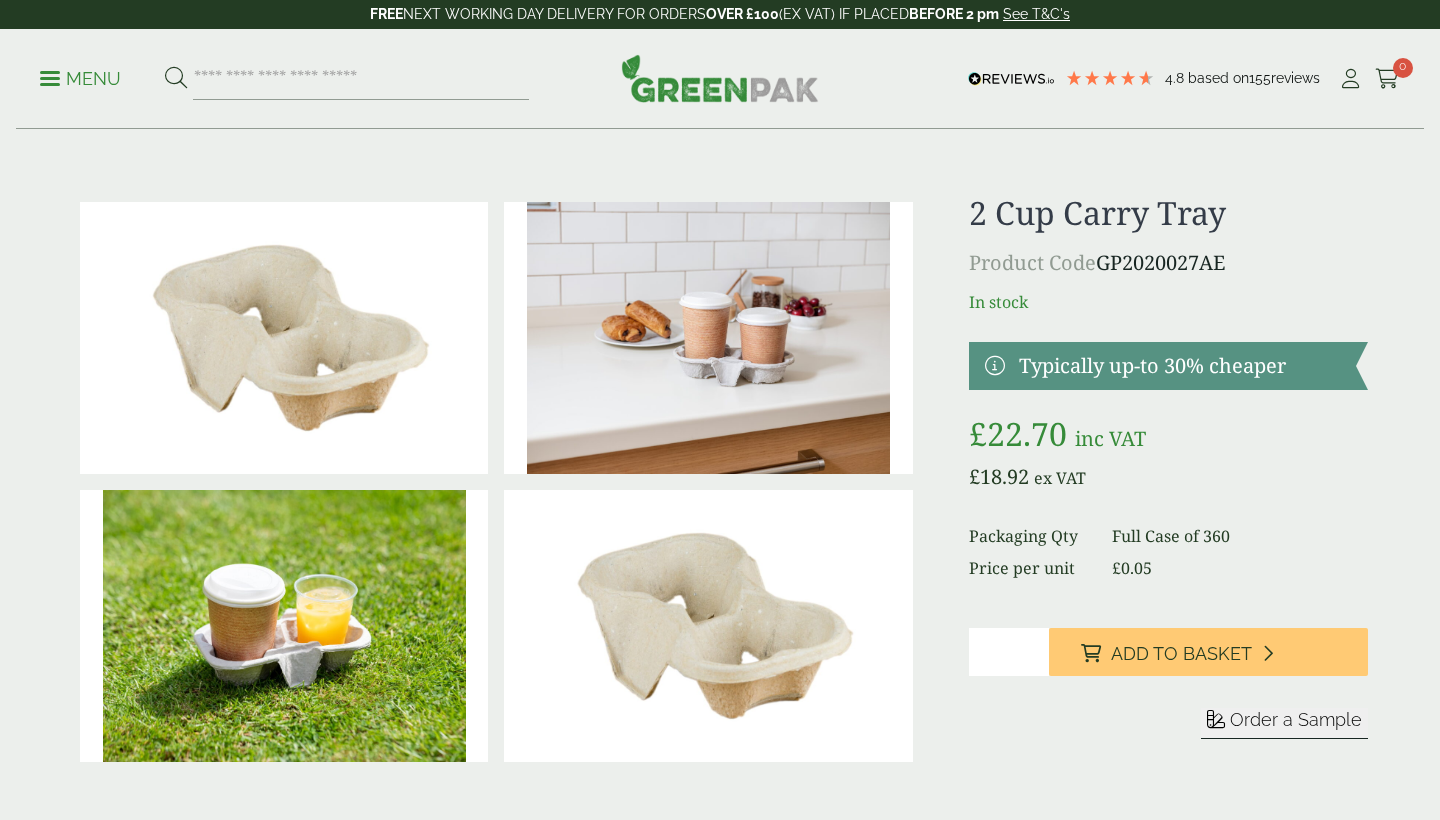 scroll, scrollTop: 0, scrollLeft: 0, axis: both 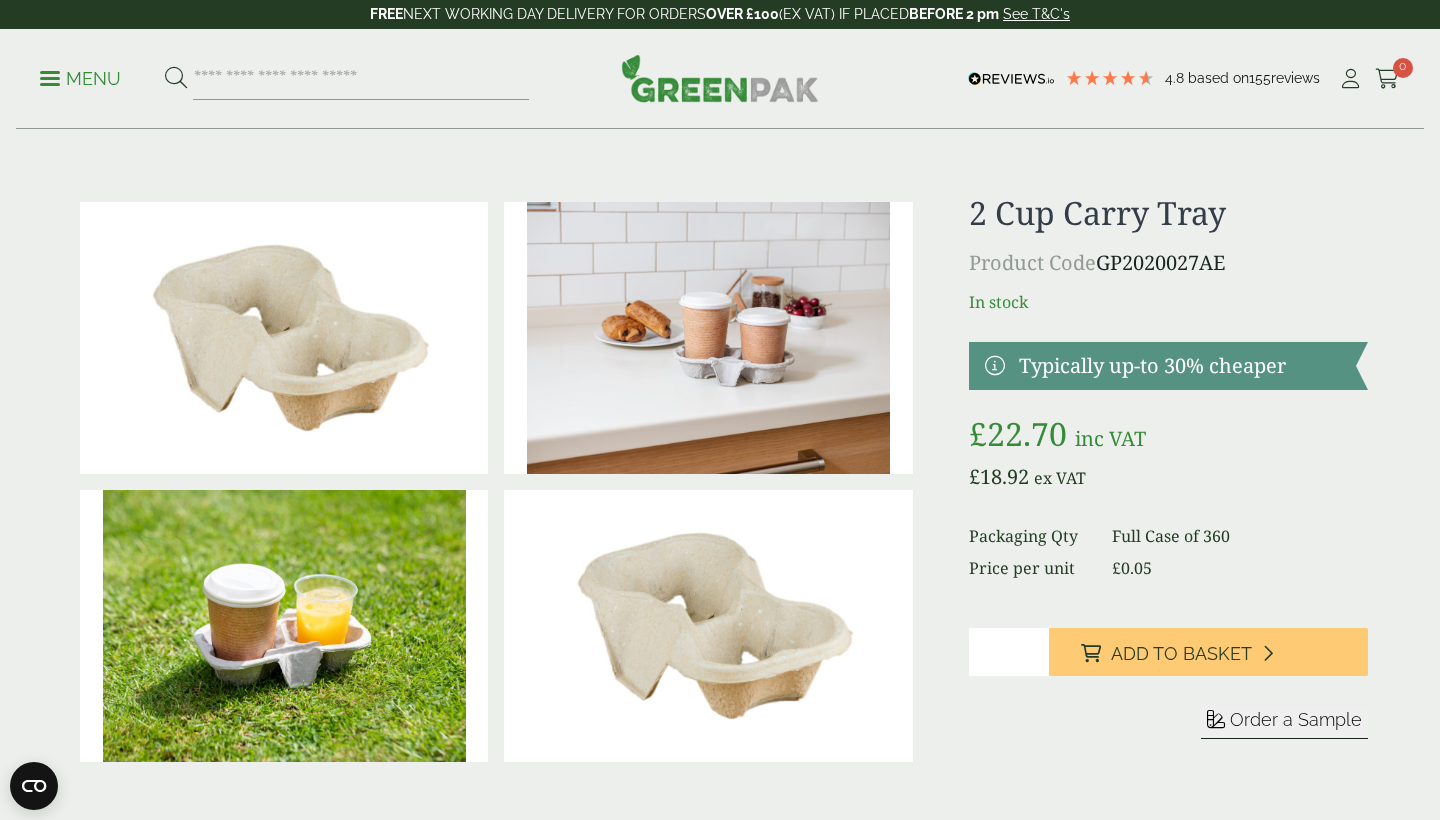 drag, startPoint x: 1241, startPoint y: 268, endPoint x: 1104, endPoint y: 257, distance: 137.4409 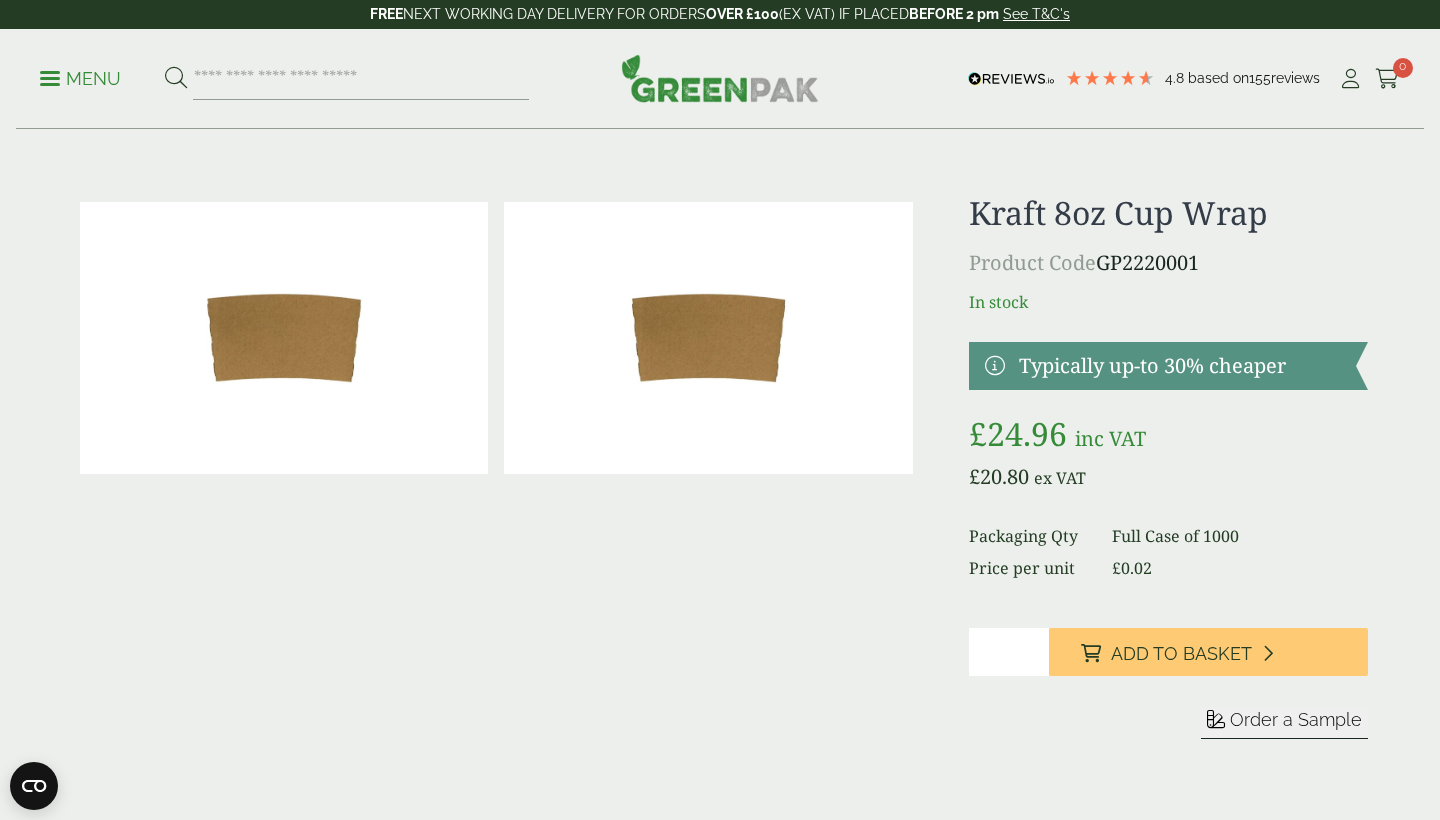 scroll, scrollTop: 0, scrollLeft: 0, axis: both 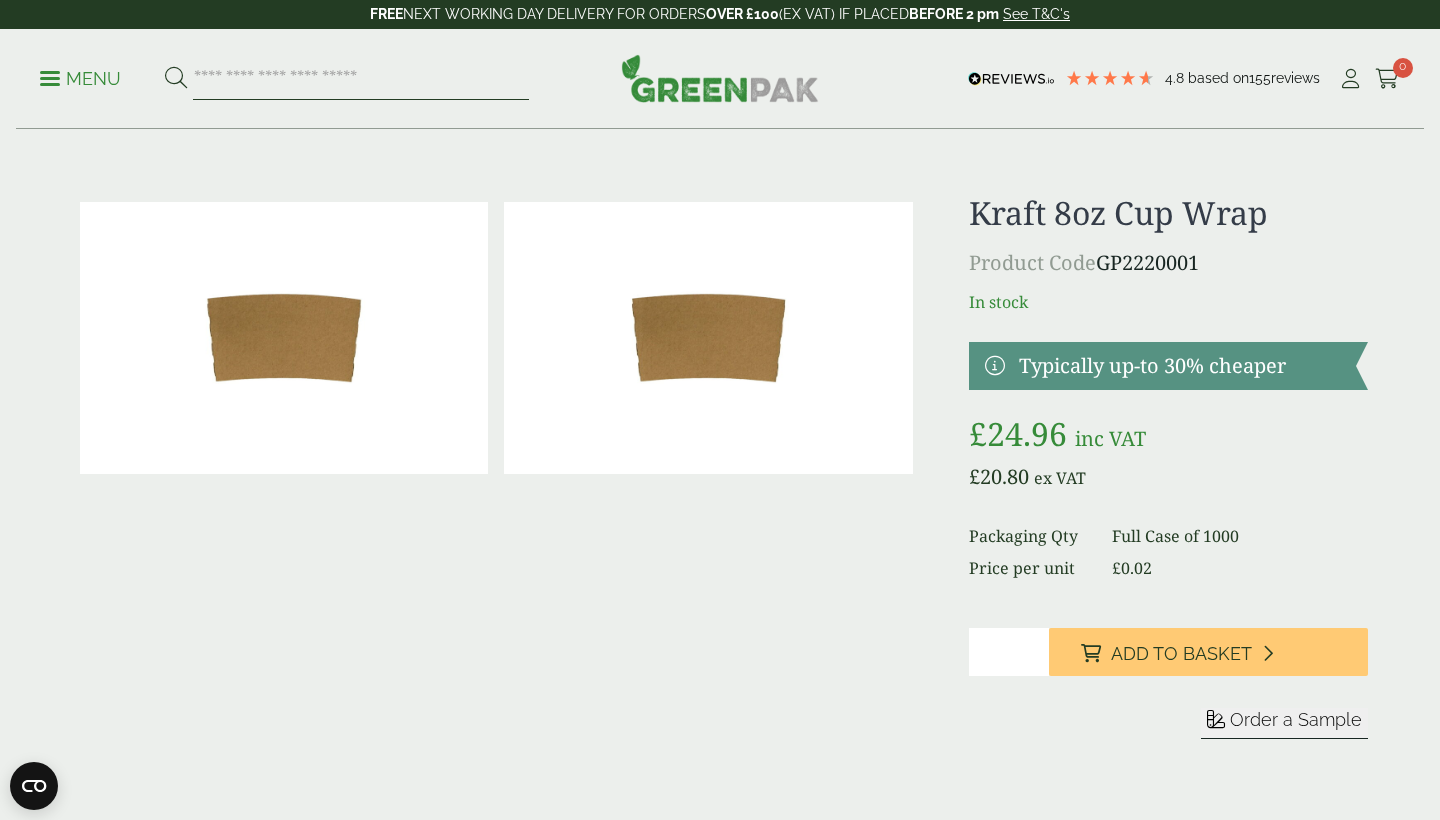 click at bounding box center (361, 79) 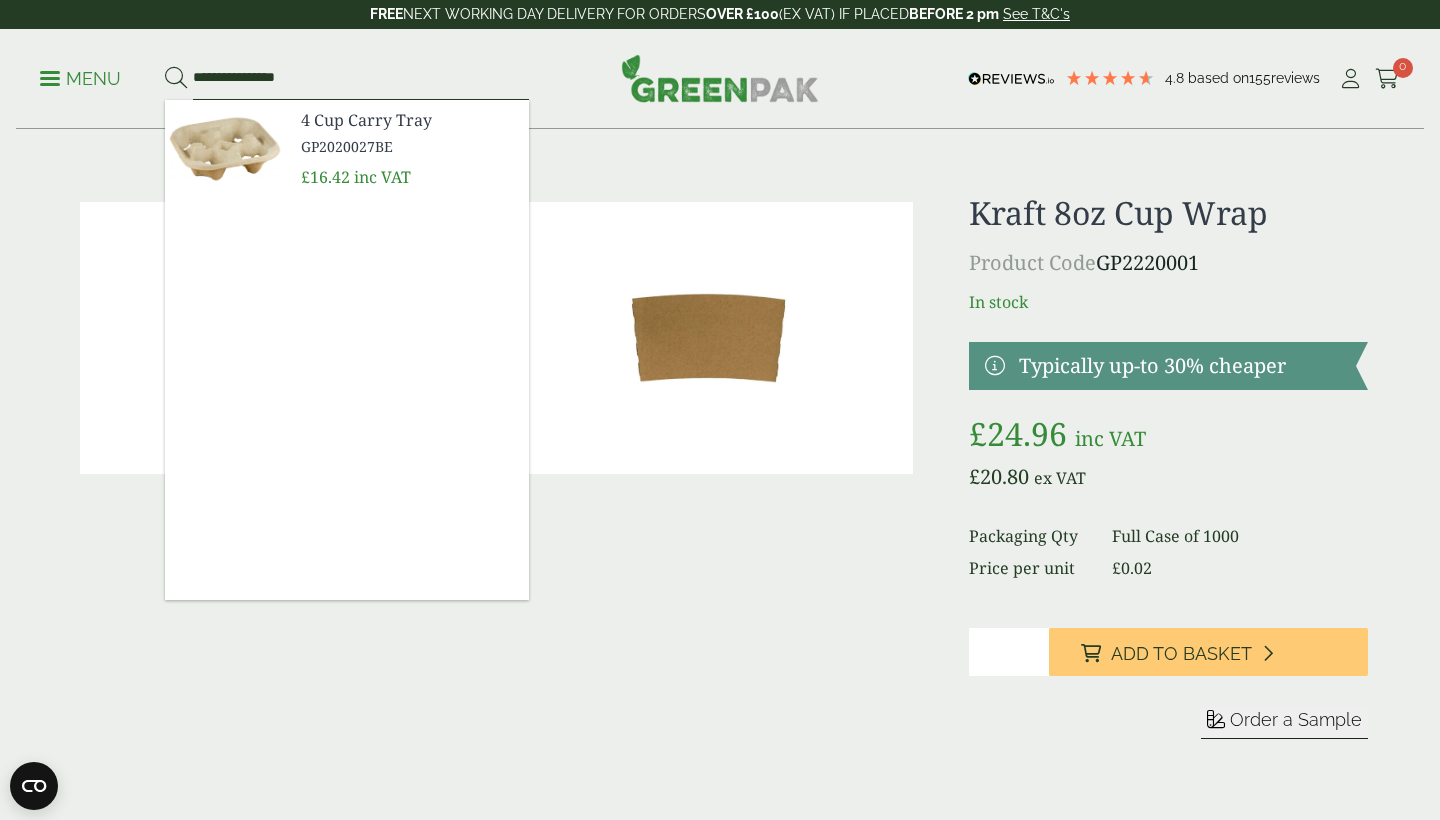 drag, startPoint x: 231, startPoint y: 74, endPoint x: 280, endPoint y: 75, distance: 49.010204 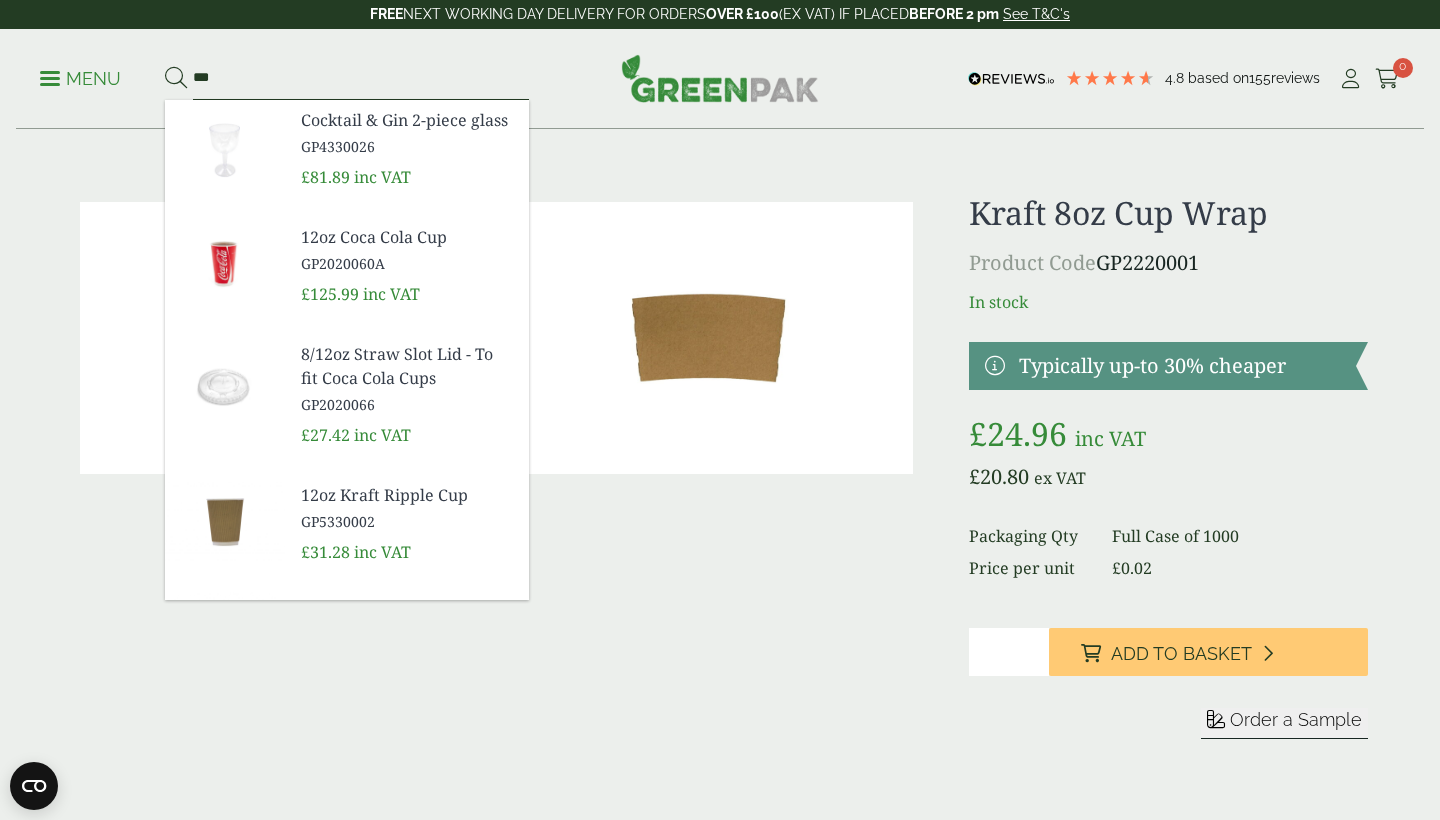 scroll, scrollTop: 0, scrollLeft: 0, axis: both 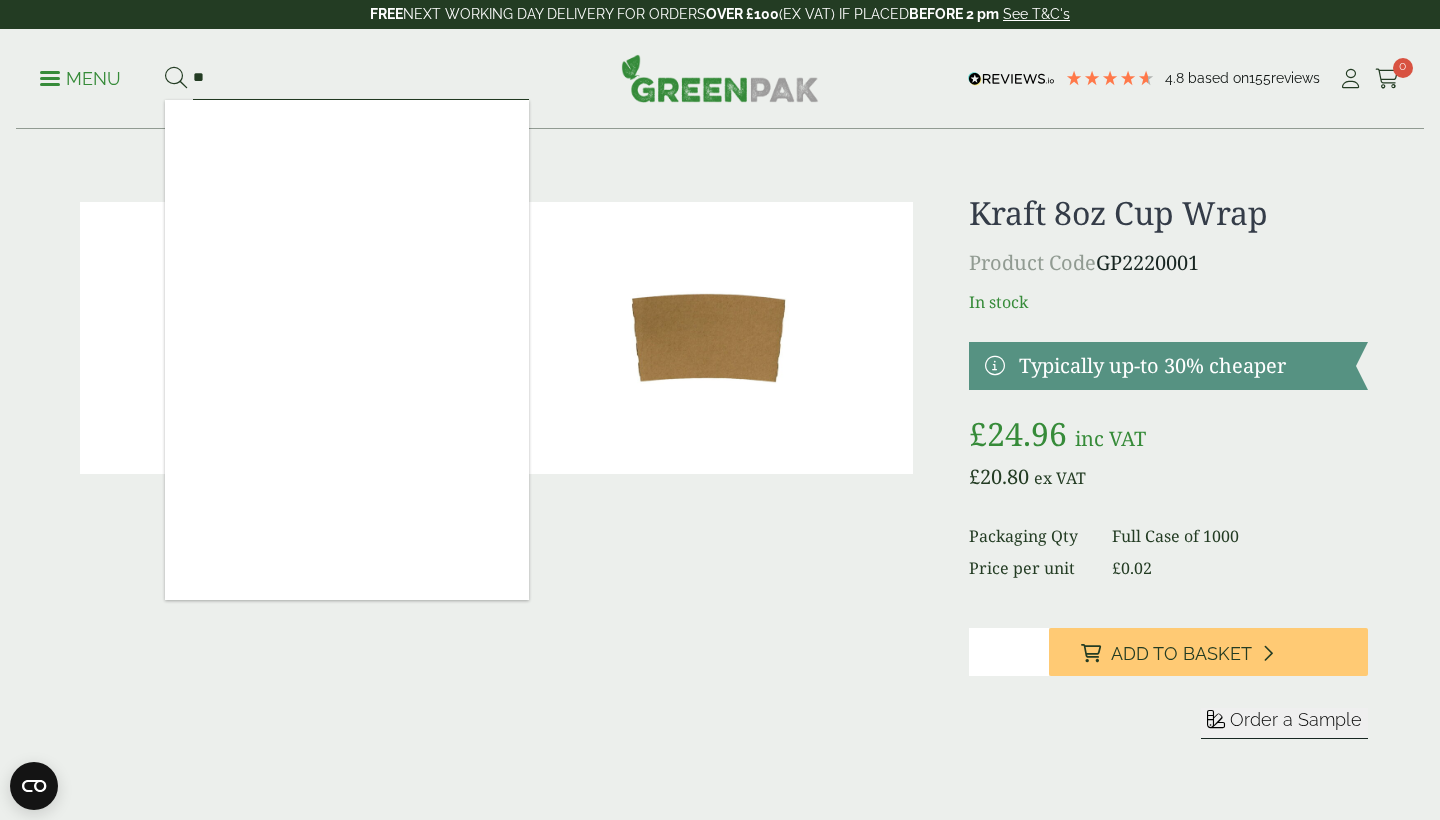 type on "*" 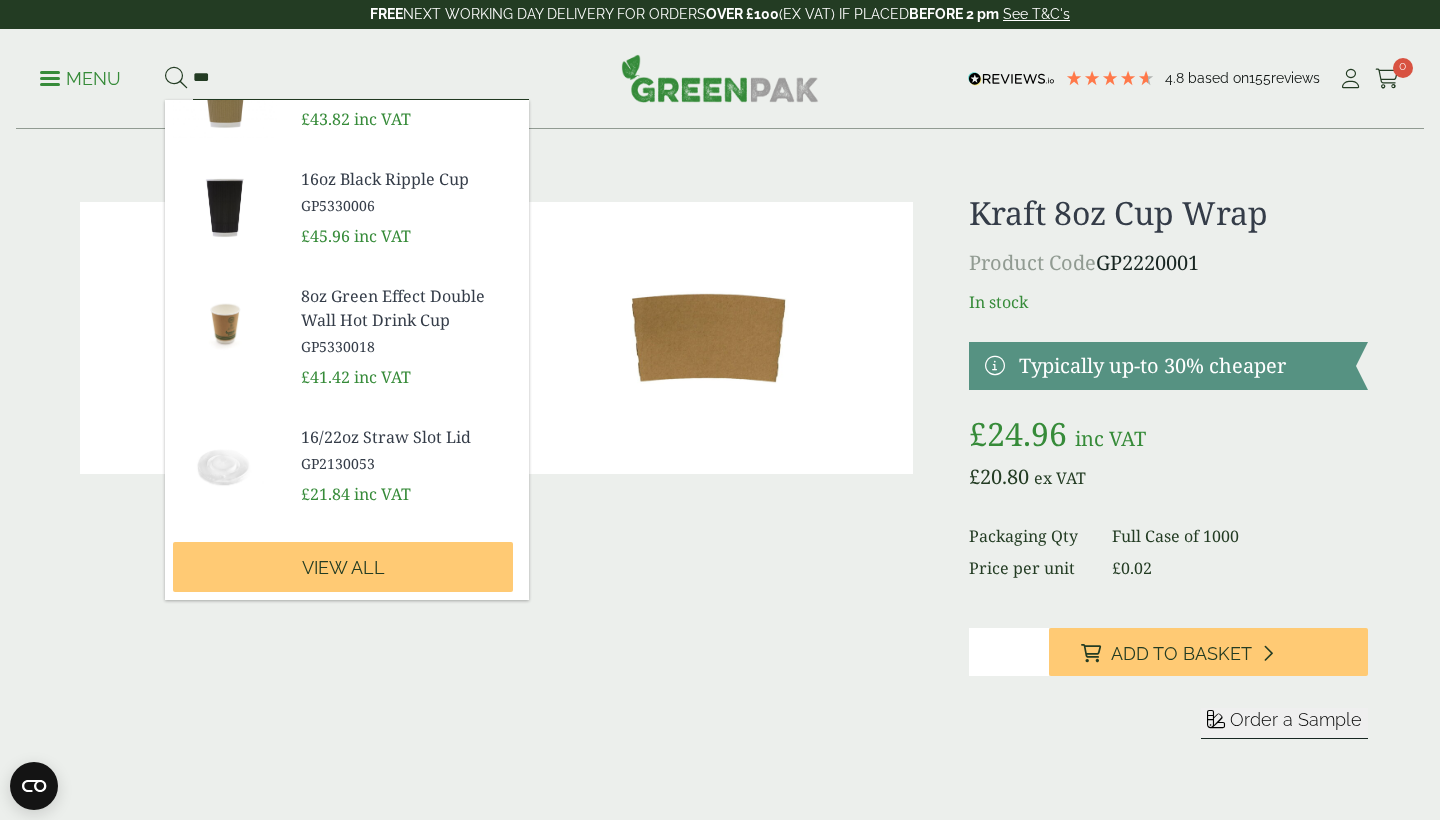 scroll, scrollTop: 550, scrollLeft: 0, axis: vertical 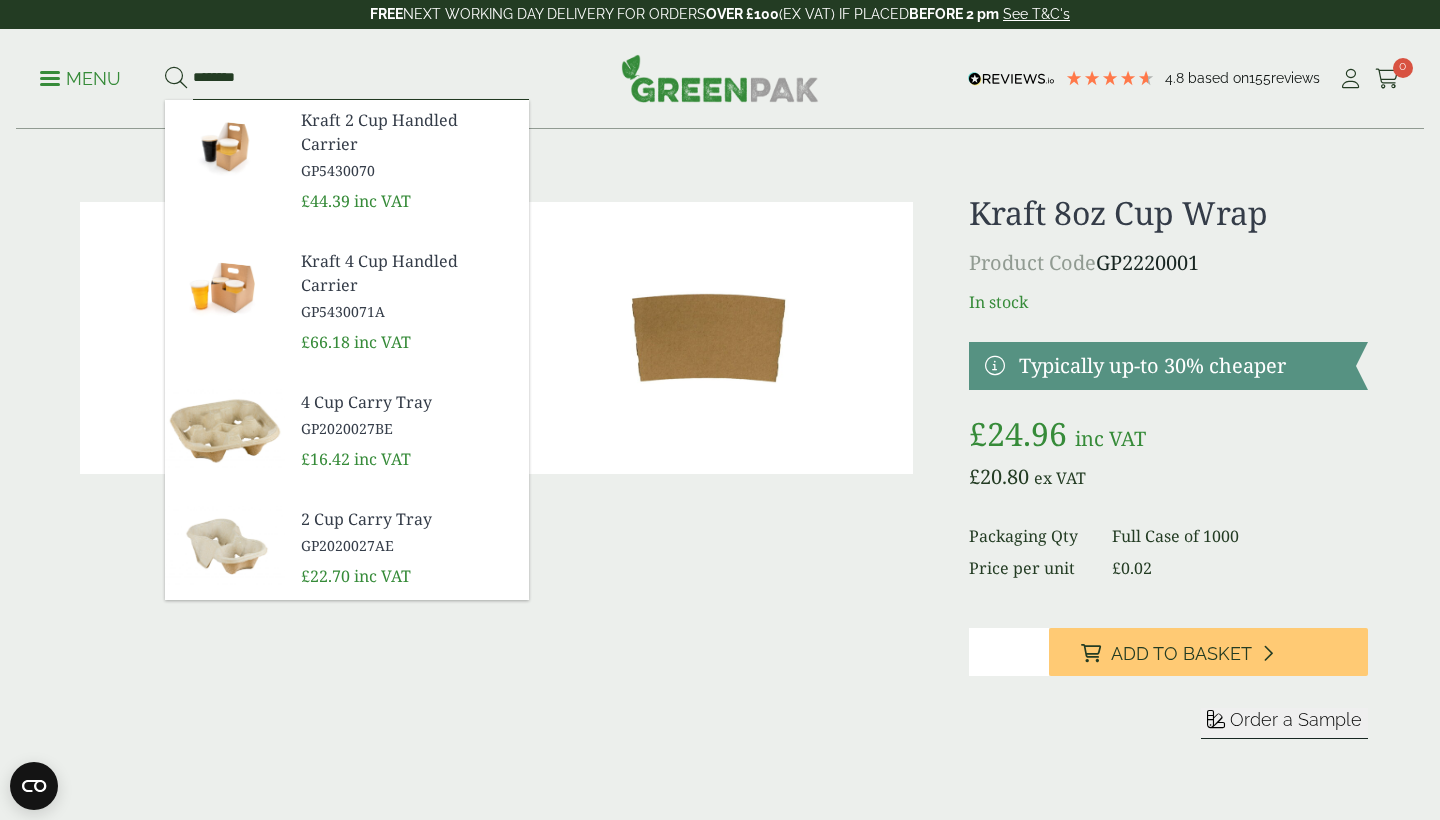 type on "********" 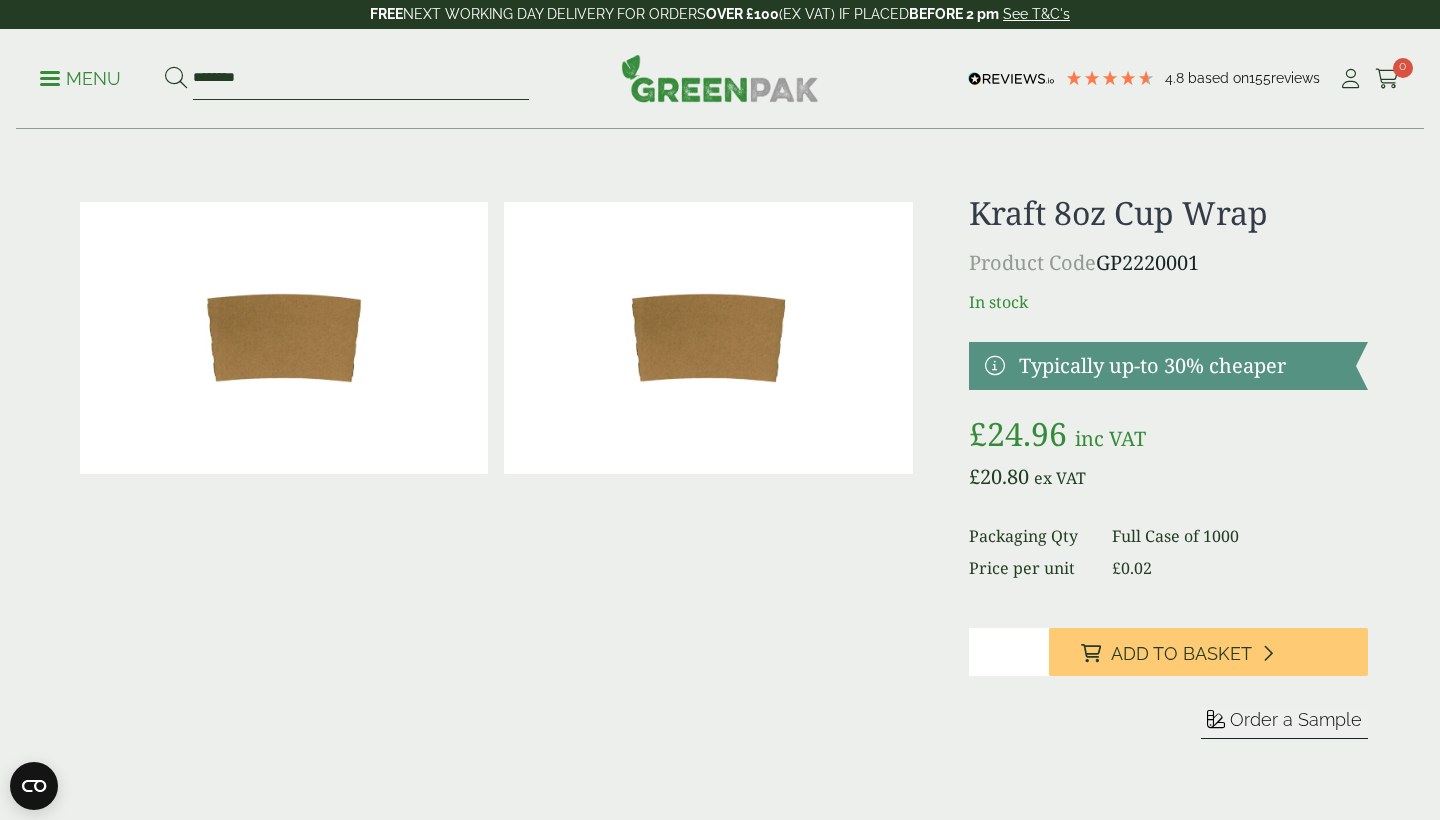 click on "********" at bounding box center [361, 79] 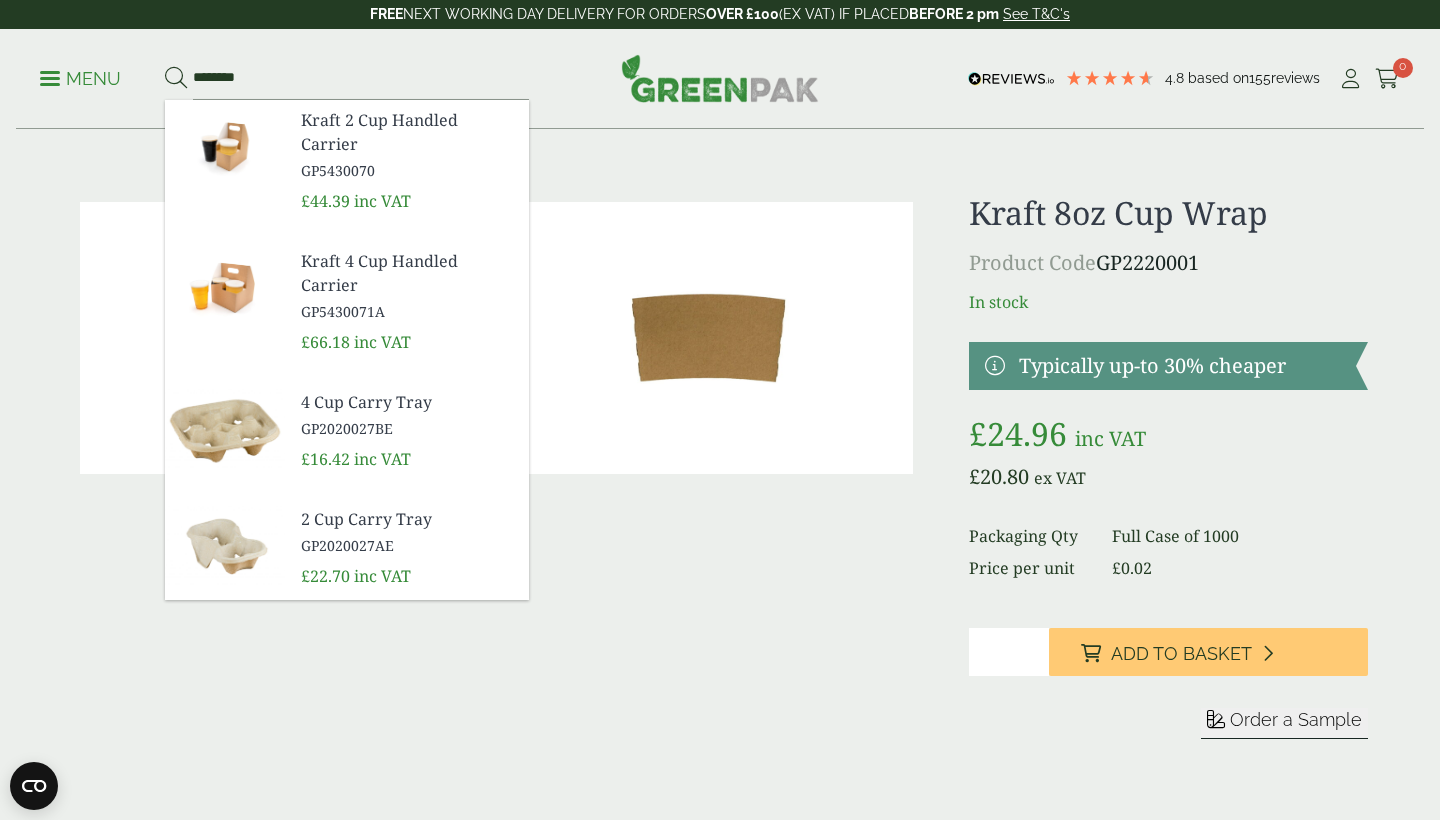 click on "4 Cup Carry Tray
GP2020027BE" at bounding box center [407, 414] 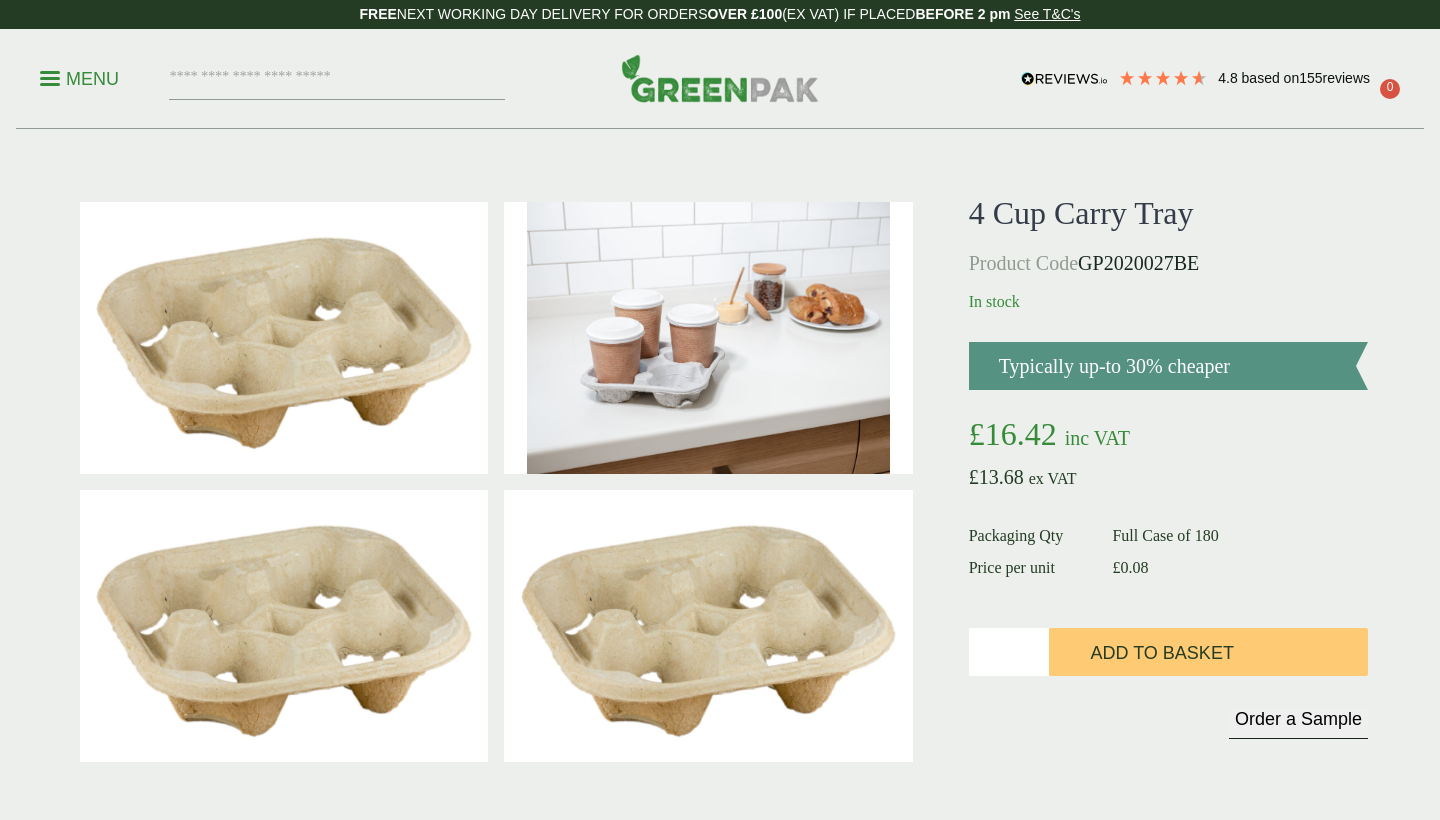 scroll, scrollTop: 0, scrollLeft: 0, axis: both 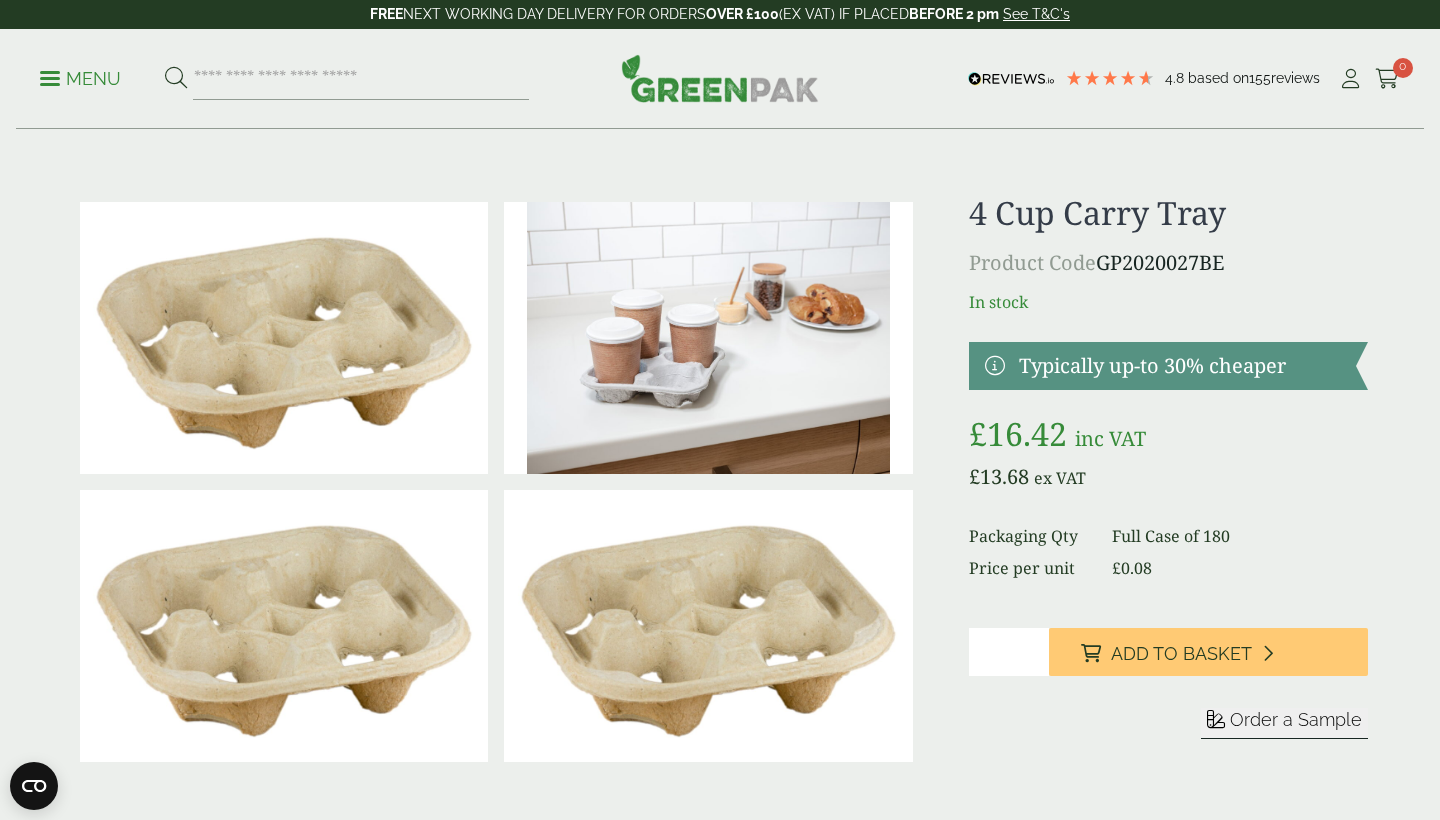 drag, startPoint x: 1269, startPoint y: 260, endPoint x: 1104, endPoint y: 265, distance: 165.07574 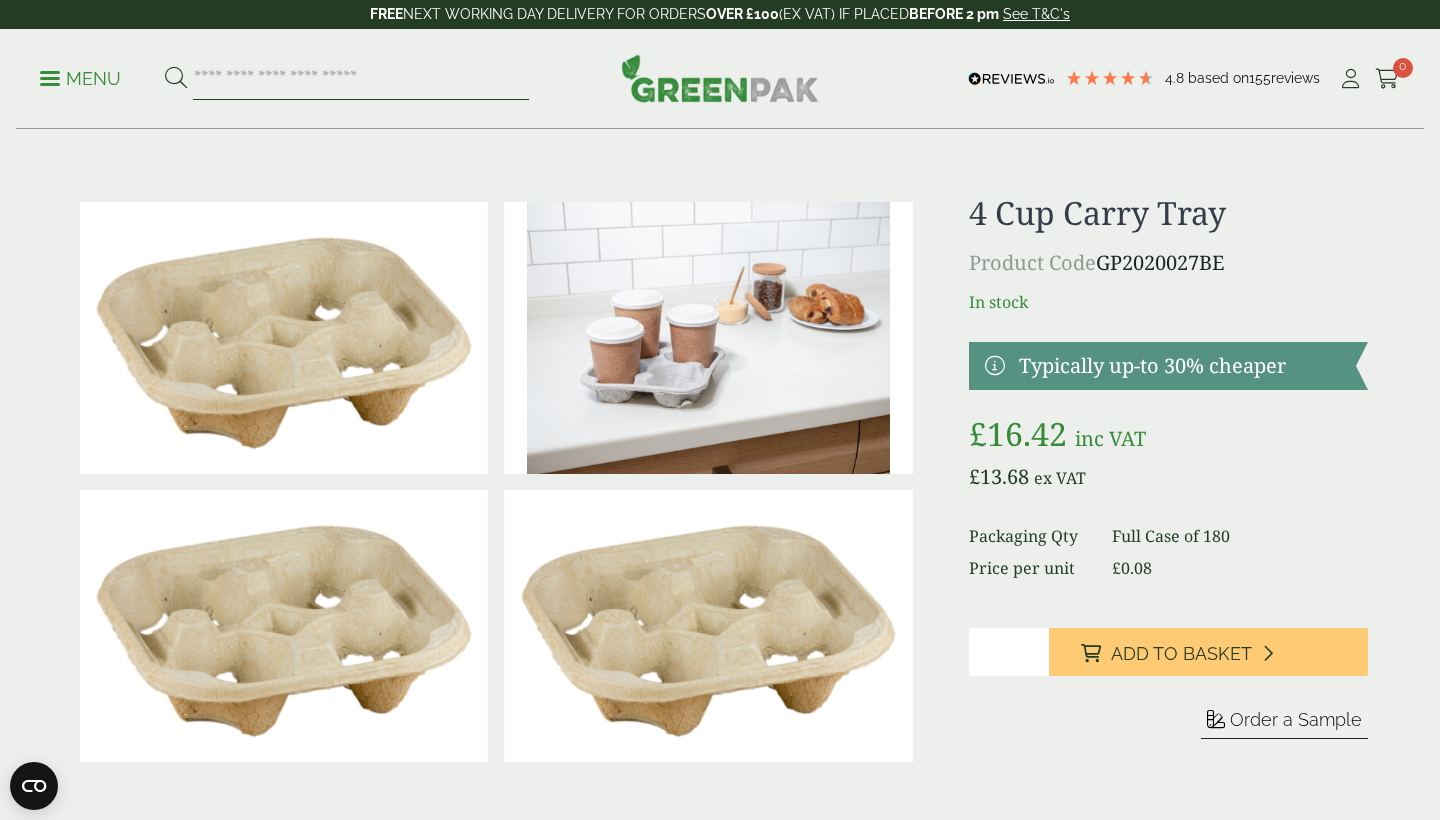 click at bounding box center (361, 79) 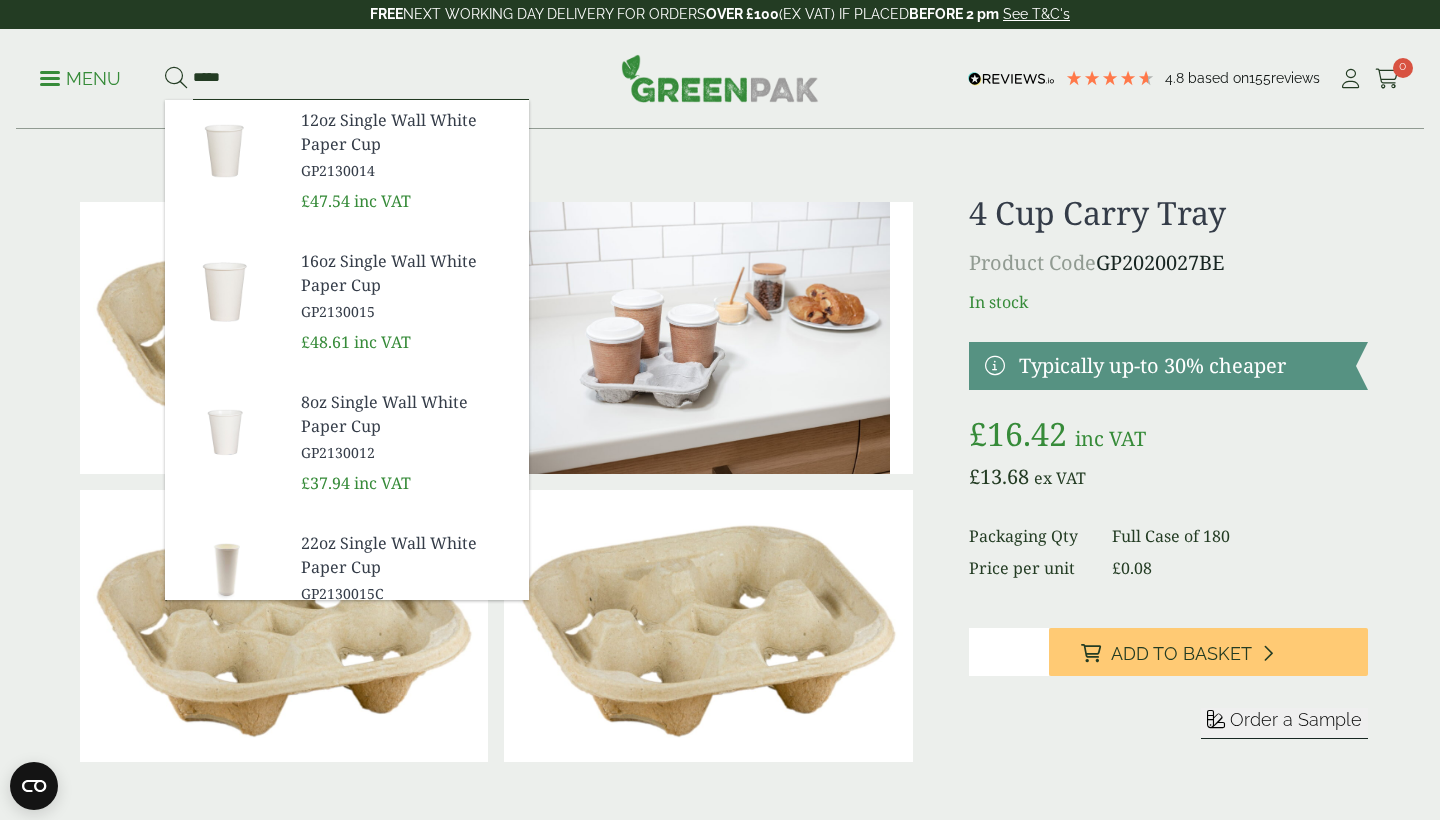 type on "*****" 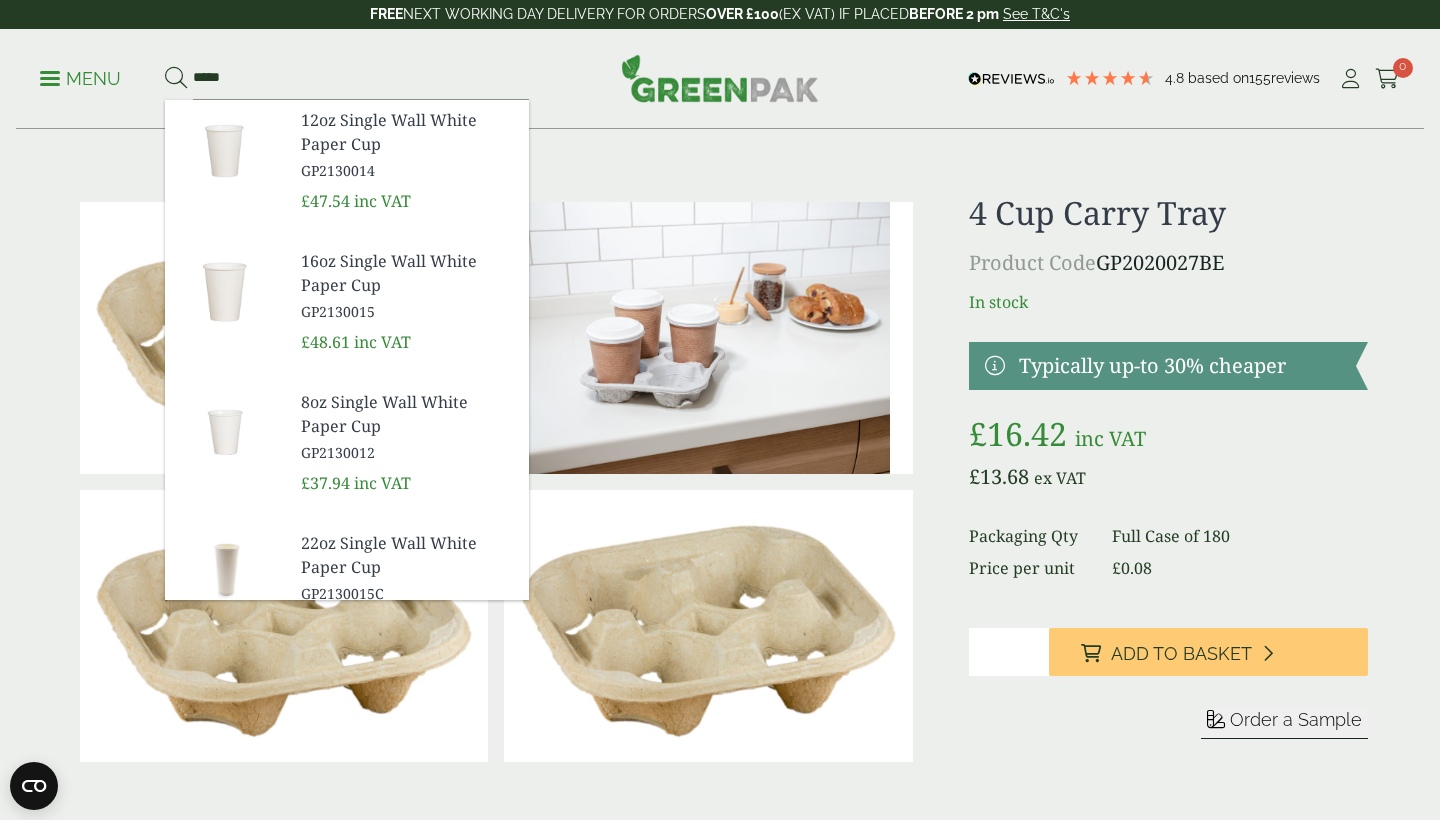 click on "Menu" at bounding box center [80, 79] 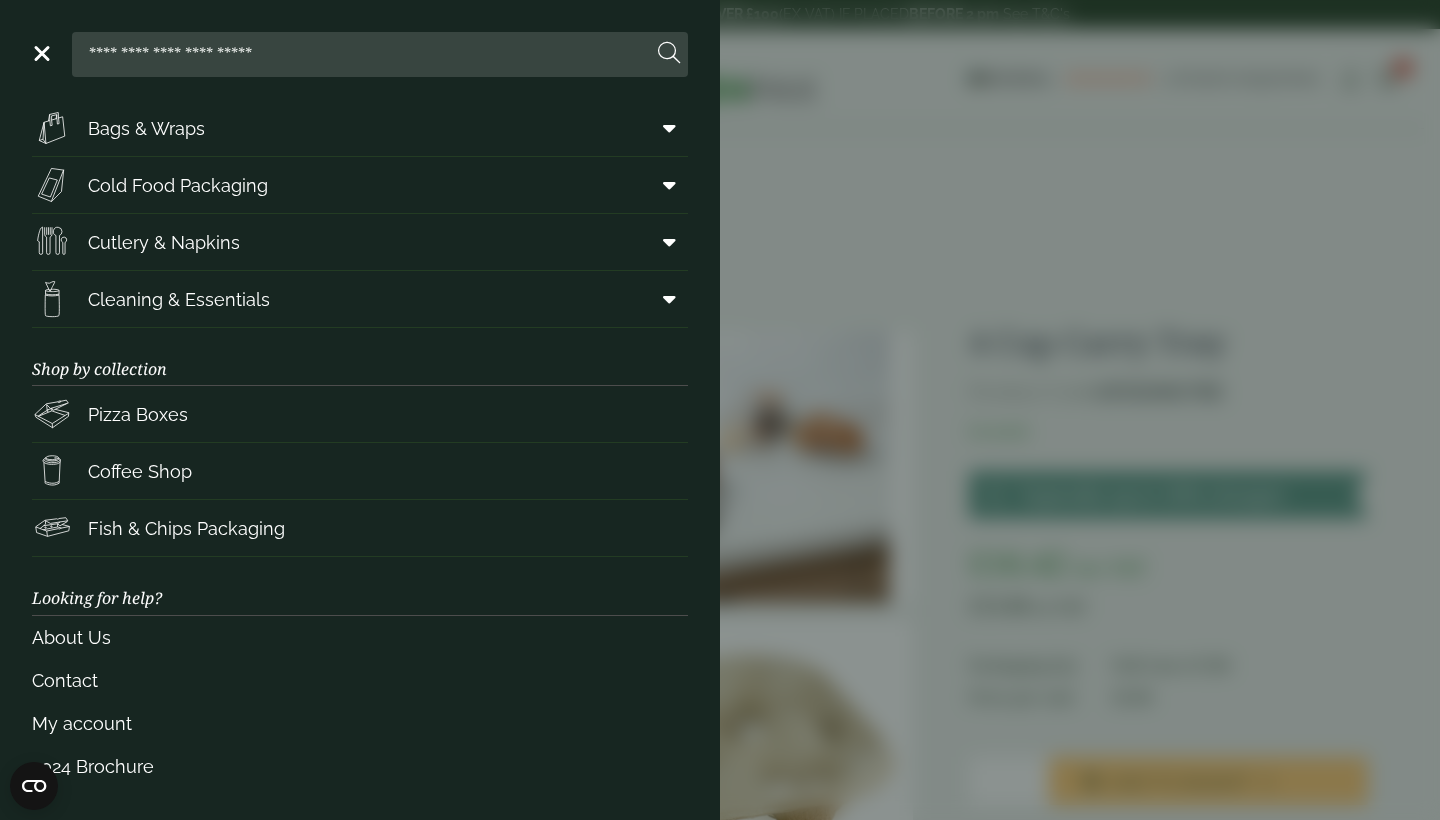 scroll, scrollTop: 172, scrollLeft: 0, axis: vertical 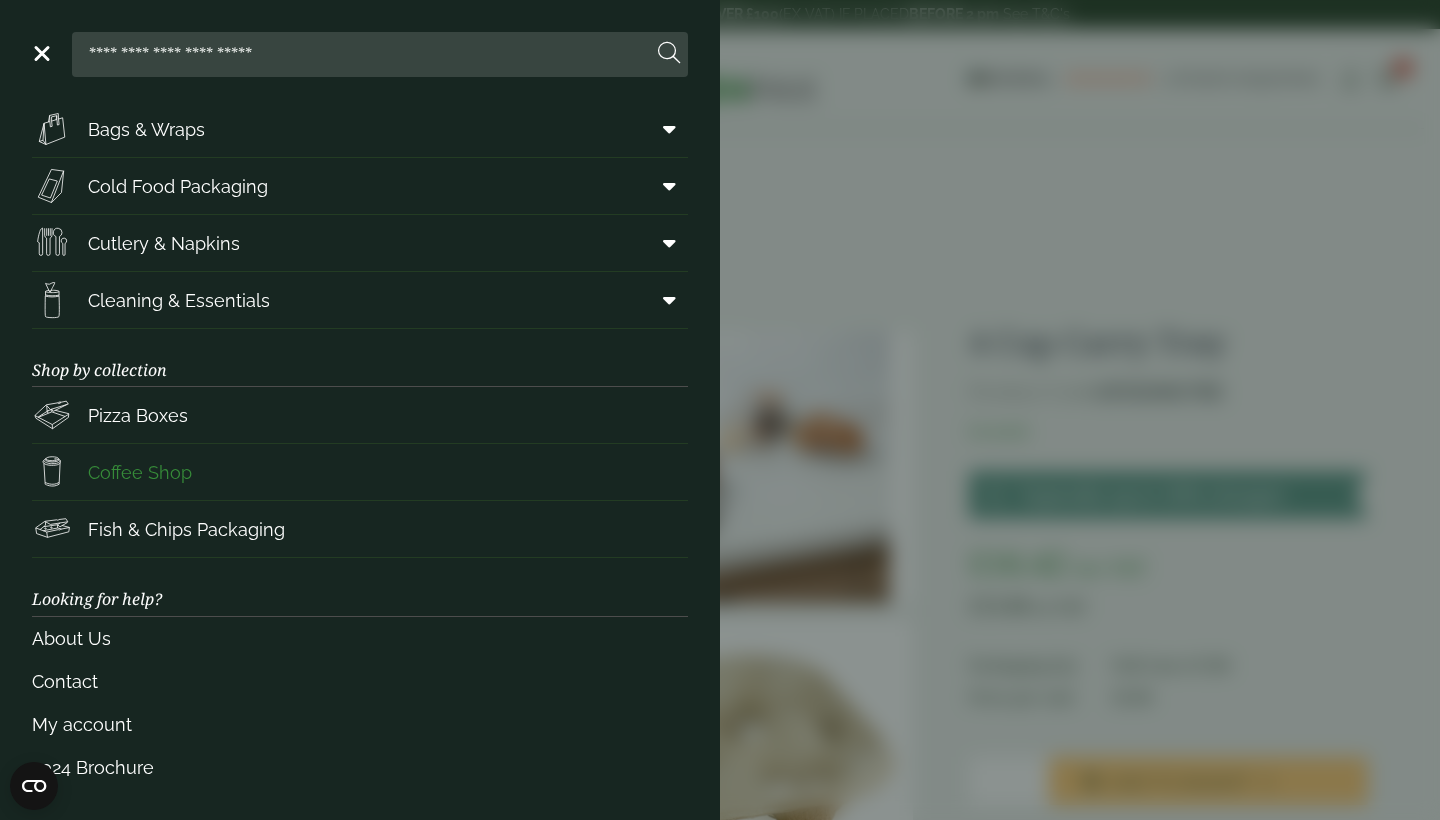 click on "Coffee Shop" at bounding box center (140, 472) 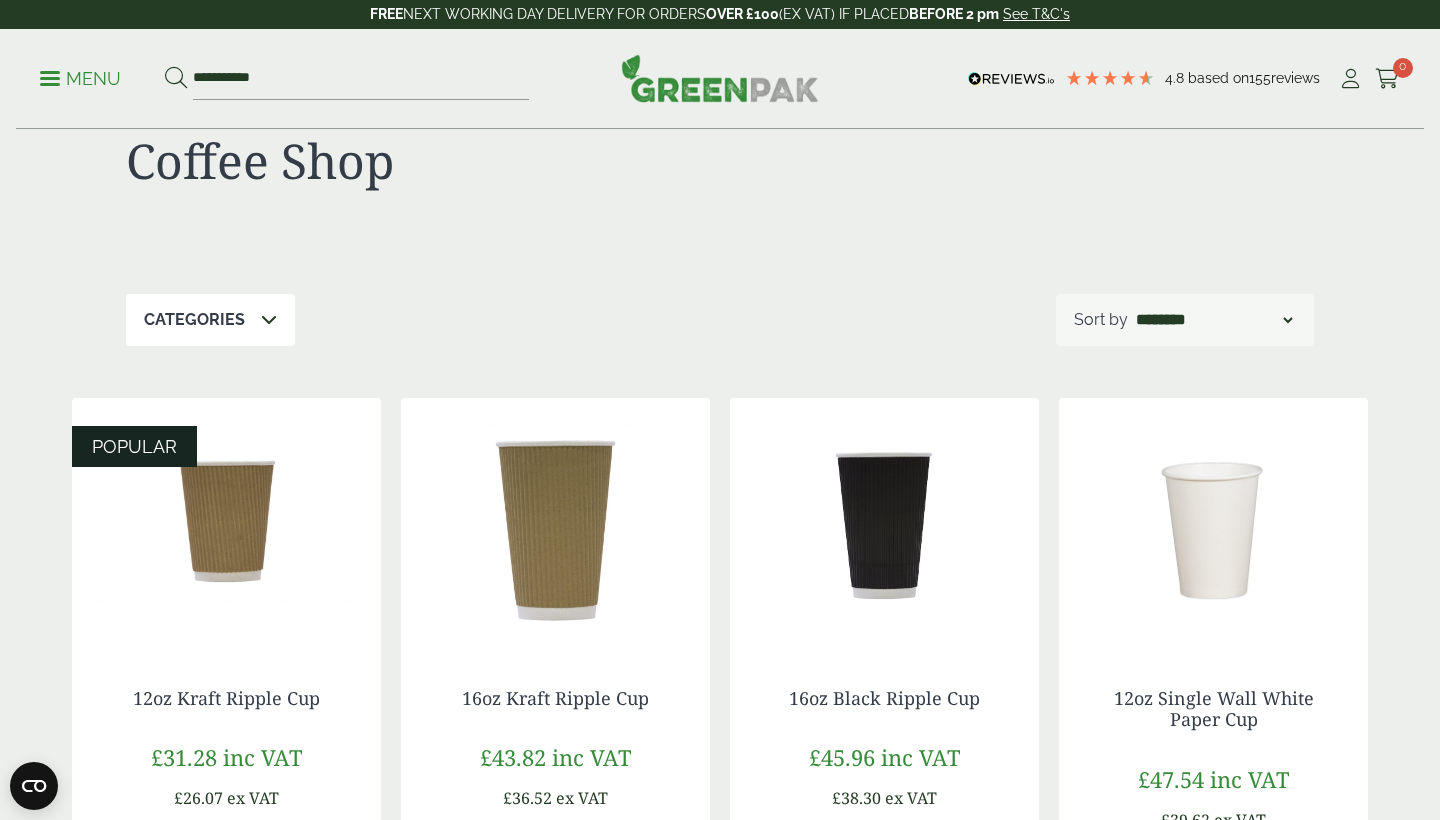 scroll, scrollTop: 177, scrollLeft: 0, axis: vertical 